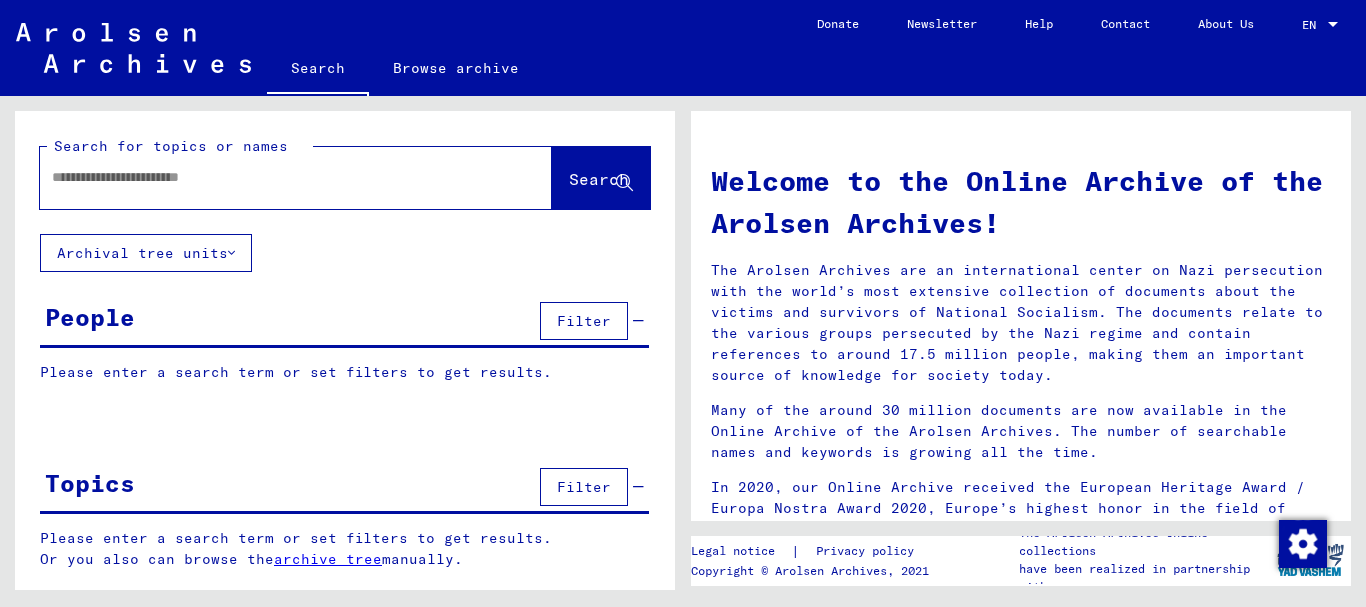 scroll, scrollTop: 0, scrollLeft: 0, axis: both 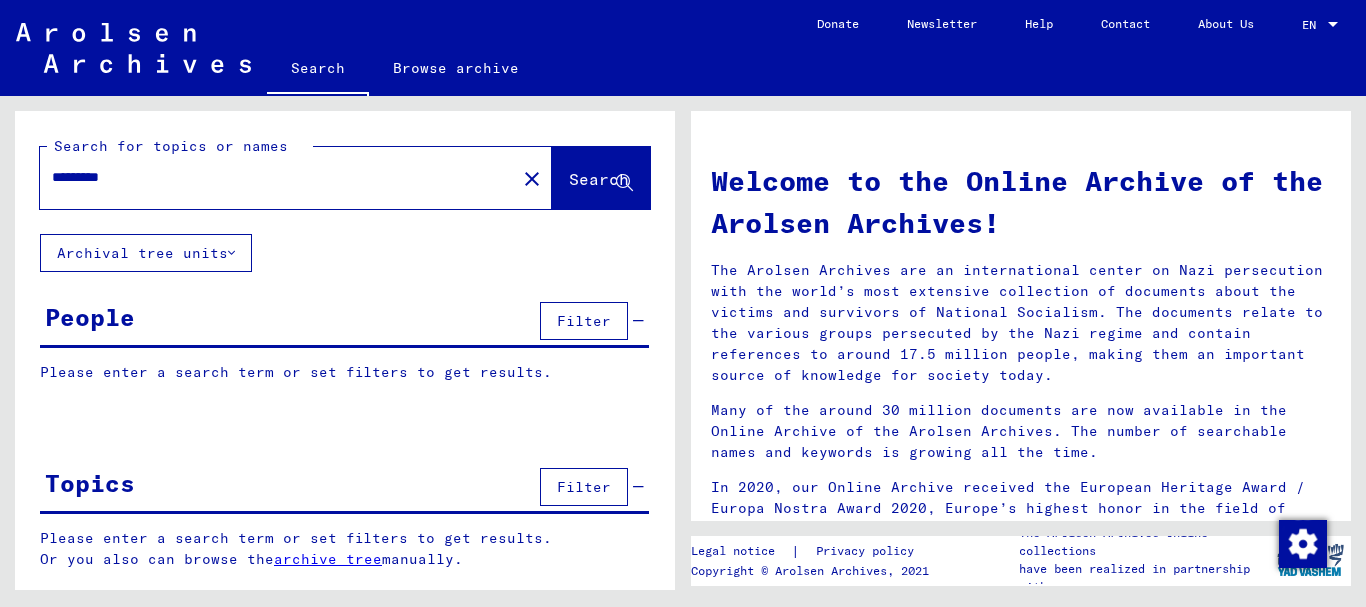 type on "*********" 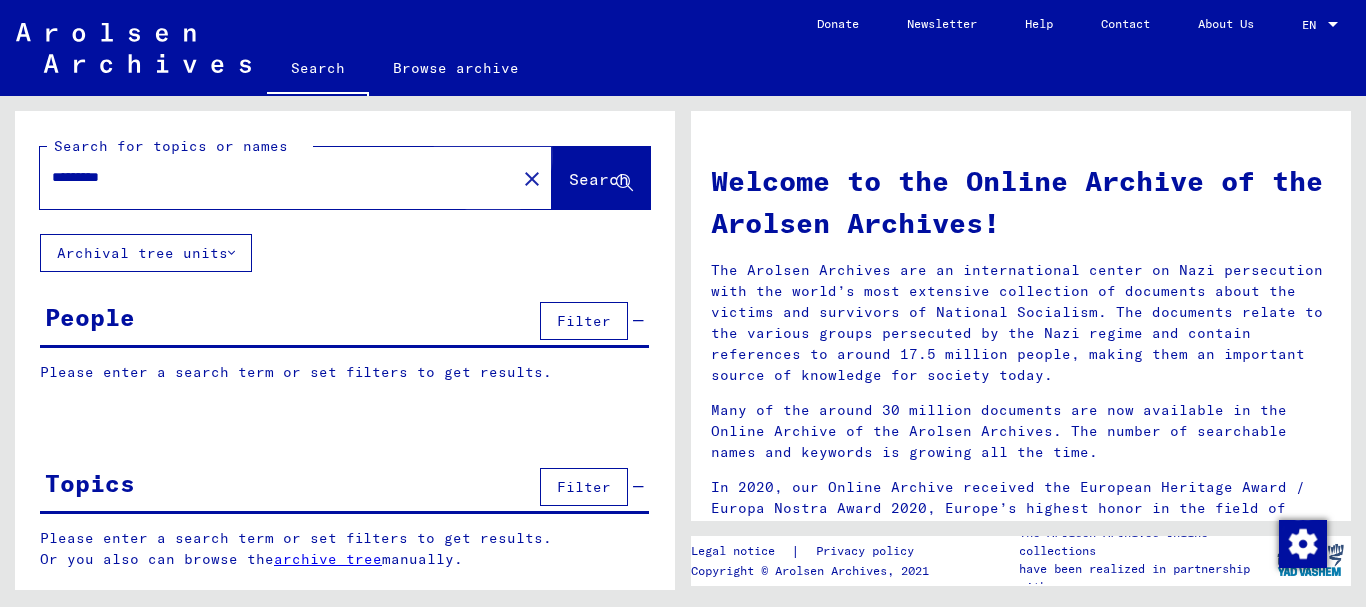 click on "Search" 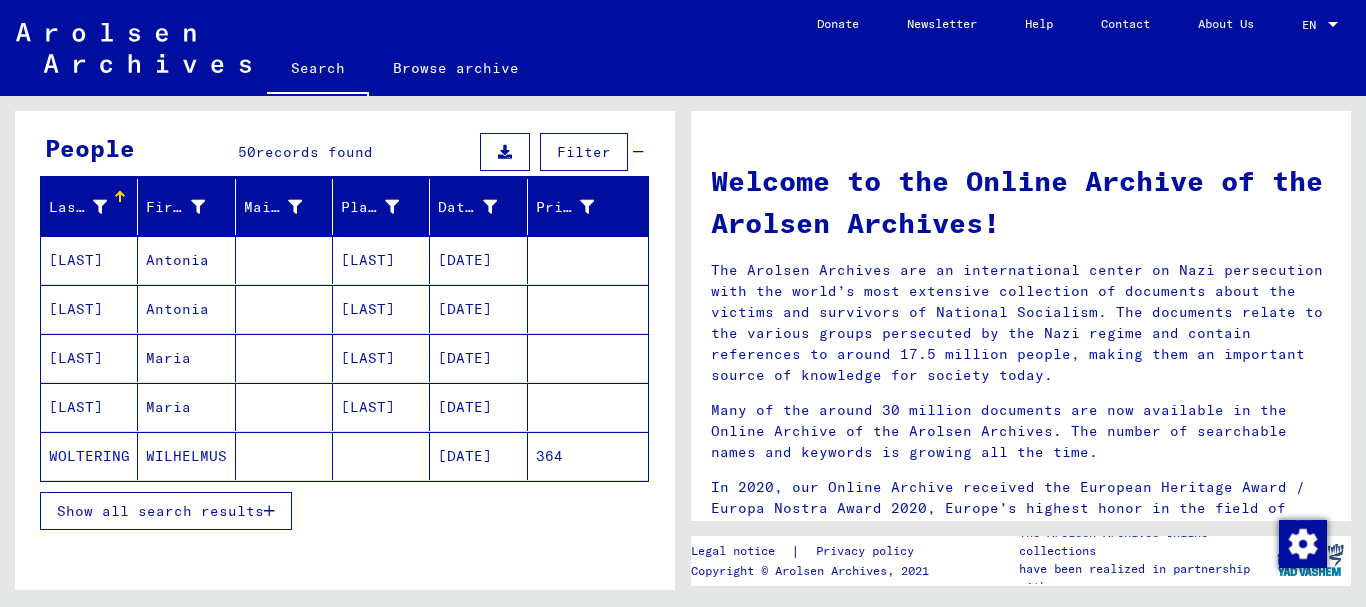 scroll, scrollTop: 300, scrollLeft: 0, axis: vertical 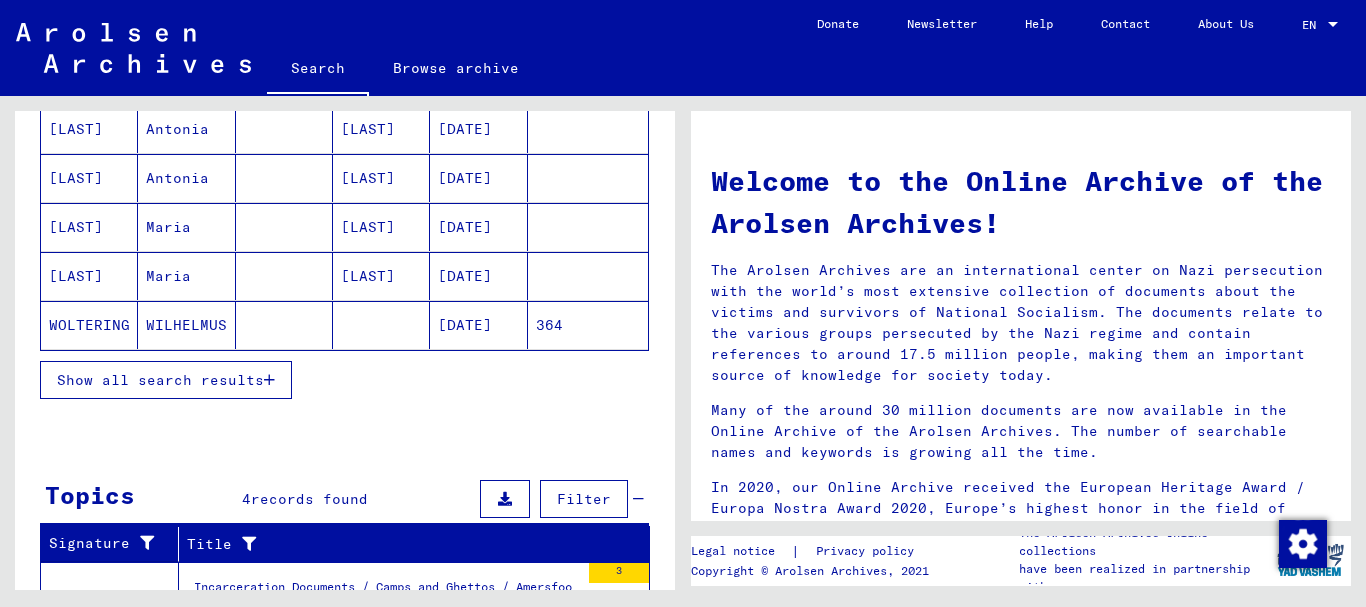 click on "Show all search results" at bounding box center [166, 380] 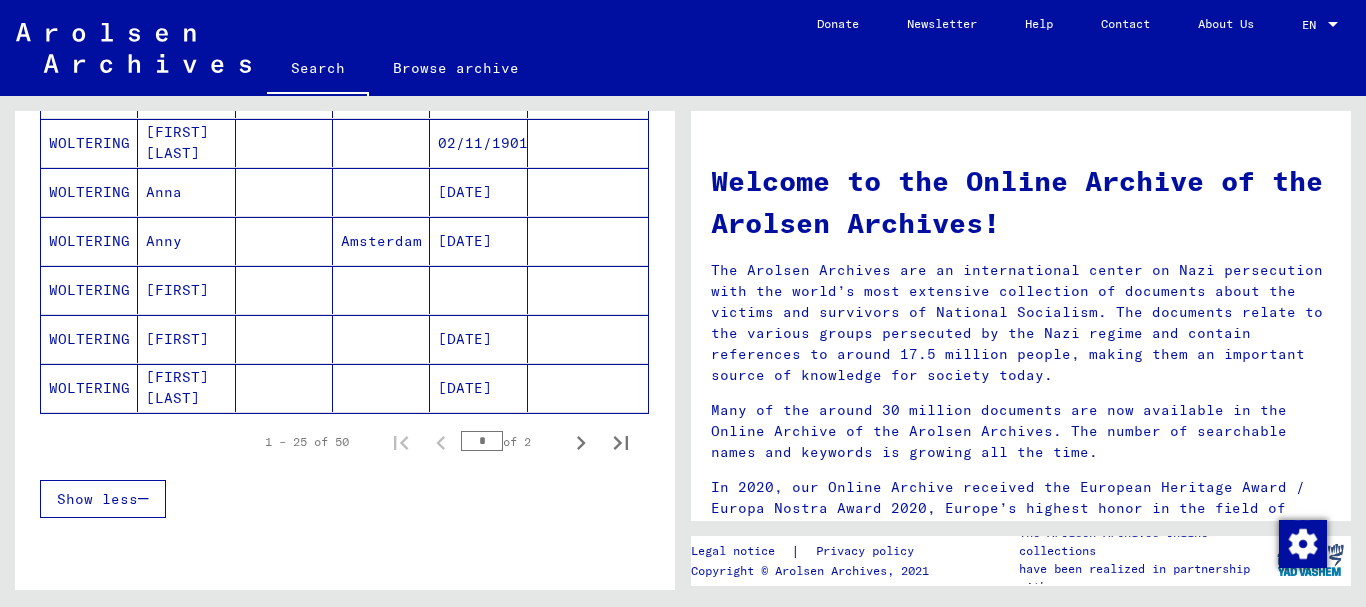 scroll, scrollTop: 1300, scrollLeft: 0, axis: vertical 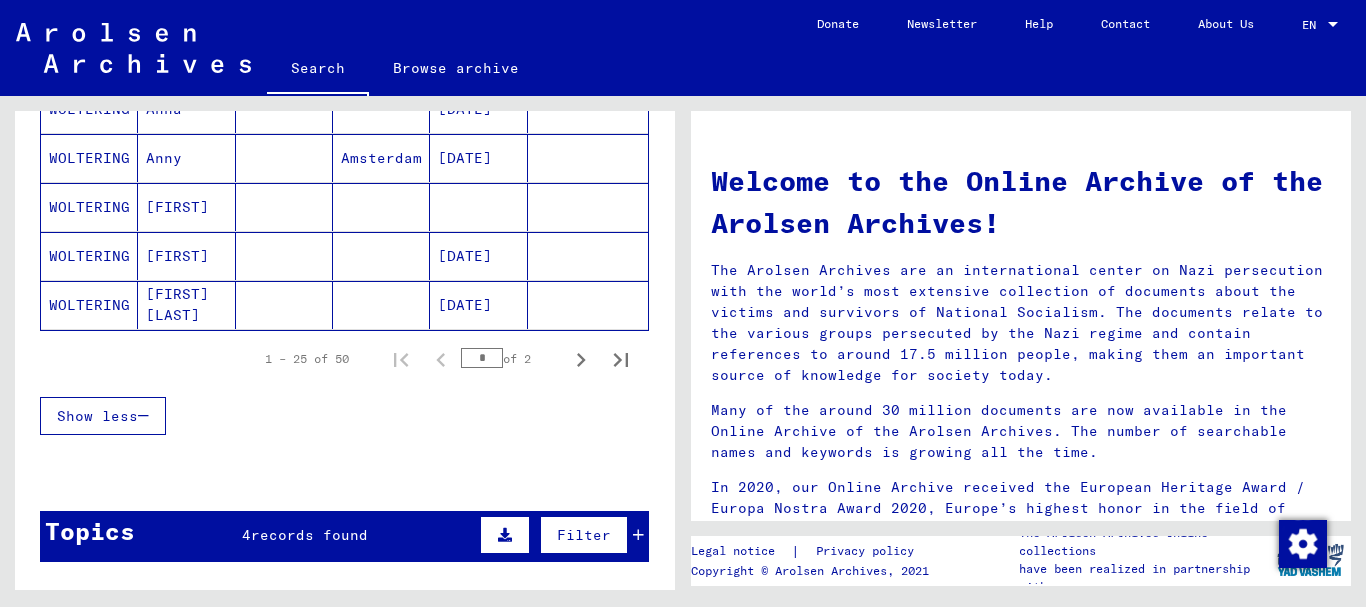 click on "WOLTERING" at bounding box center [89, 256] 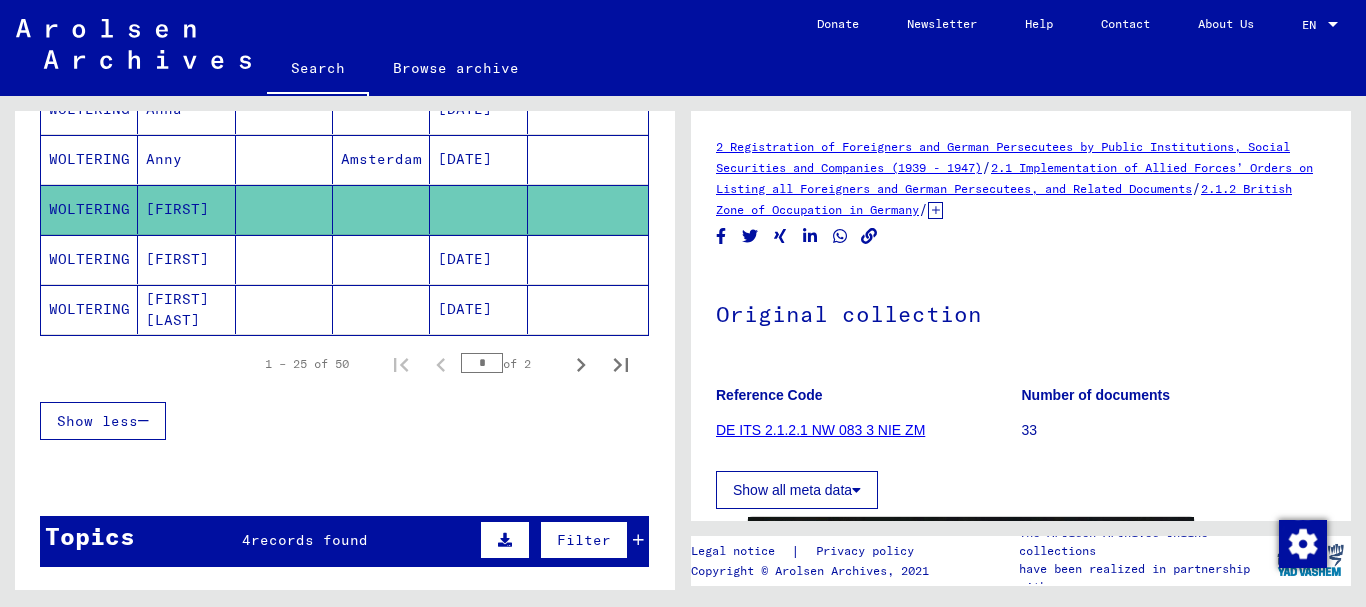 scroll, scrollTop: 0, scrollLeft: 0, axis: both 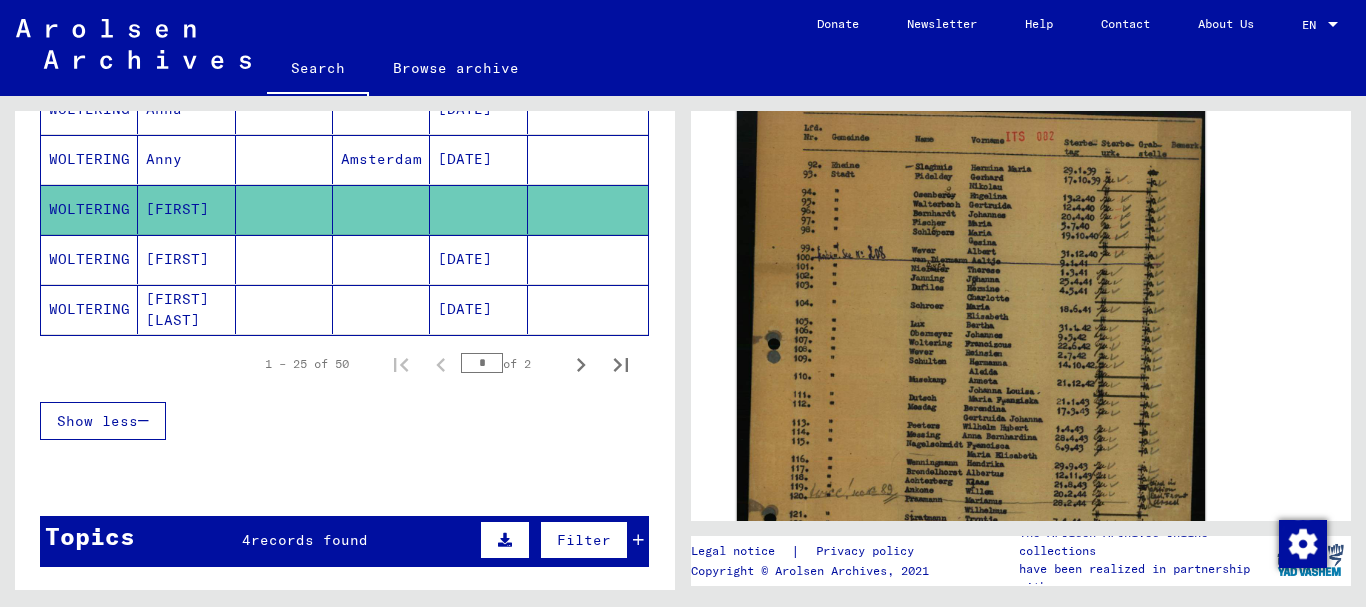 click 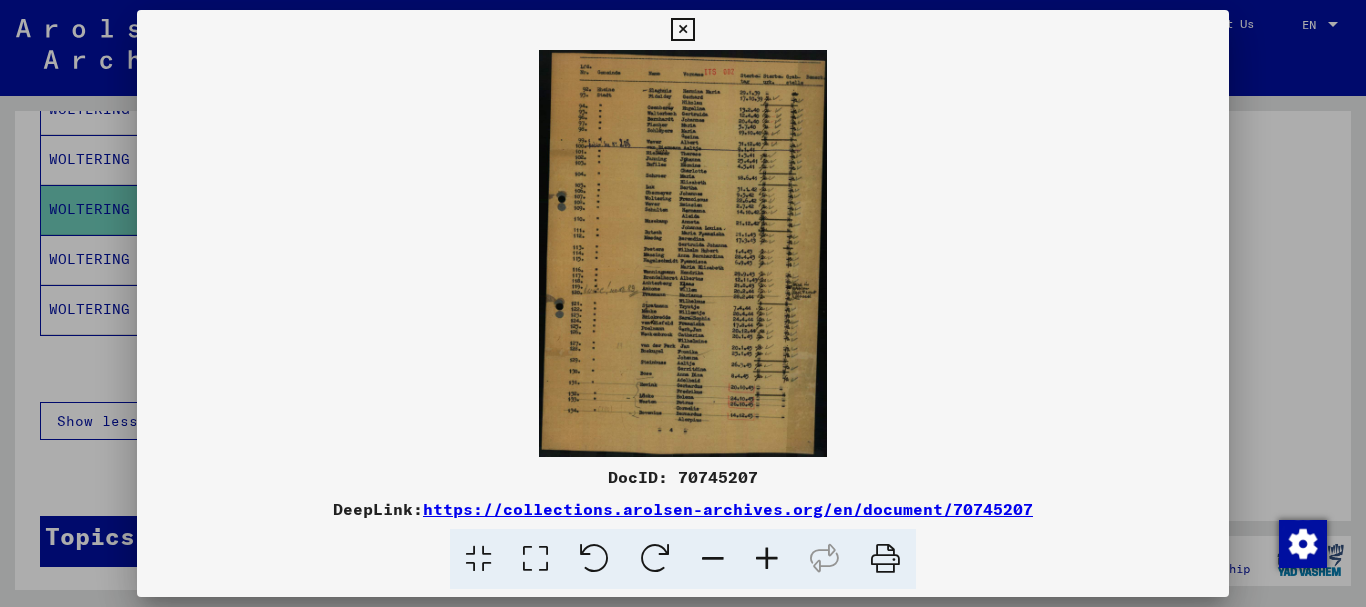 click at bounding box center [767, 559] 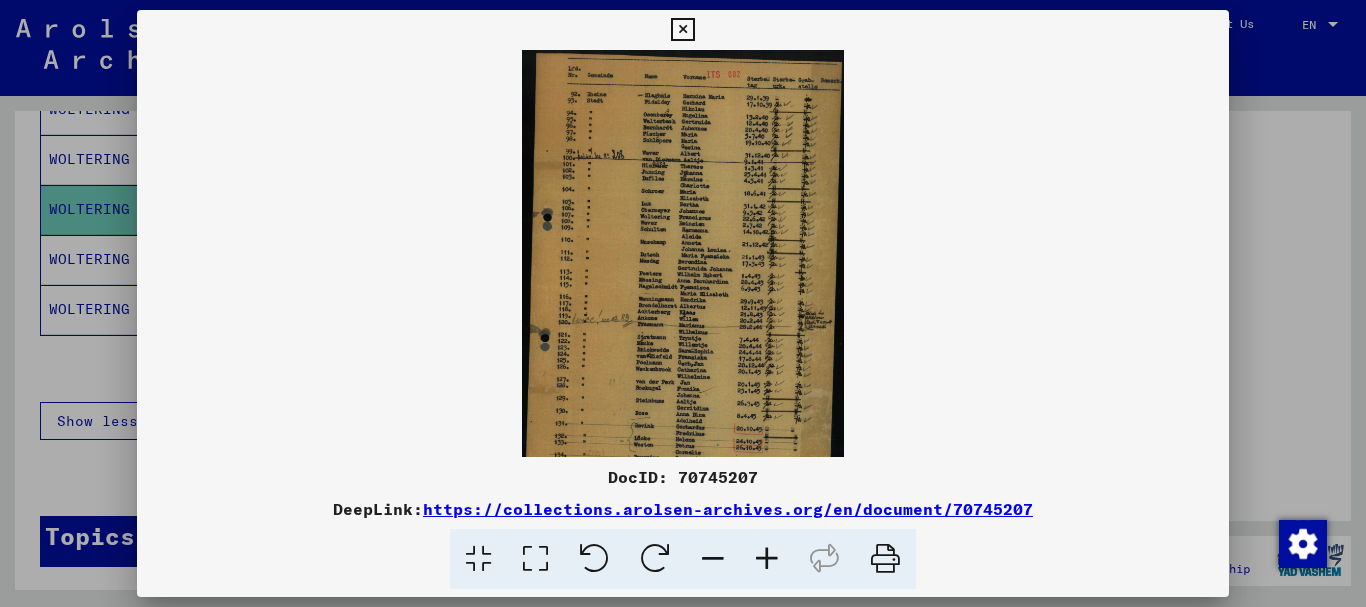 click at bounding box center (767, 559) 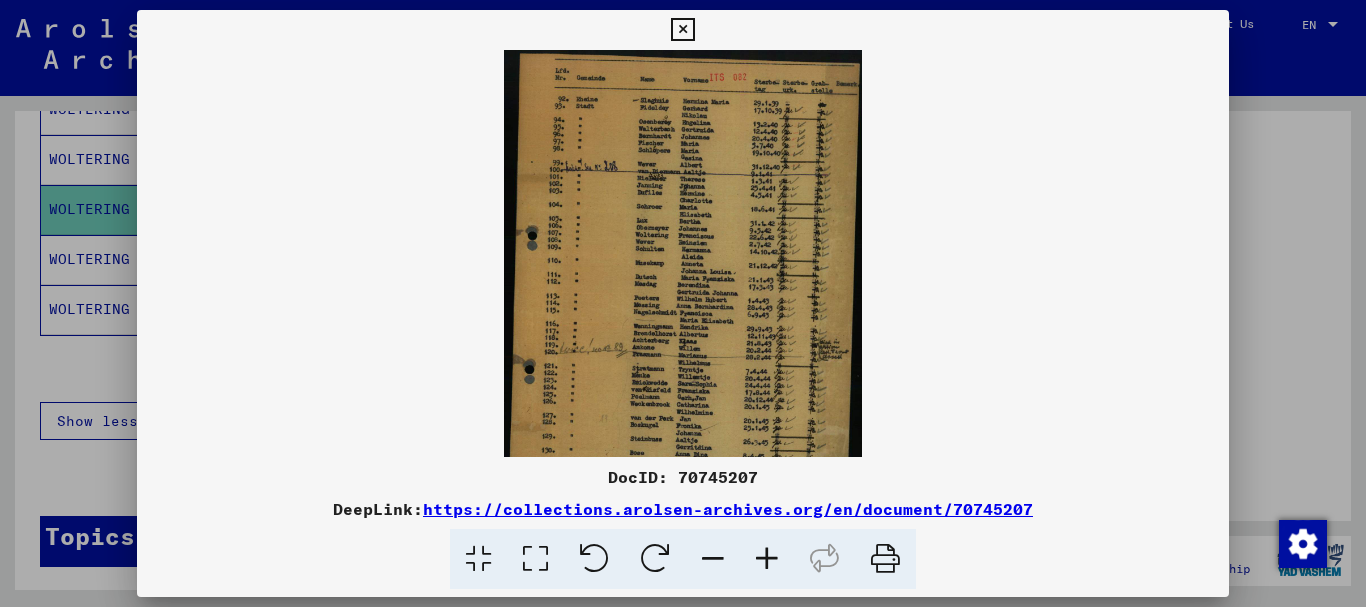 click at bounding box center [767, 559] 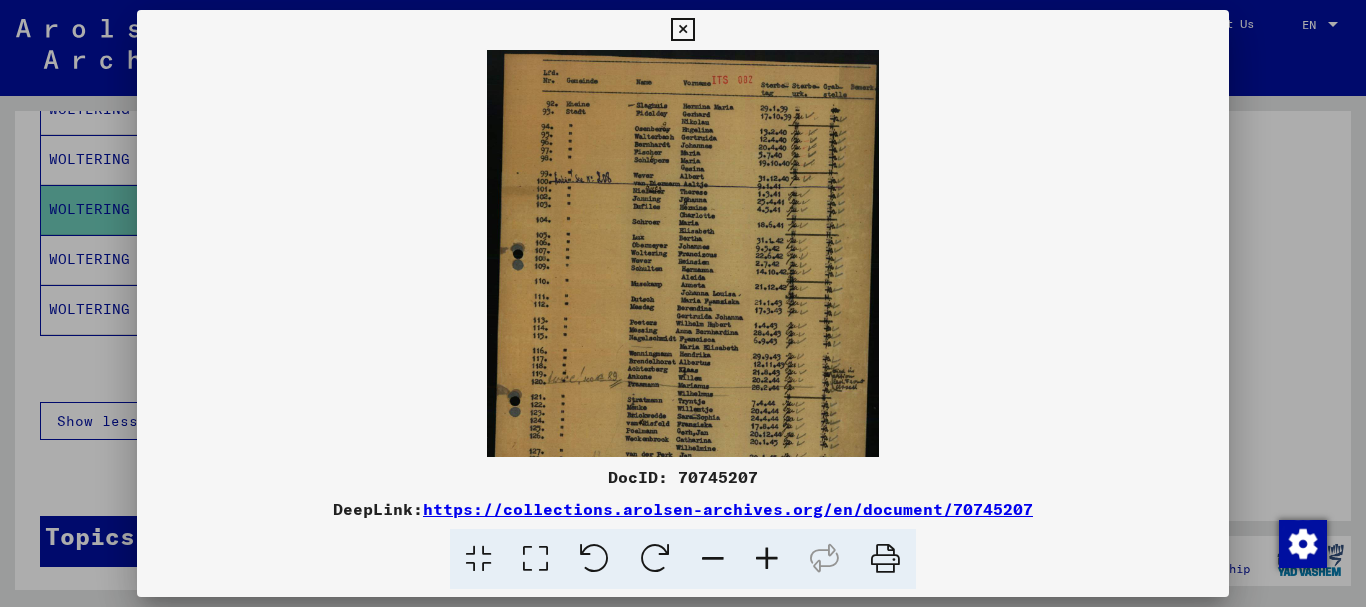 click at bounding box center (767, 559) 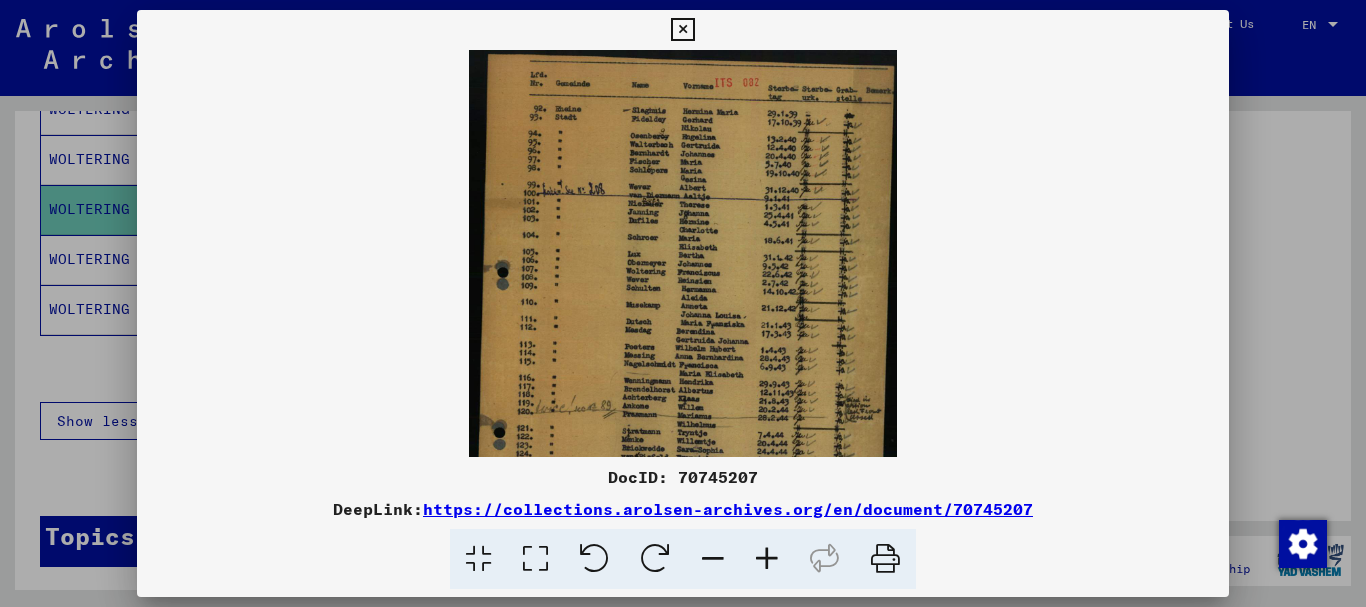 click at bounding box center (767, 559) 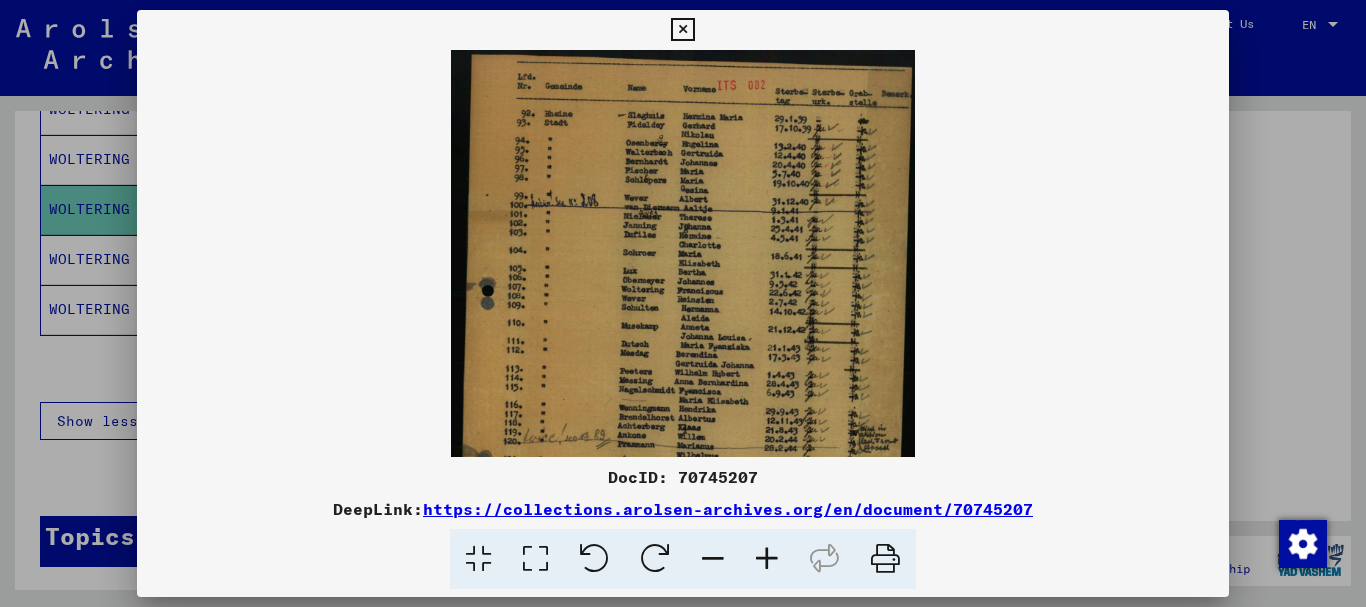 click at bounding box center (767, 559) 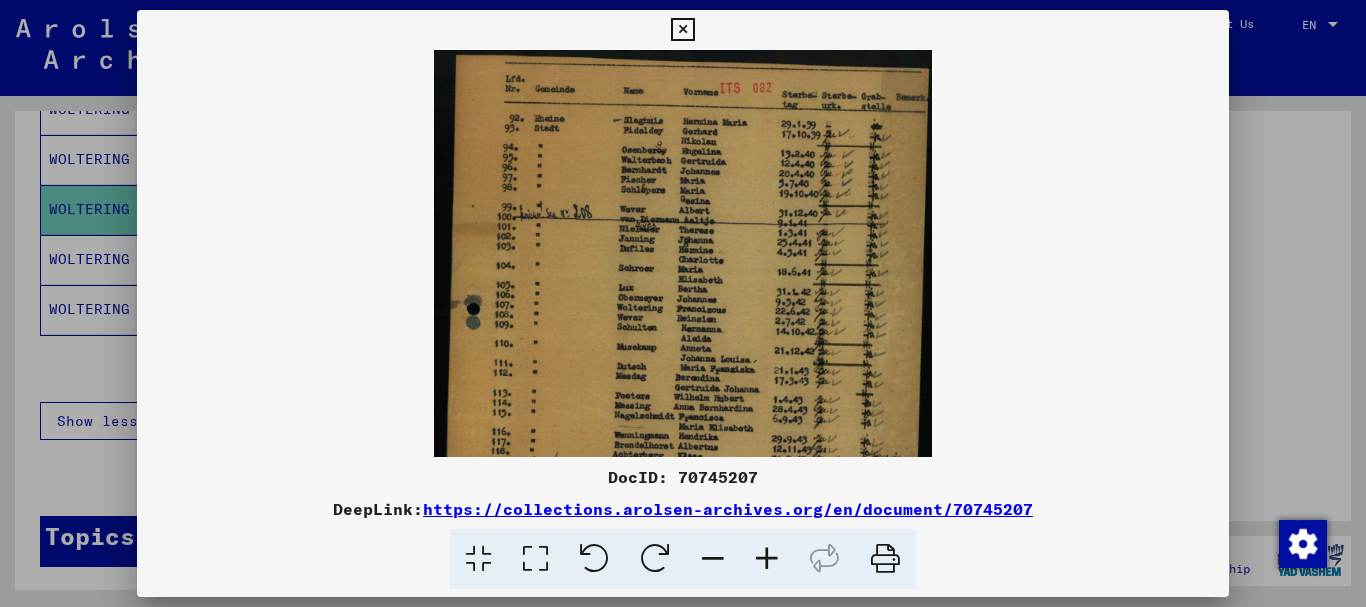 click at bounding box center [767, 559] 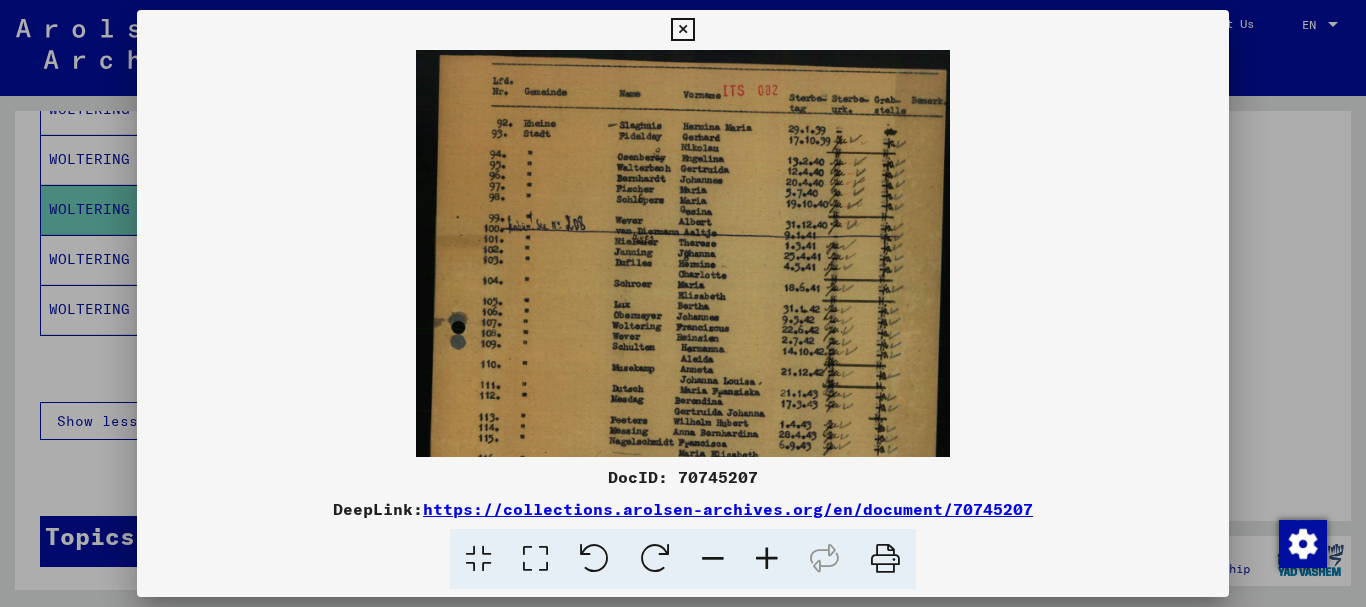 click at bounding box center (767, 559) 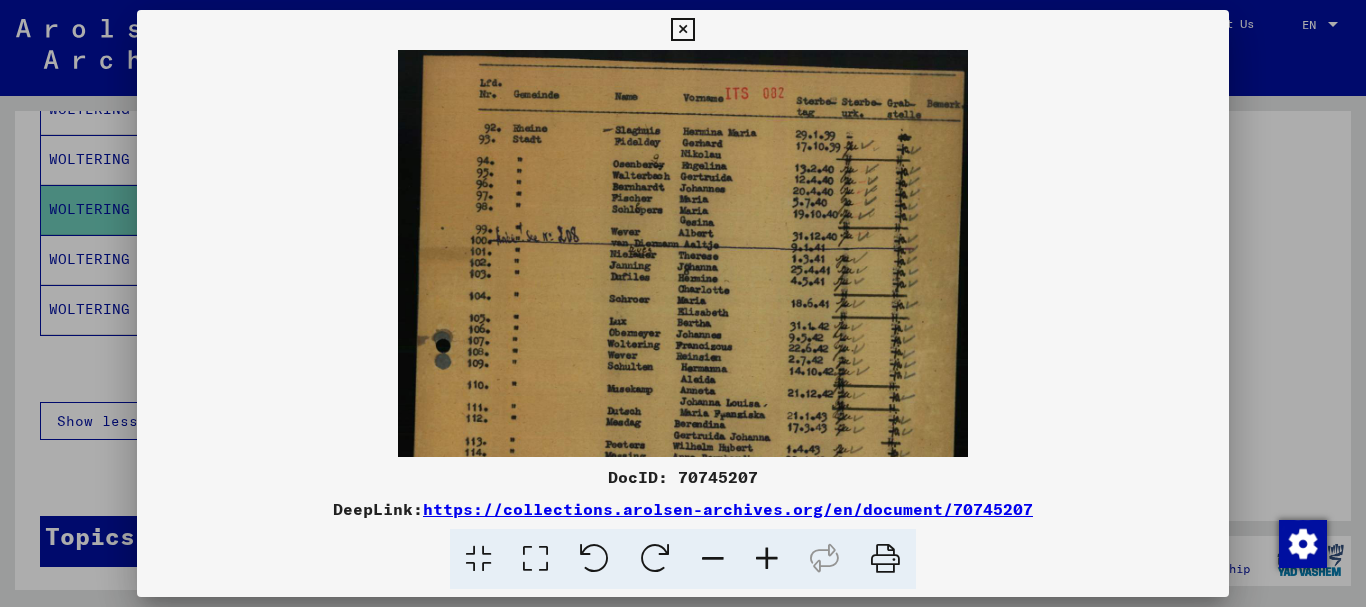 click at bounding box center (767, 559) 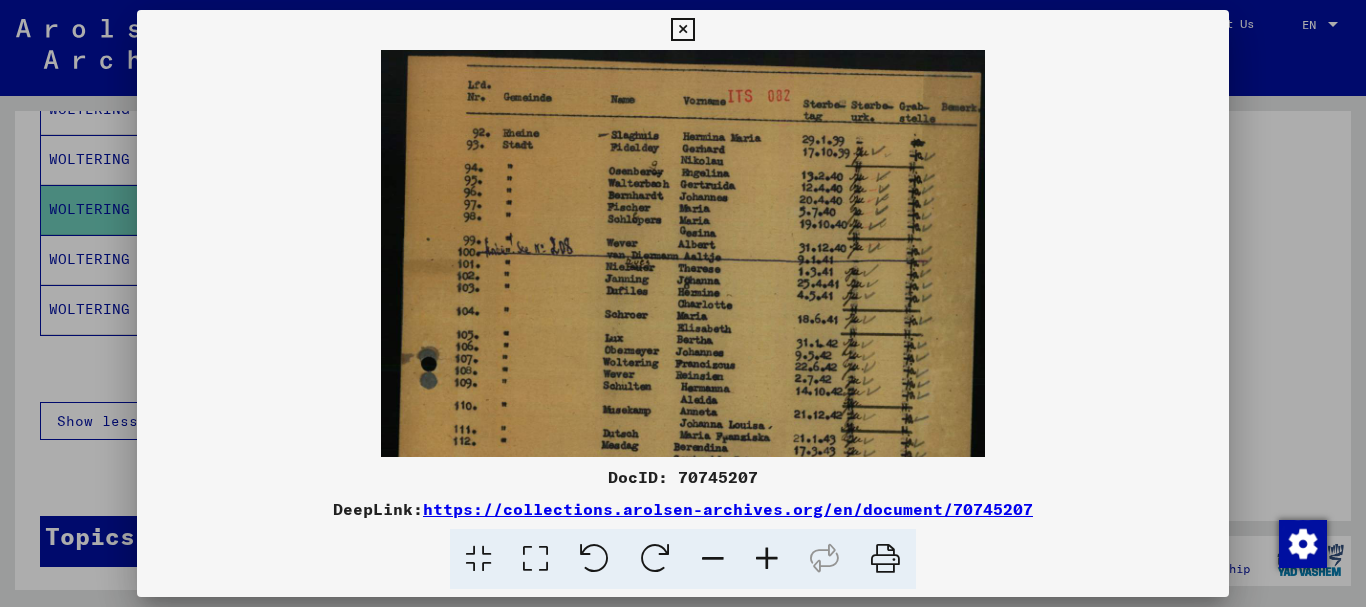 click at bounding box center [767, 559] 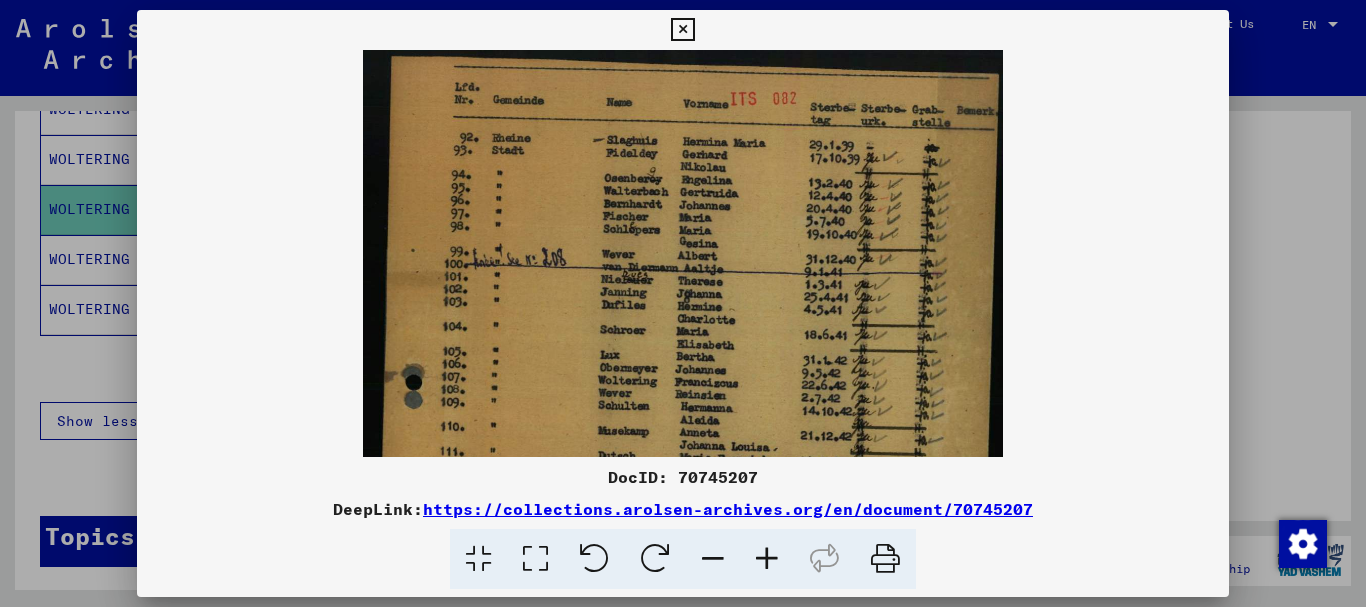 click at bounding box center (767, 559) 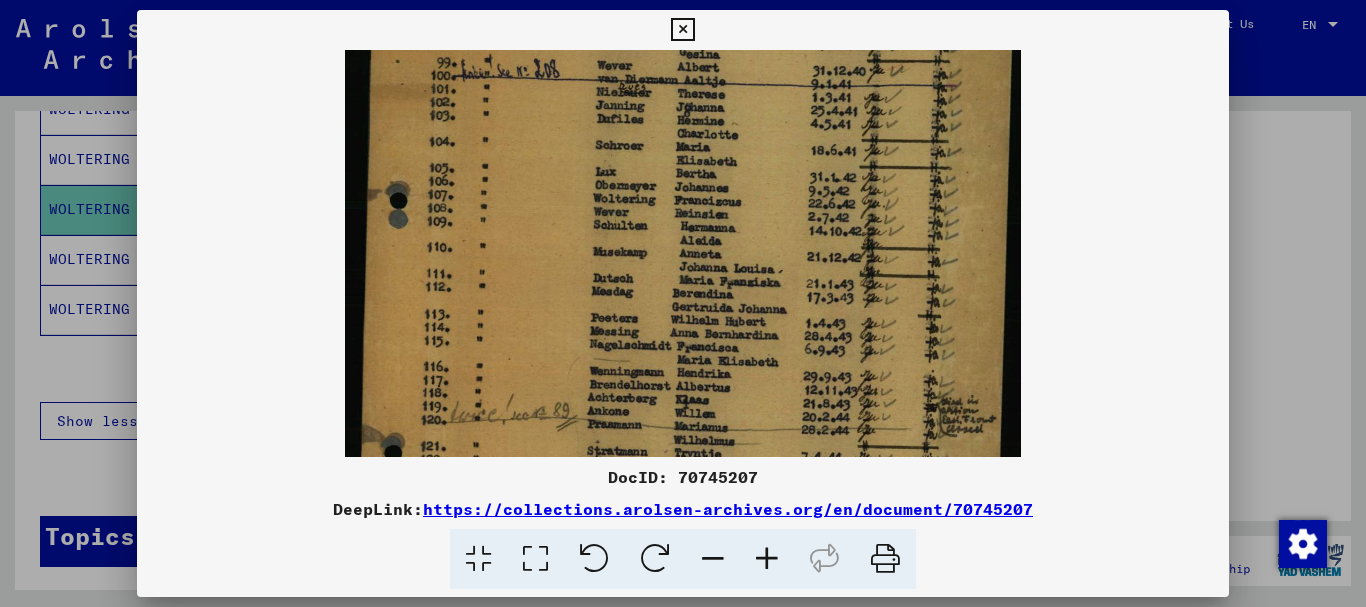 scroll, scrollTop: 234, scrollLeft: 0, axis: vertical 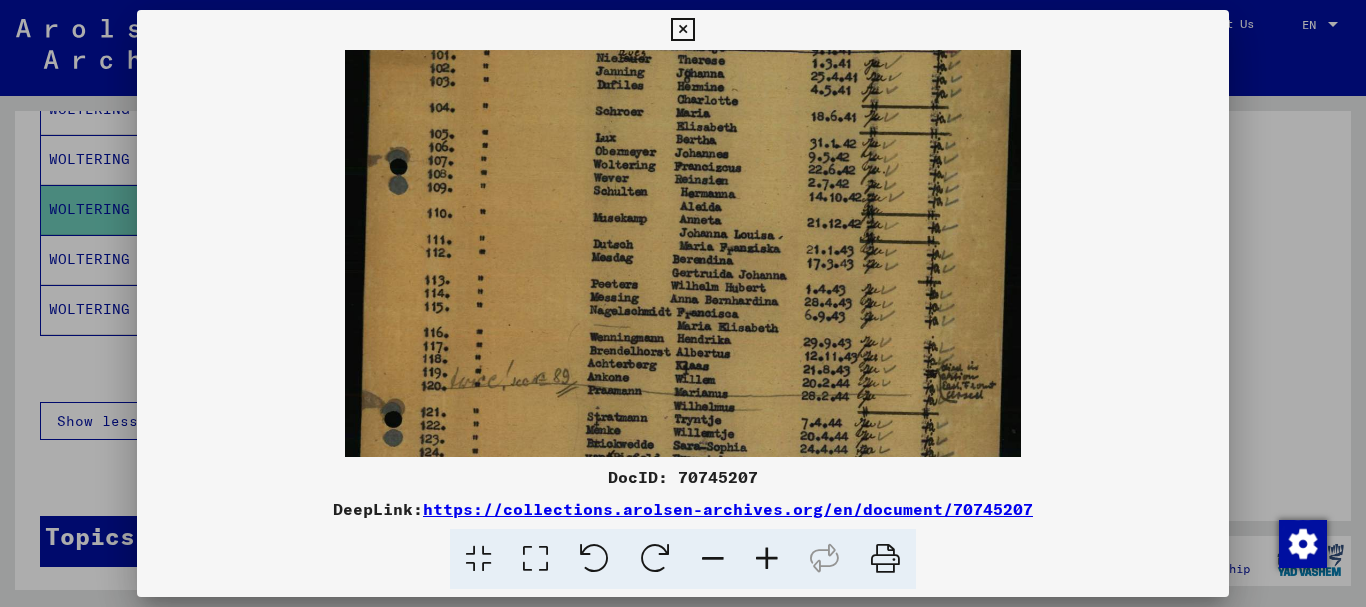 drag, startPoint x: 718, startPoint y: 380, endPoint x: 729, endPoint y: 146, distance: 234.2584 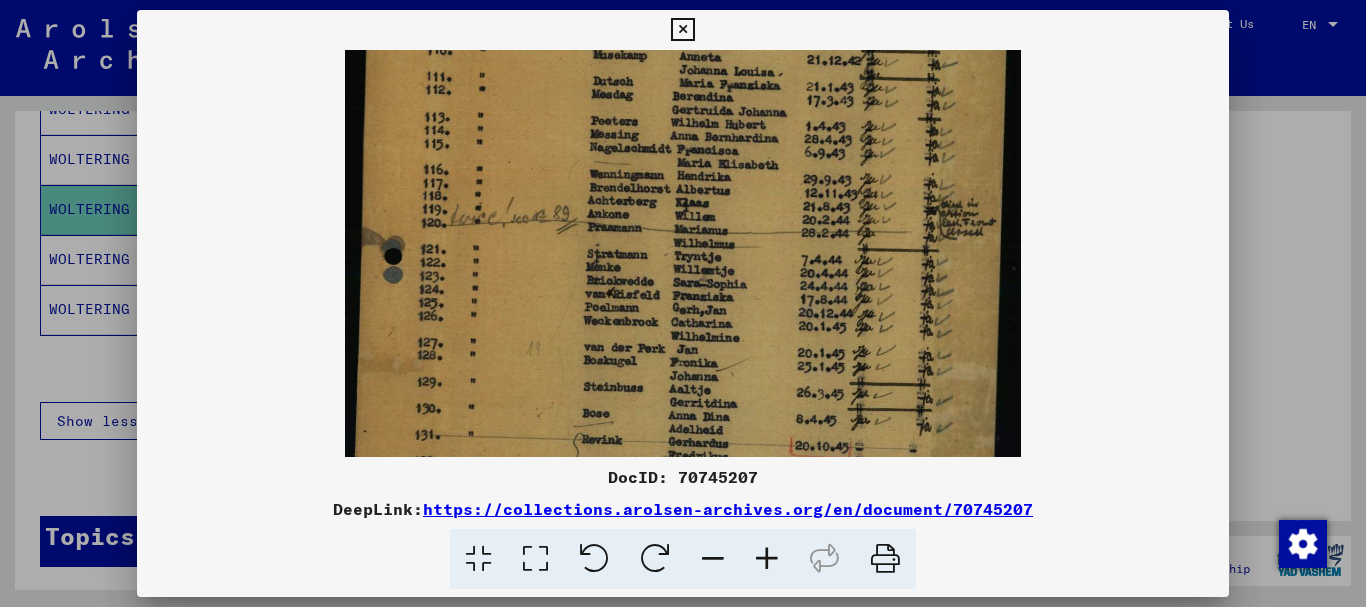 scroll, scrollTop: 398, scrollLeft: 0, axis: vertical 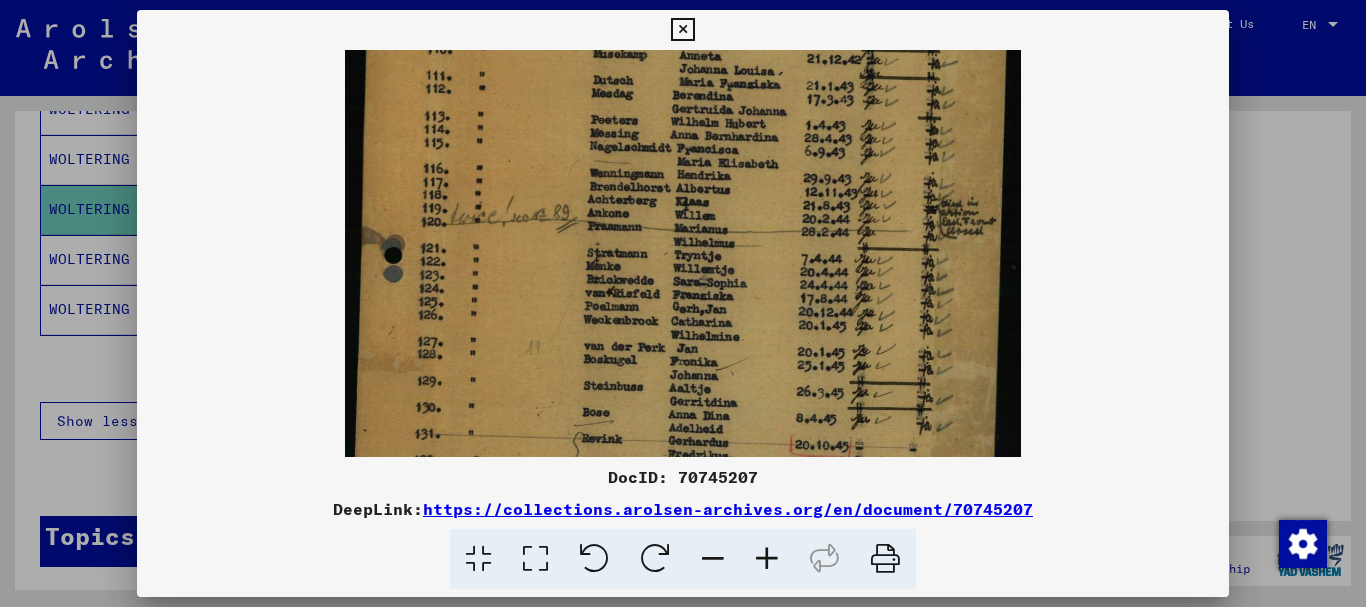 drag, startPoint x: 745, startPoint y: 379, endPoint x: 733, endPoint y: 215, distance: 164.43843 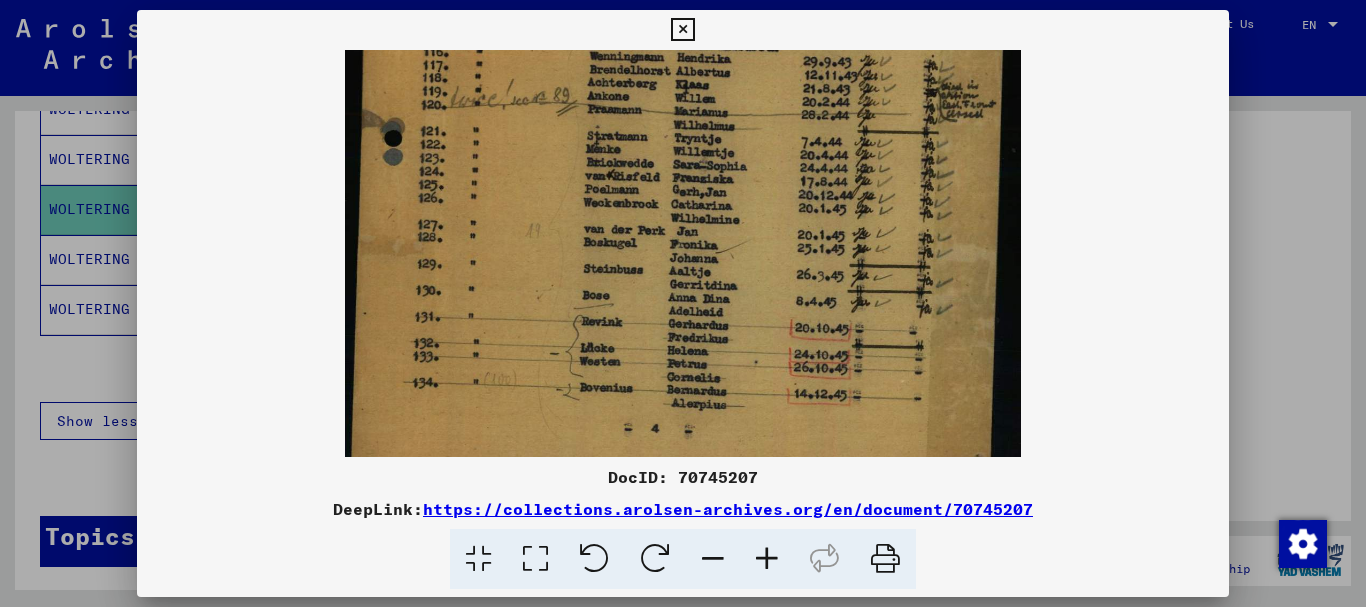 scroll, scrollTop: 519, scrollLeft: 0, axis: vertical 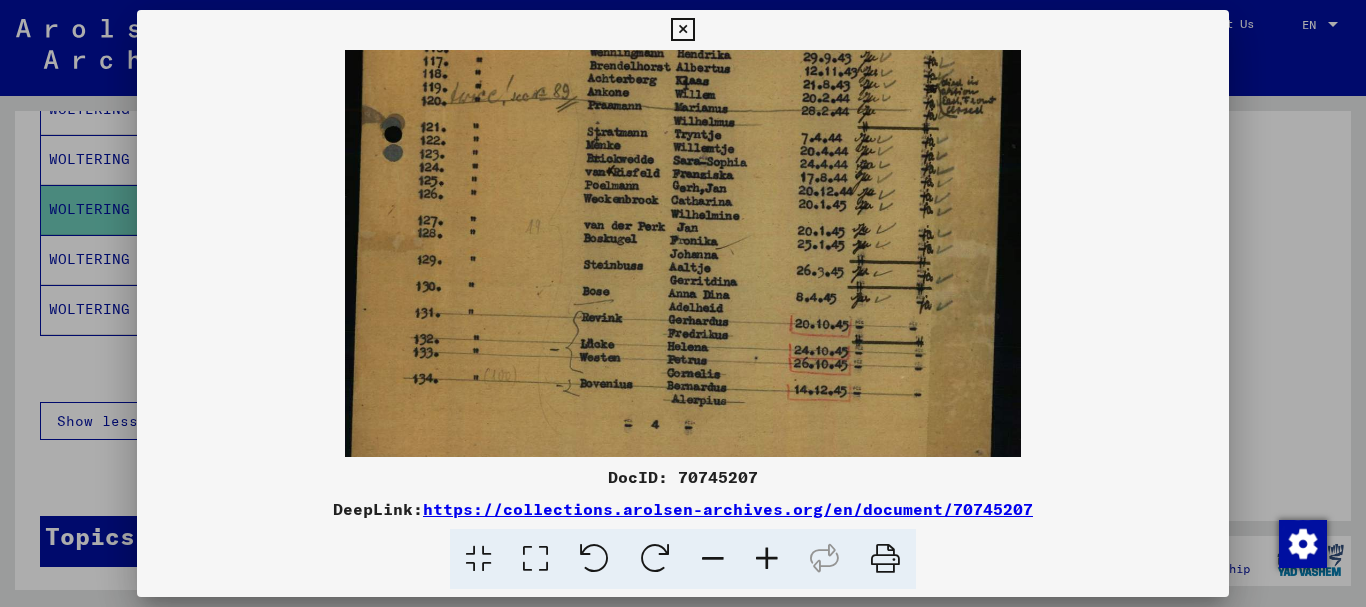 drag, startPoint x: 737, startPoint y: 373, endPoint x: 728, endPoint y: 252, distance: 121.33425 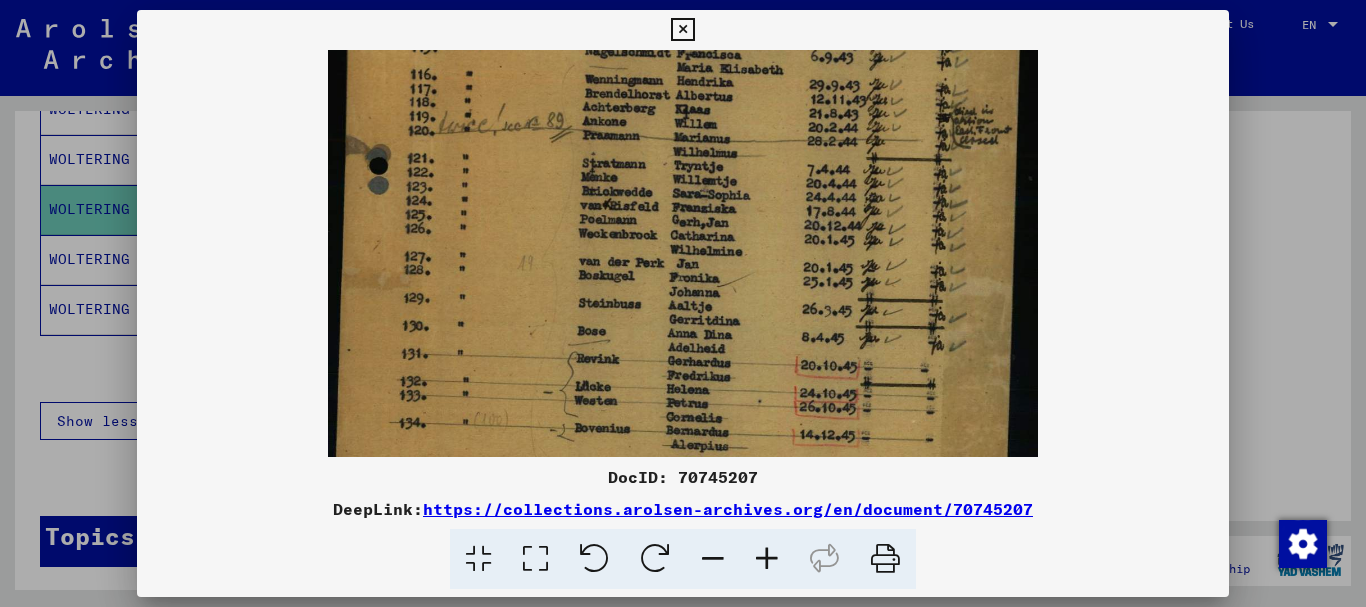 click at bounding box center (767, 559) 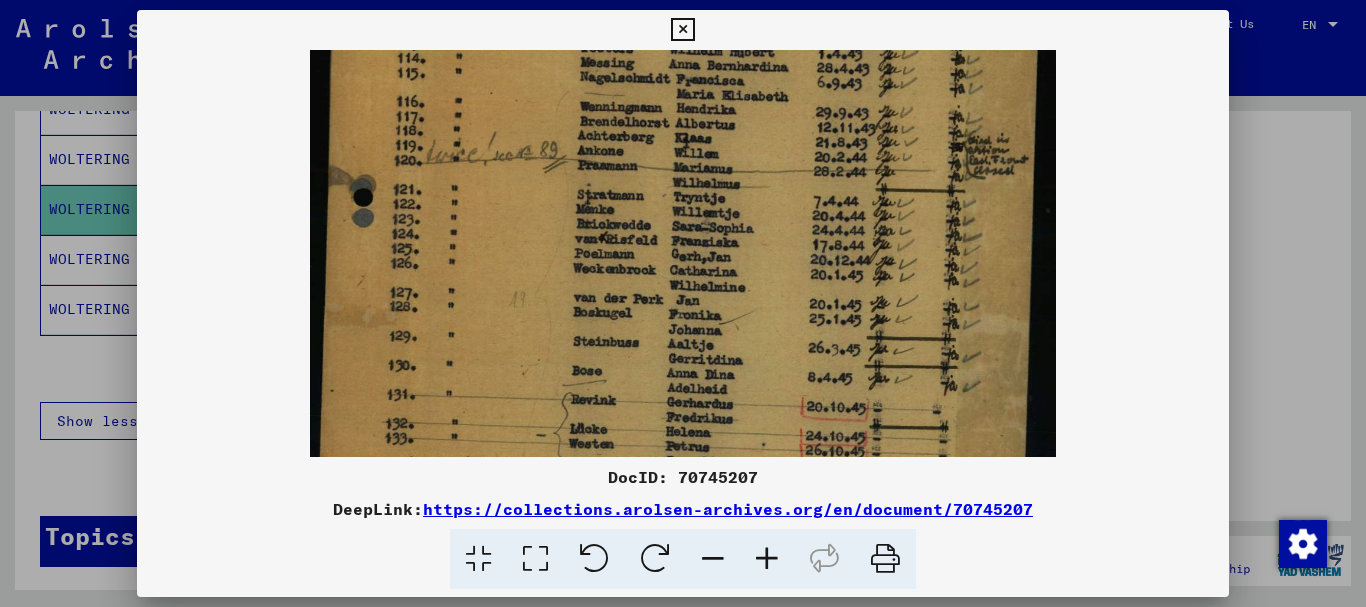 click at bounding box center (767, 559) 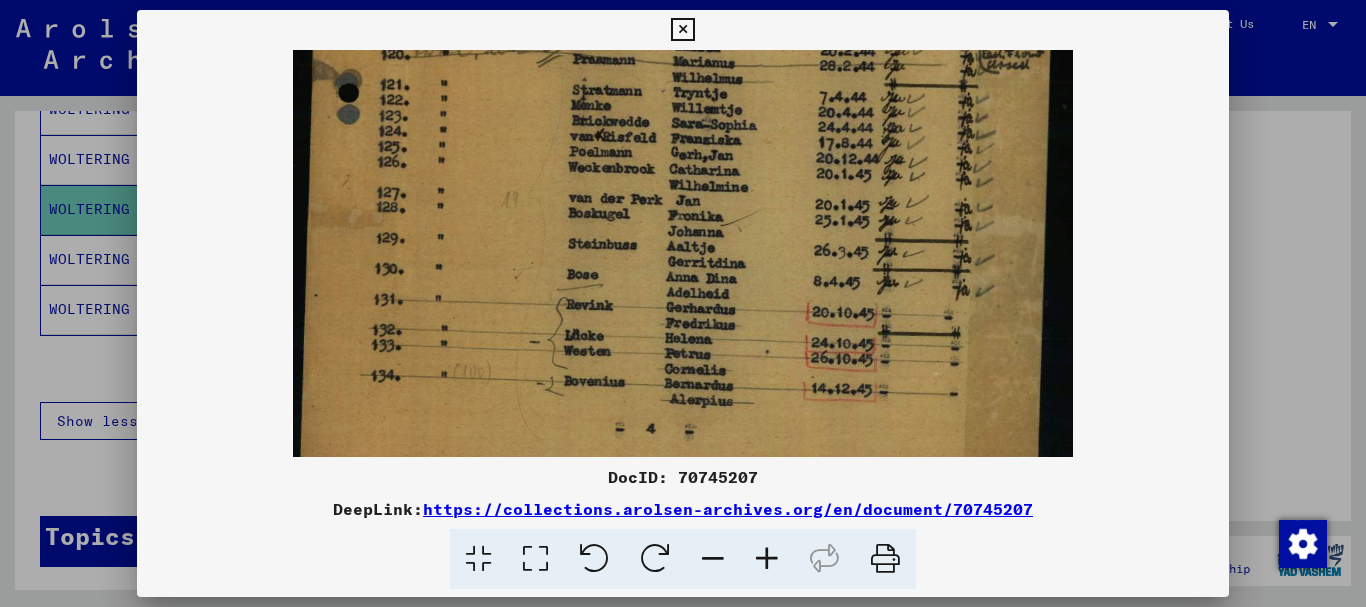 scroll, scrollTop: 658, scrollLeft: 0, axis: vertical 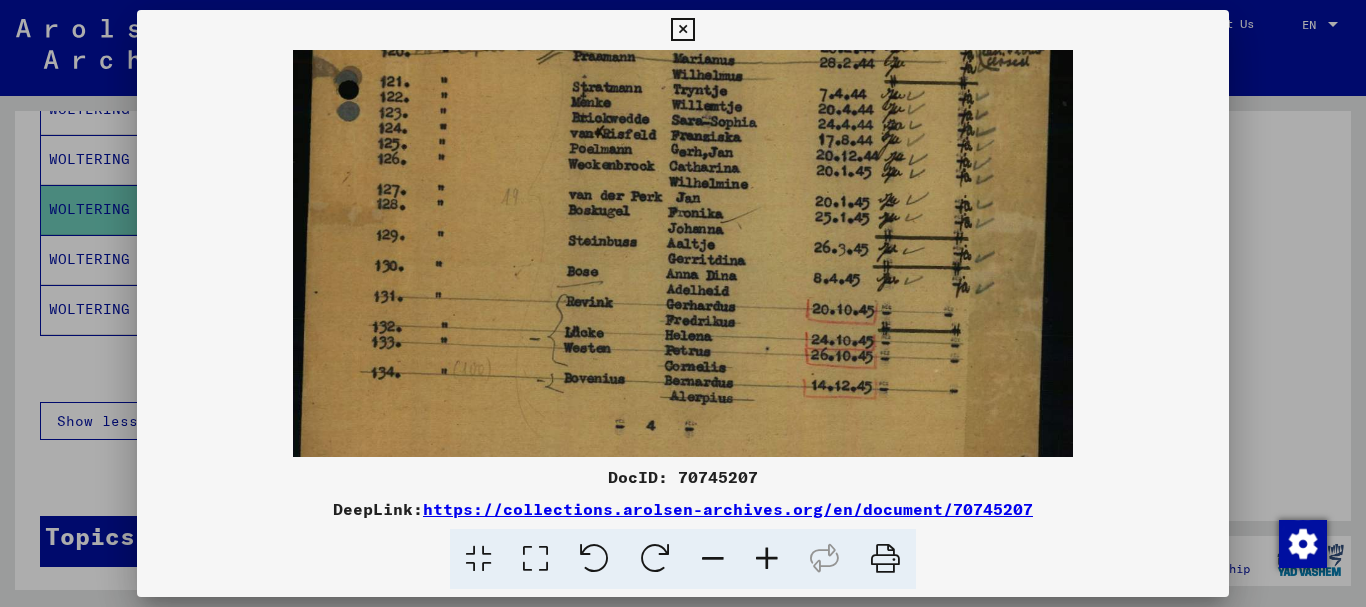 drag, startPoint x: 832, startPoint y: 378, endPoint x: 809, endPoint y: 239, distance: 140.89003 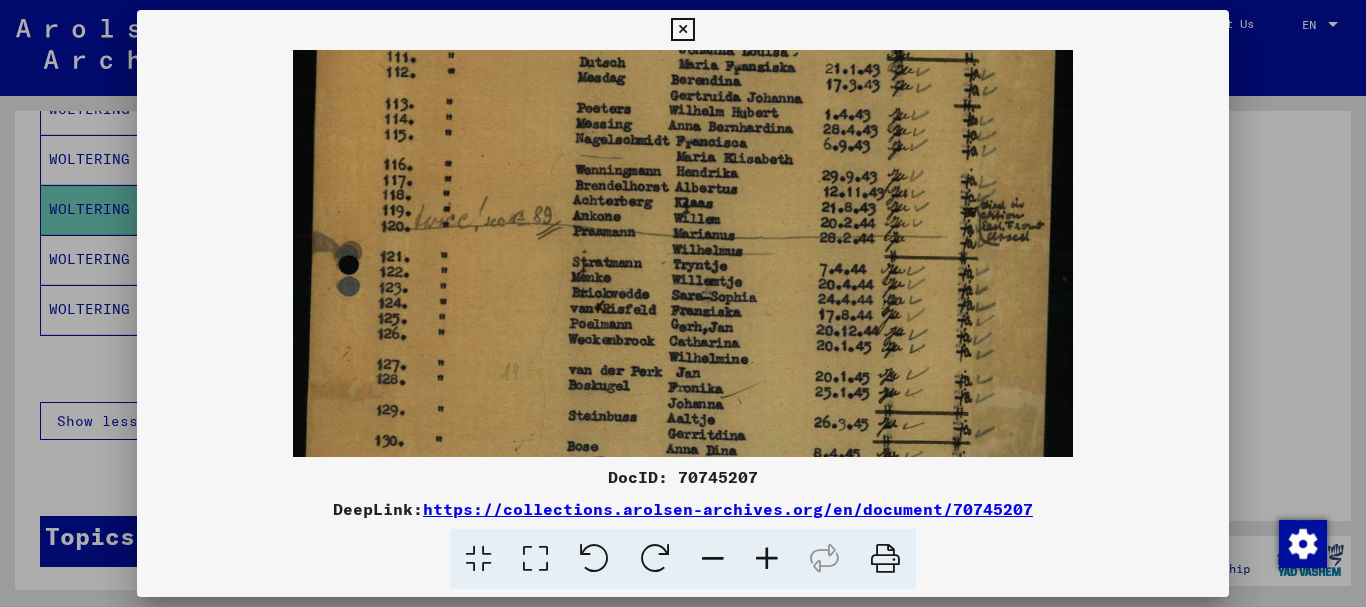 scroll, scrollTop: 476, scrollLeft: 0, axis: vertical 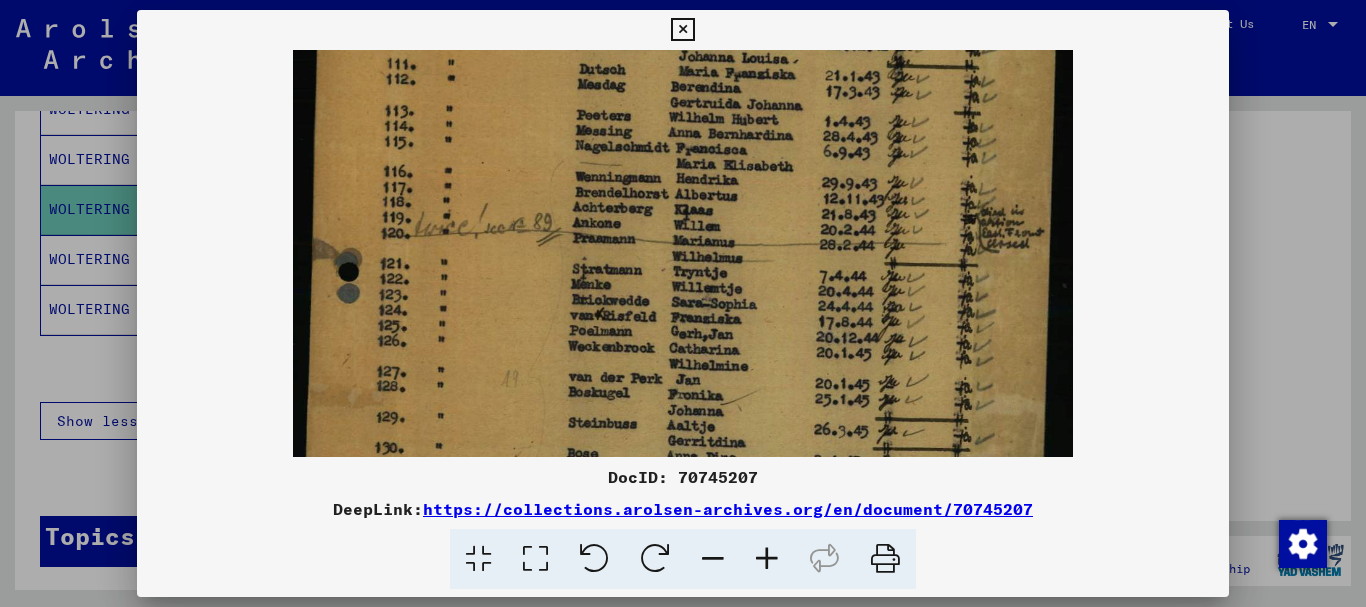 drag, startPoint x: 741, startPoint y: 138, endPoint x: 710, endPoint y: 320, distance: 184.62123 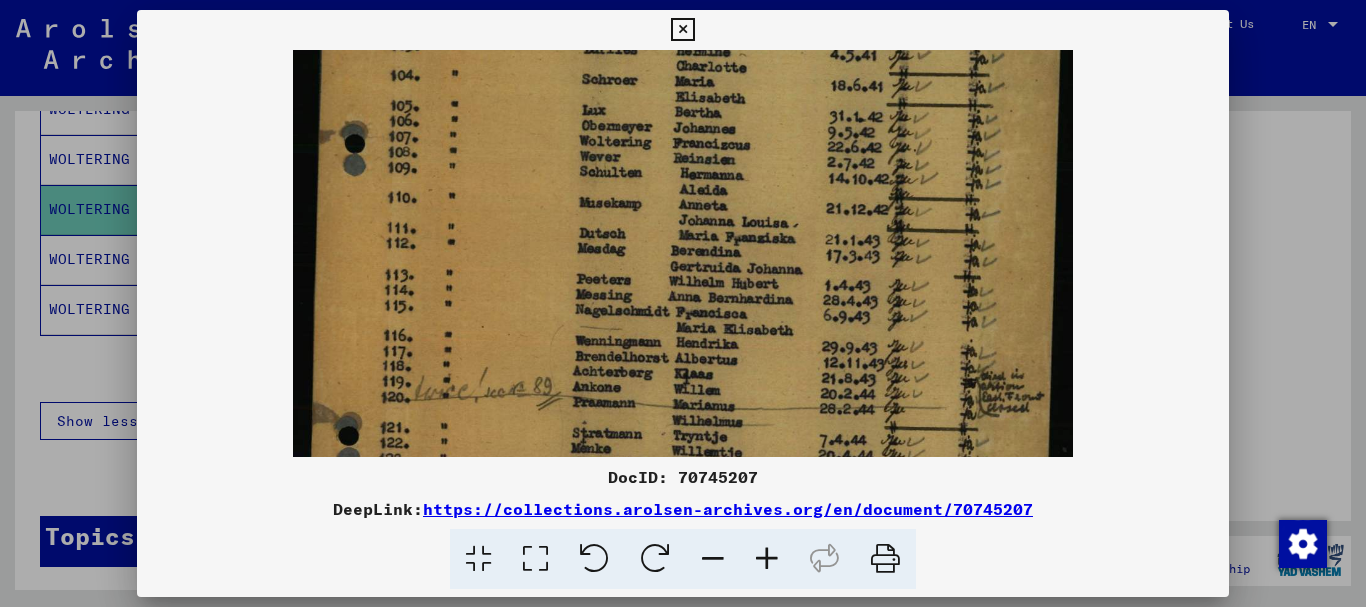 scroll, scrollTop: 307, scrollLeft: 0, axis: vertical 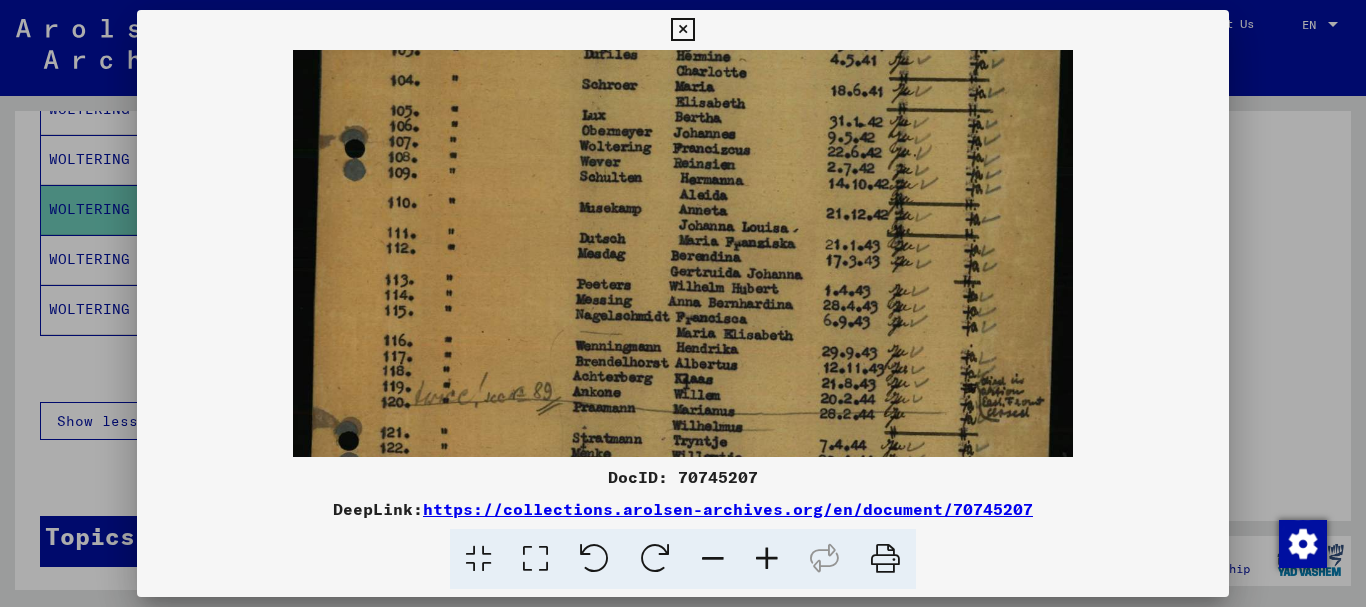 drag, startPoint x: 681, startPoint y: 156, endPoint x: 633, endPoint y: 325, distance: 175.68437 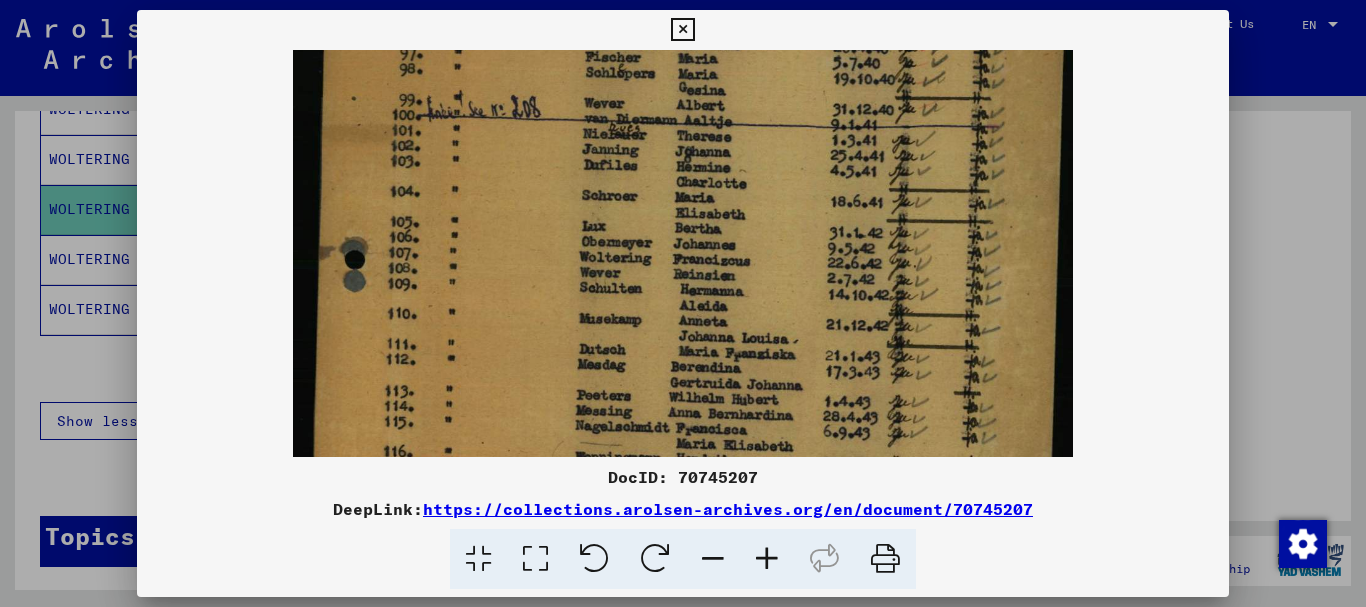 drag, startPoint x: 653, startPoint y: 154, endPoint x: 613, endPoint y: 279, distance: 131.24405 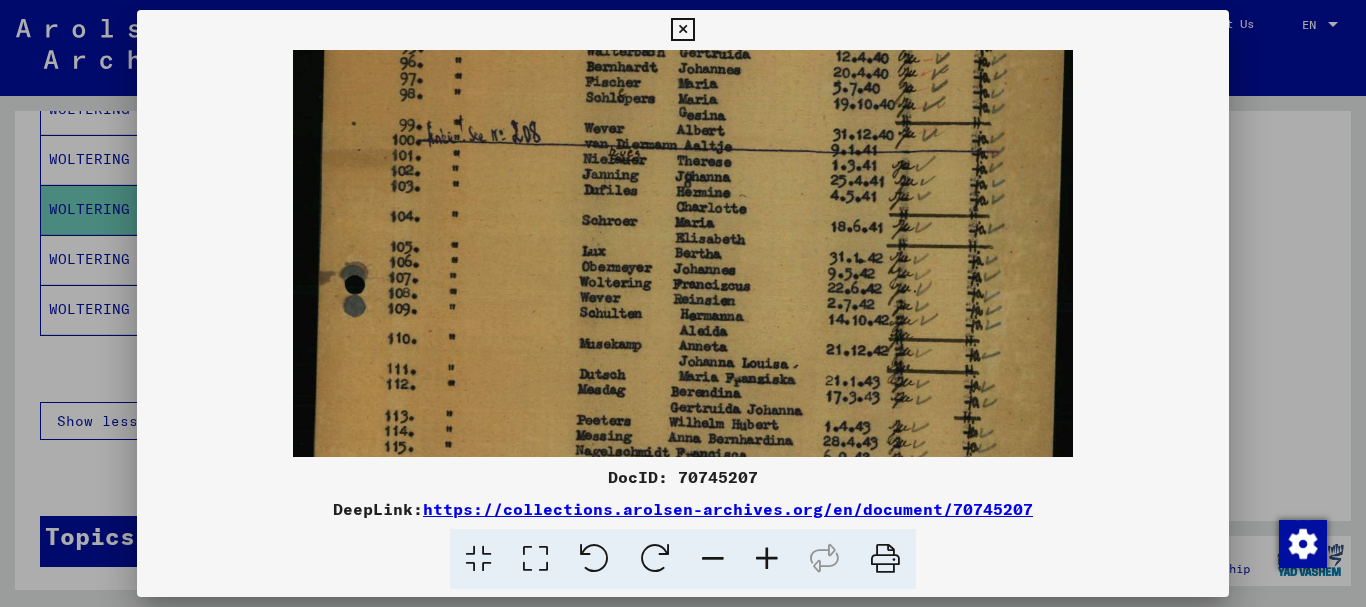 scroll, scrollTop: 174, scrollLeft: 0, axis: vertical 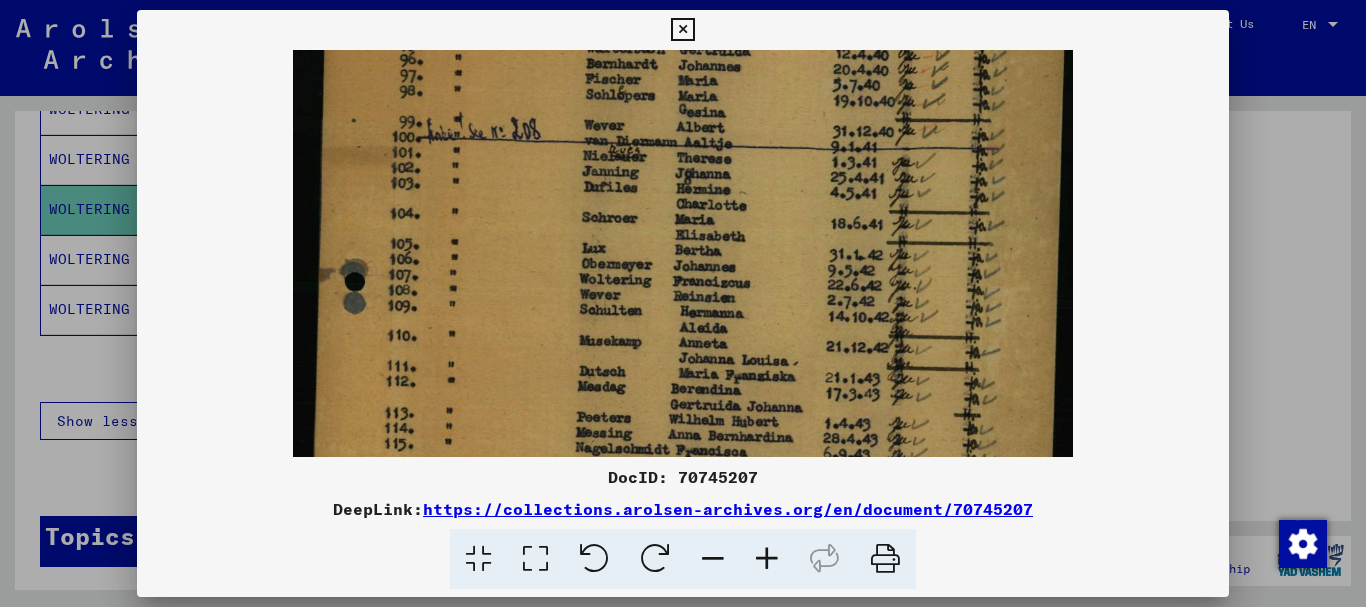 drag, startPoint x: 878, startPoint y: 98, endPoint x: 850, endPoint y: 153, distance: 61.7171 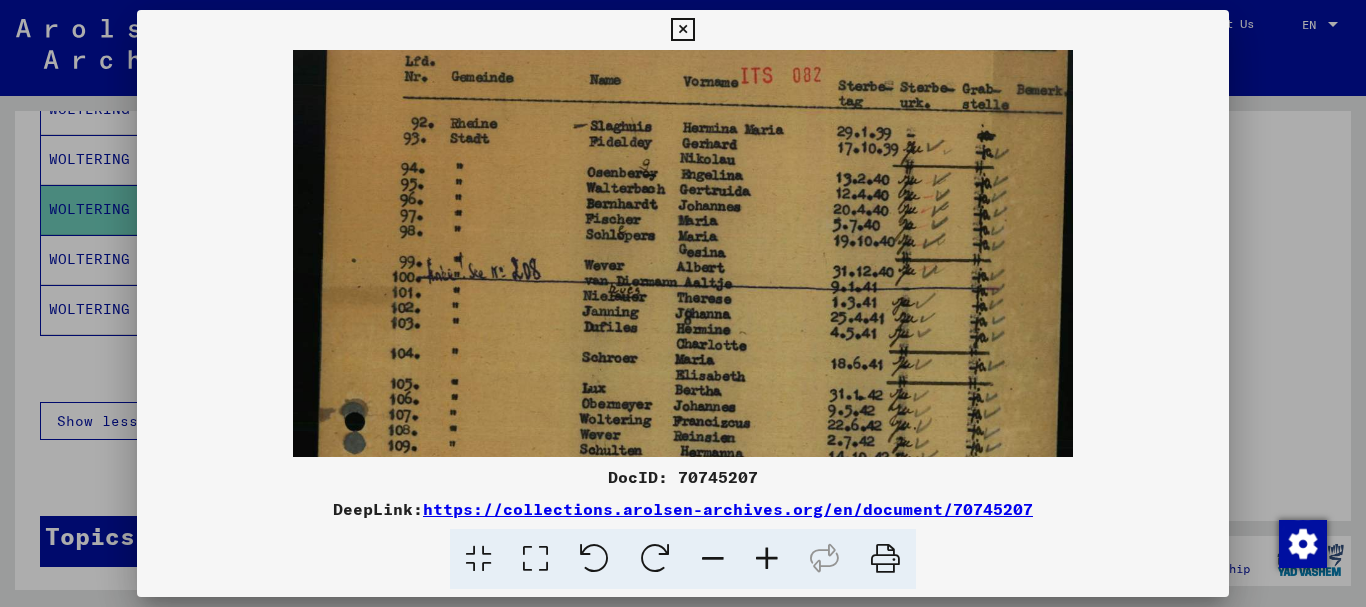 scroll, scrollTop: 0, scrollLeft: 0, axis: both 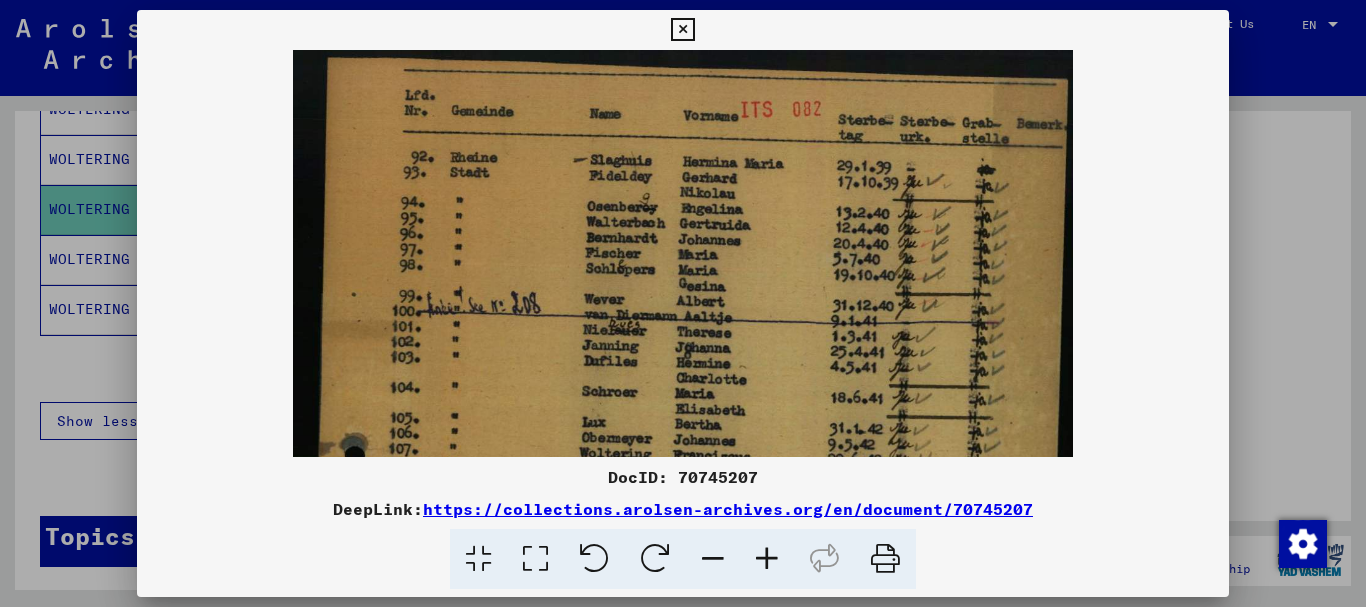 drag, startPoint x: 743, startPoint y: 108, endPoint x: 709, endPoint y: 369, distance: 263.20523 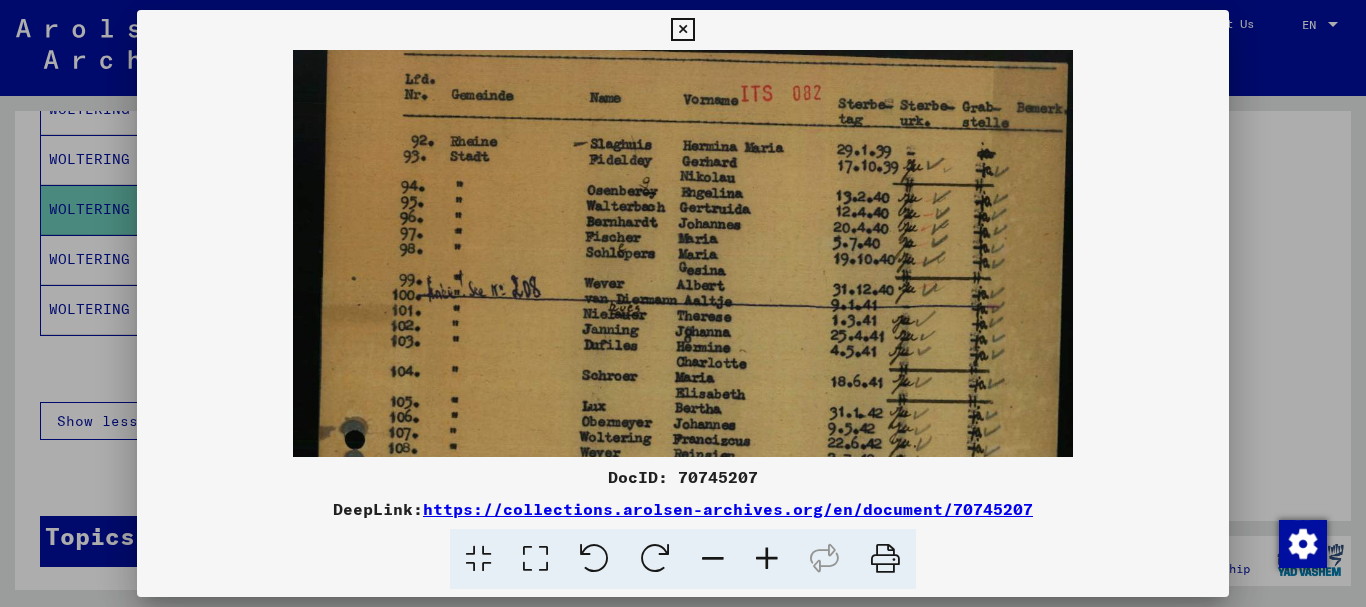 scroll, scrollTop: 14, scrollLeft: 0, axis: vertical 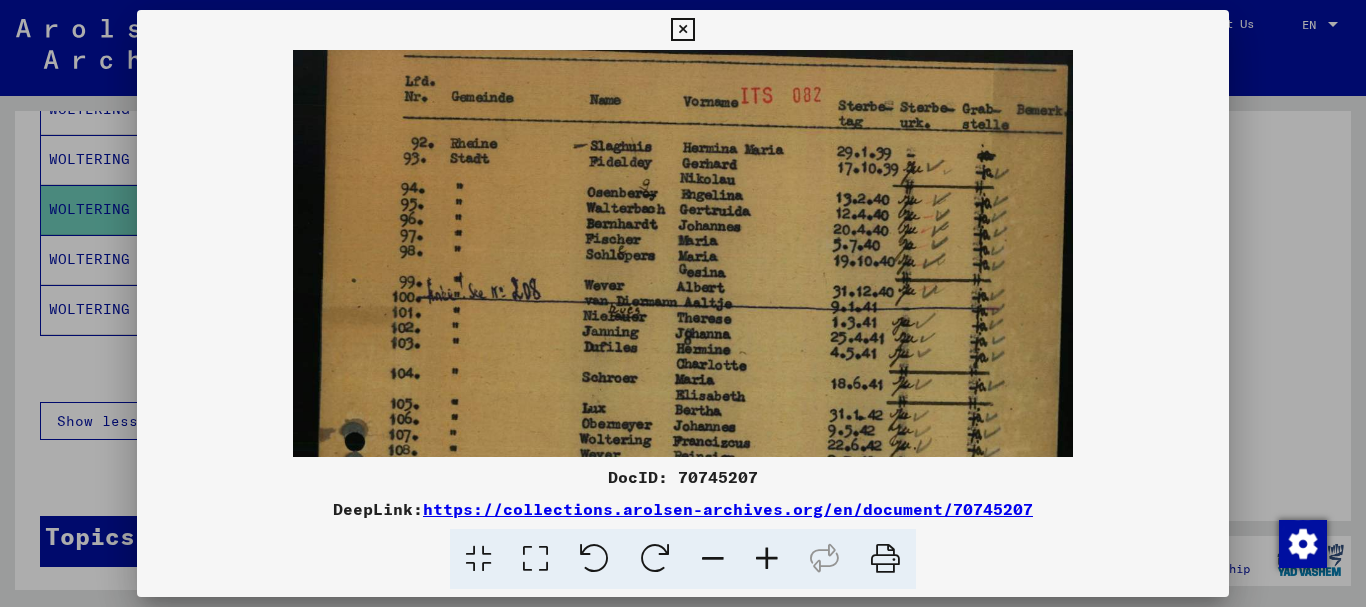 drag, startPoint x: 524, startPoint y: 392, endPoint x: 516, endPoint y: 379, distance: 15.264338 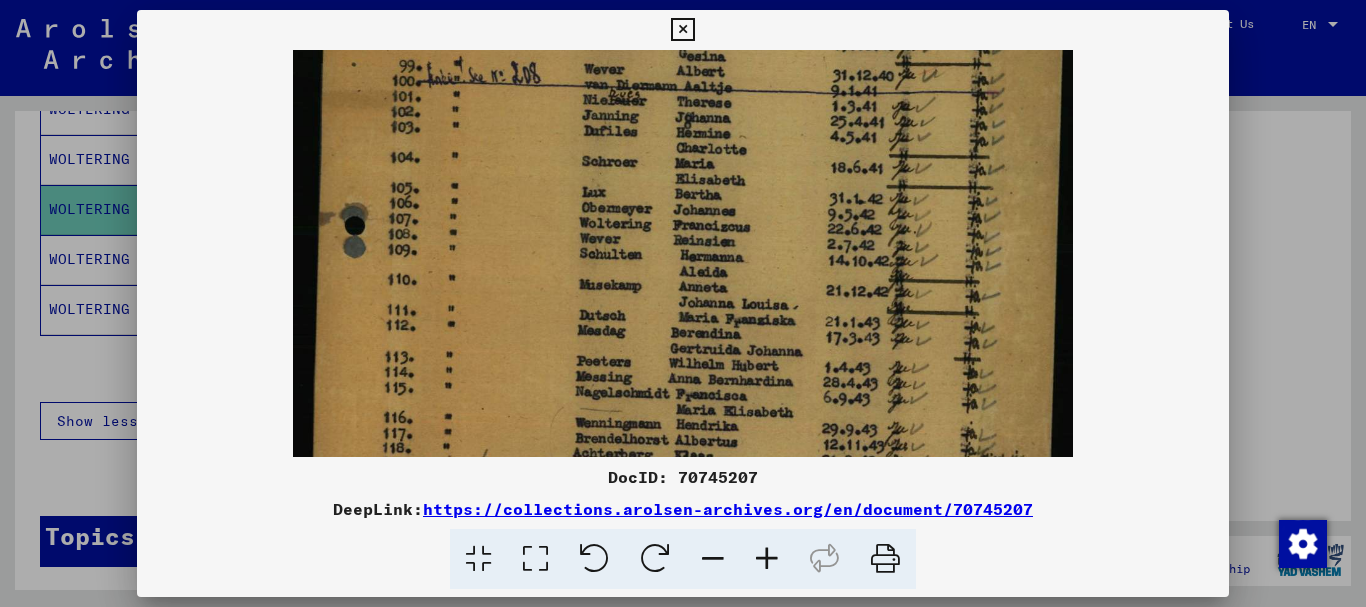 scroll, scrollTop: 235, scrollLeft: 0, axis: vertical 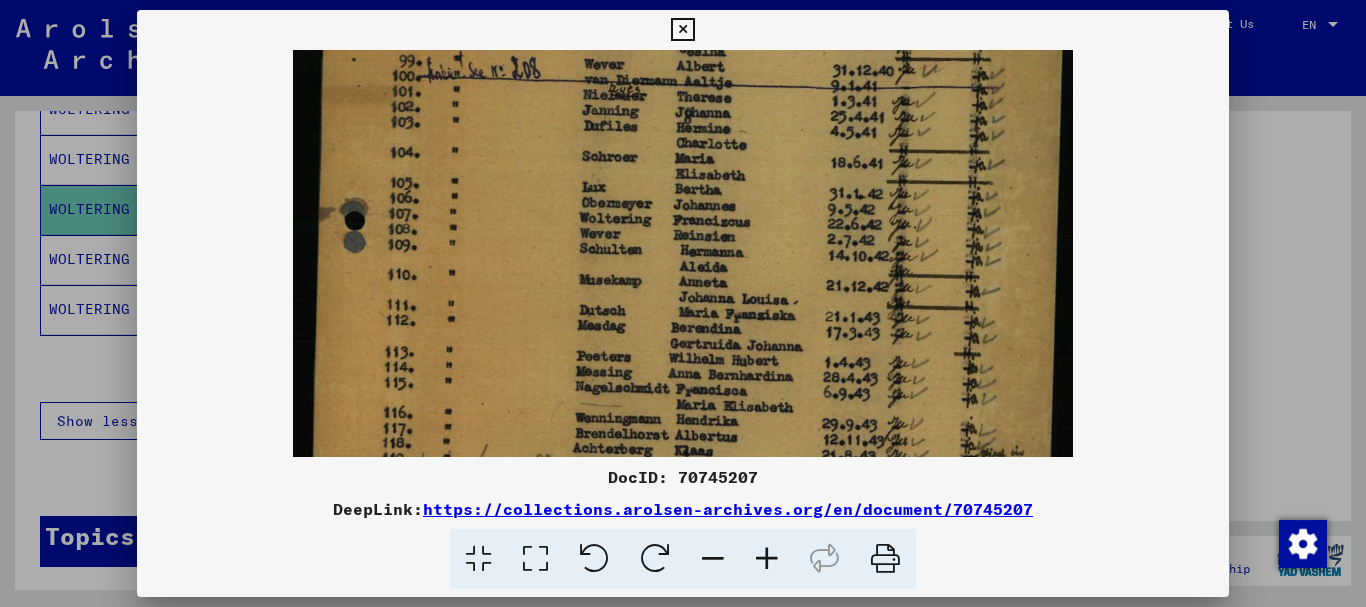 drag, startPoint x: 1009, startPoint y: 384, endPoint x: 991, endPoint y: 163, distance: 221.73183 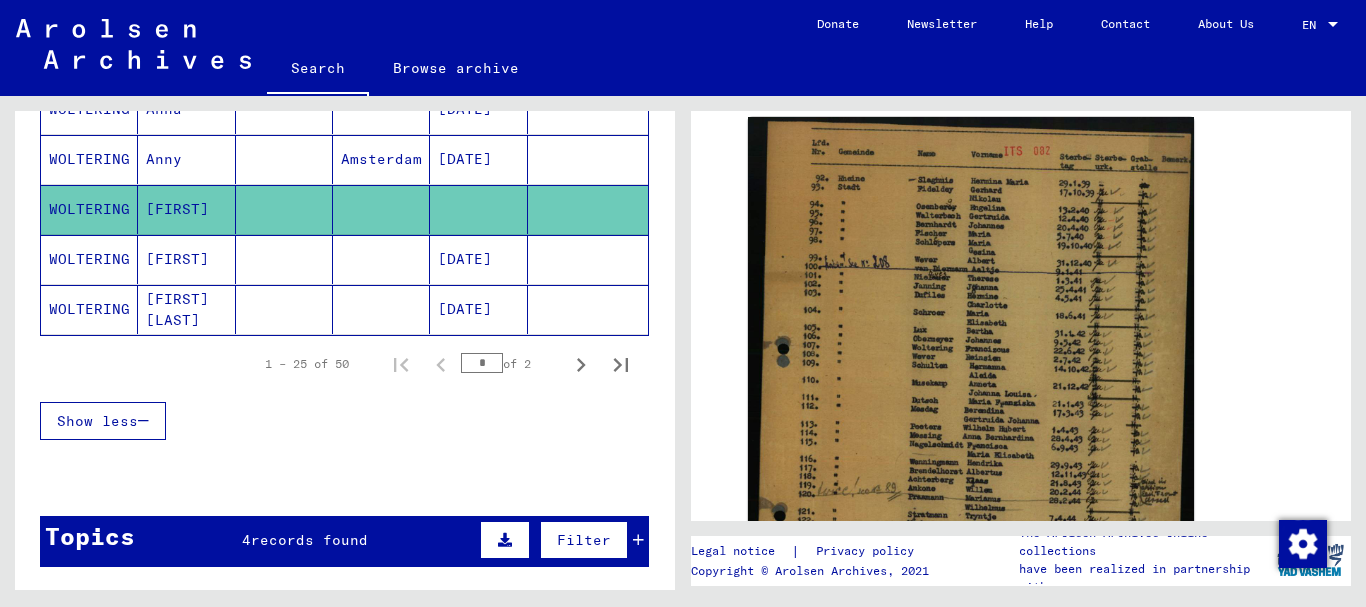 click on "Search   Browse archive   Detailed questions/information about the documents? Send us an inquiry for free.  Donate Newsletter Help Contact About Us EN EN" 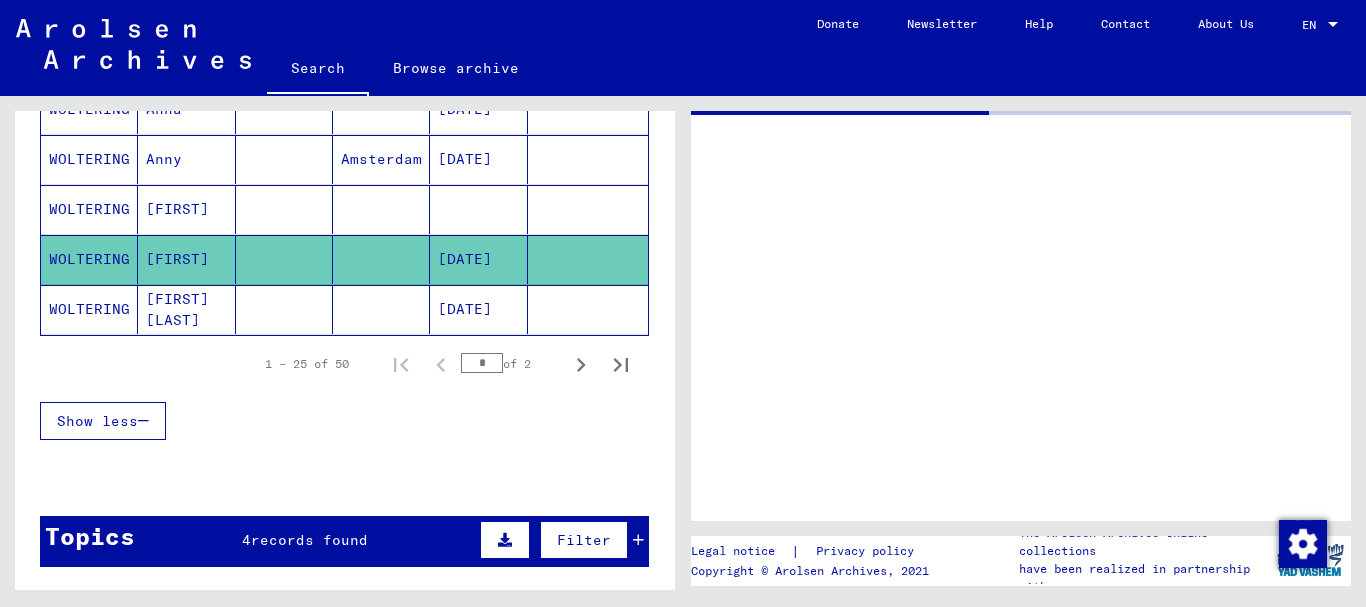 scroll, scrollTop: 0, scrollLeft: 0, axis: both 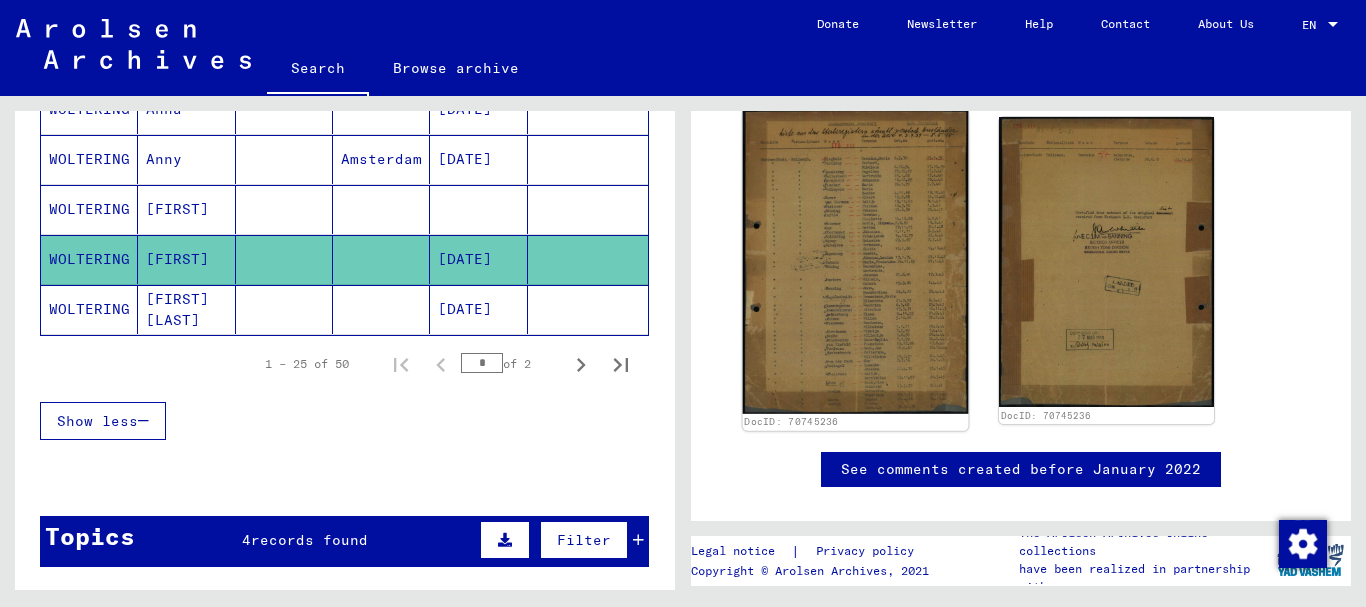 click 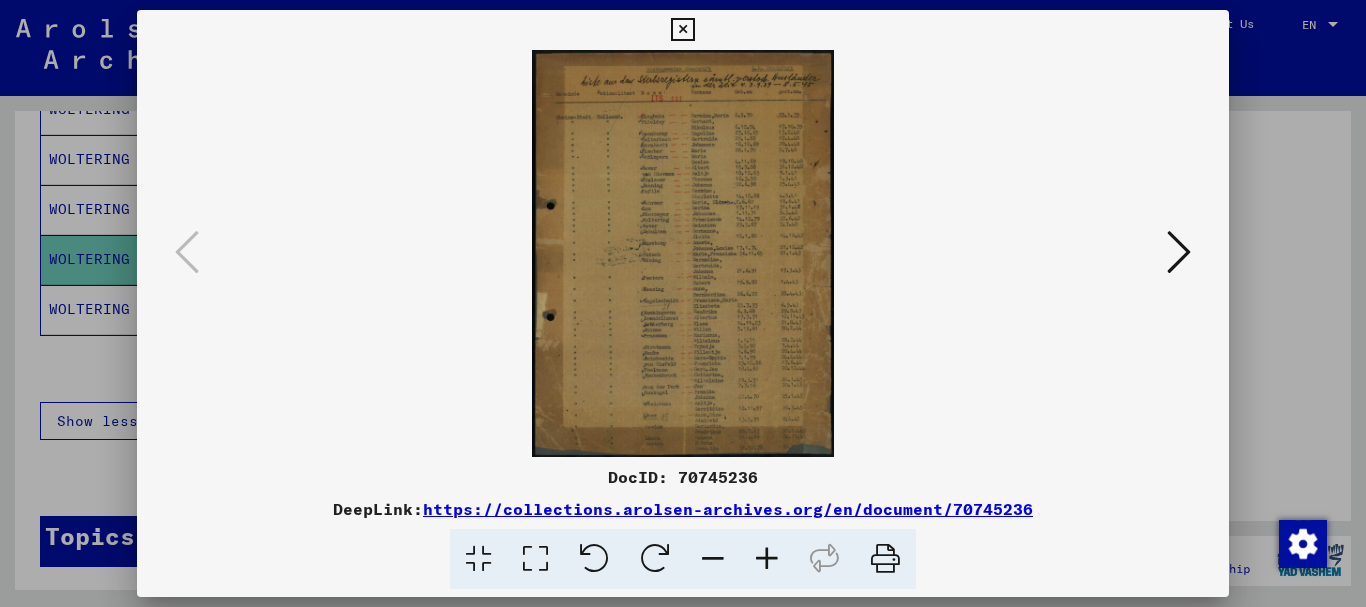 click at bounding box center [682, 30] 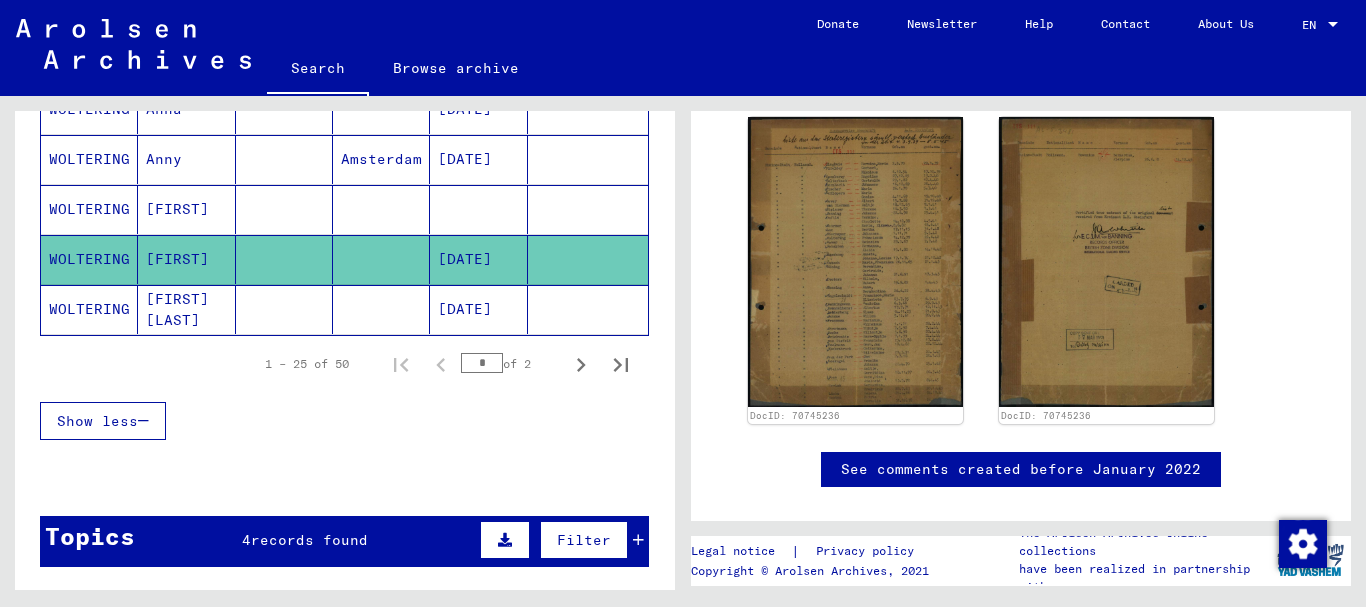 click on "Search   Browse archive   Detailed questions/information about the documents? Send us an inquiry for free.  Donate Newsletter Help Contact About Us EN EN" 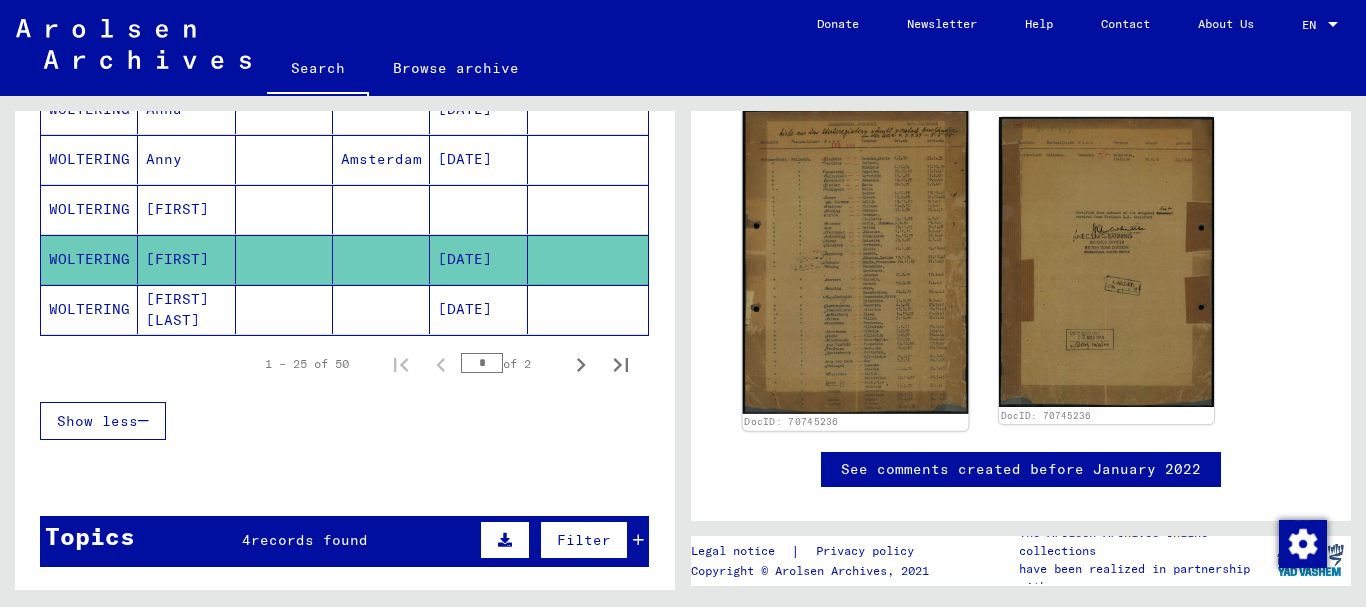 click 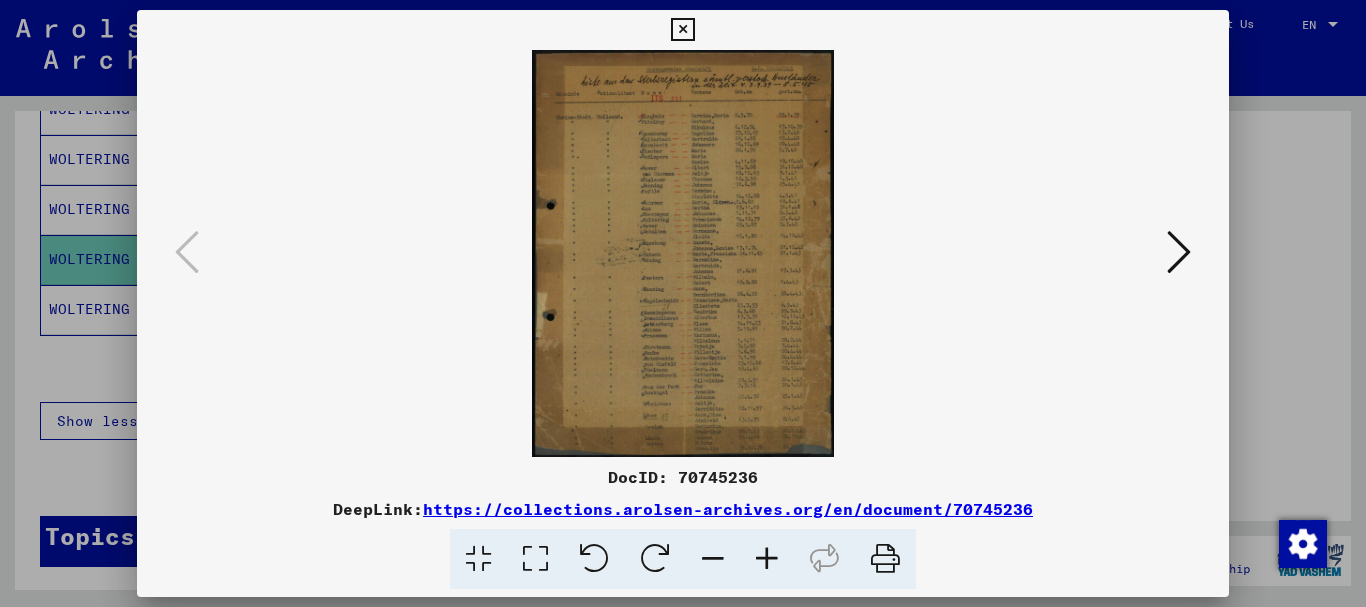 click at bounding box center (682, 30) 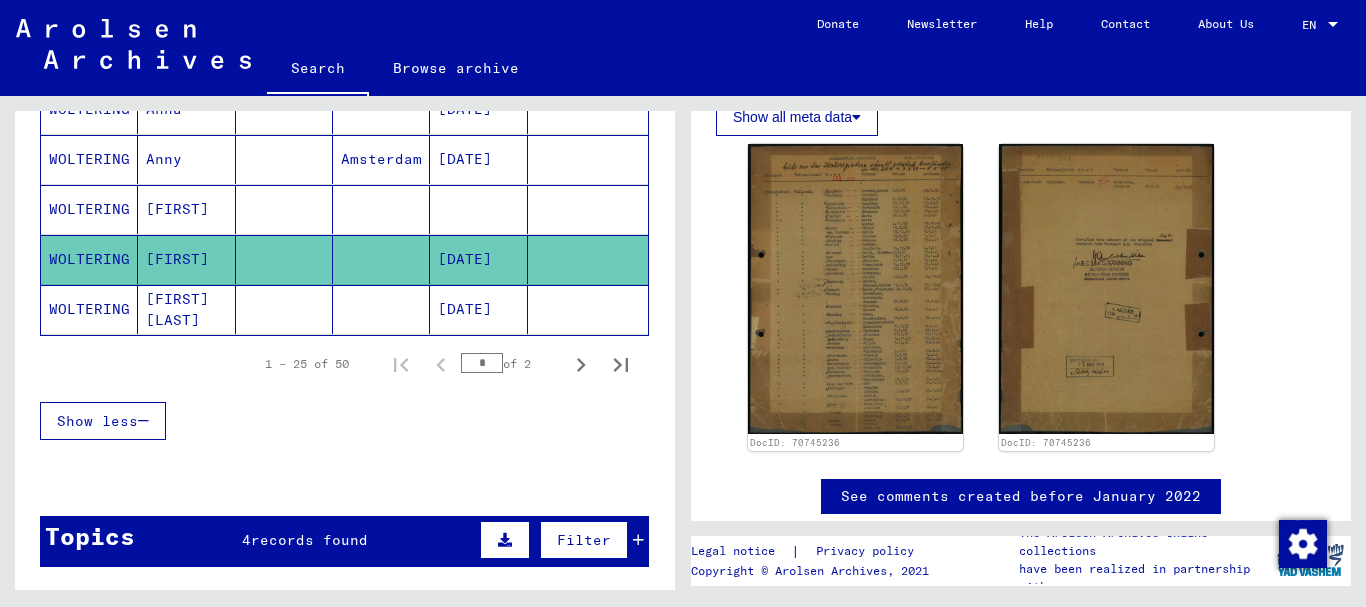 scroll, scrollTop: 258, scrollLeft: 0, axis: vertical 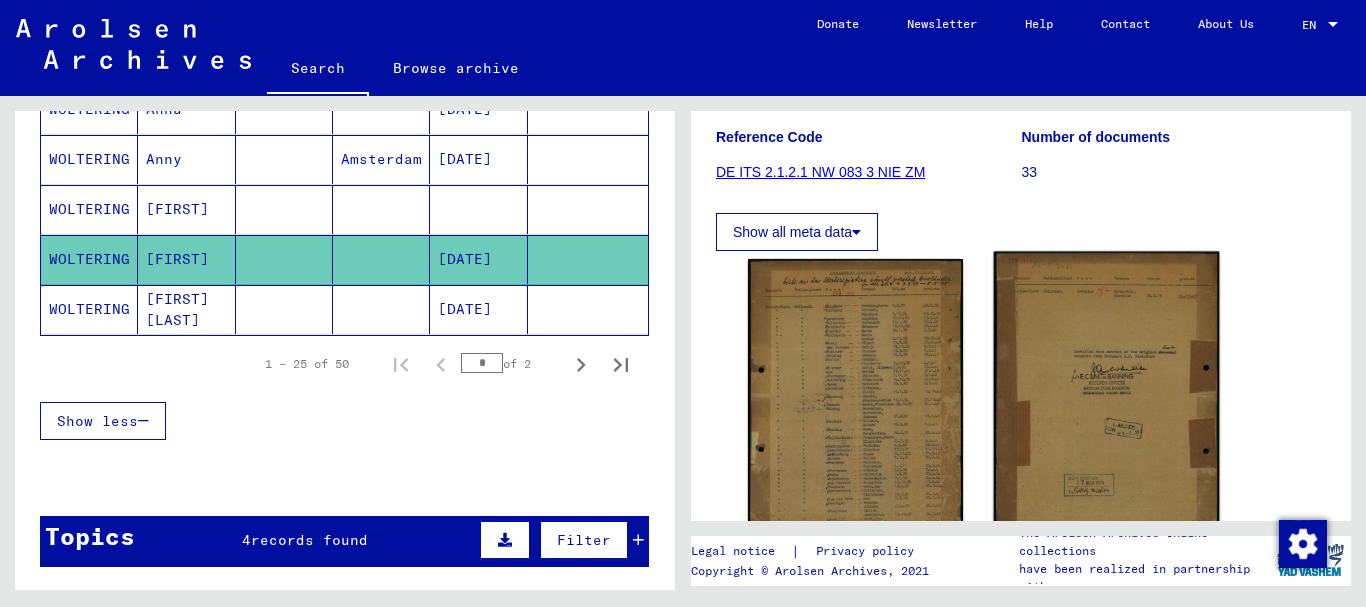 click 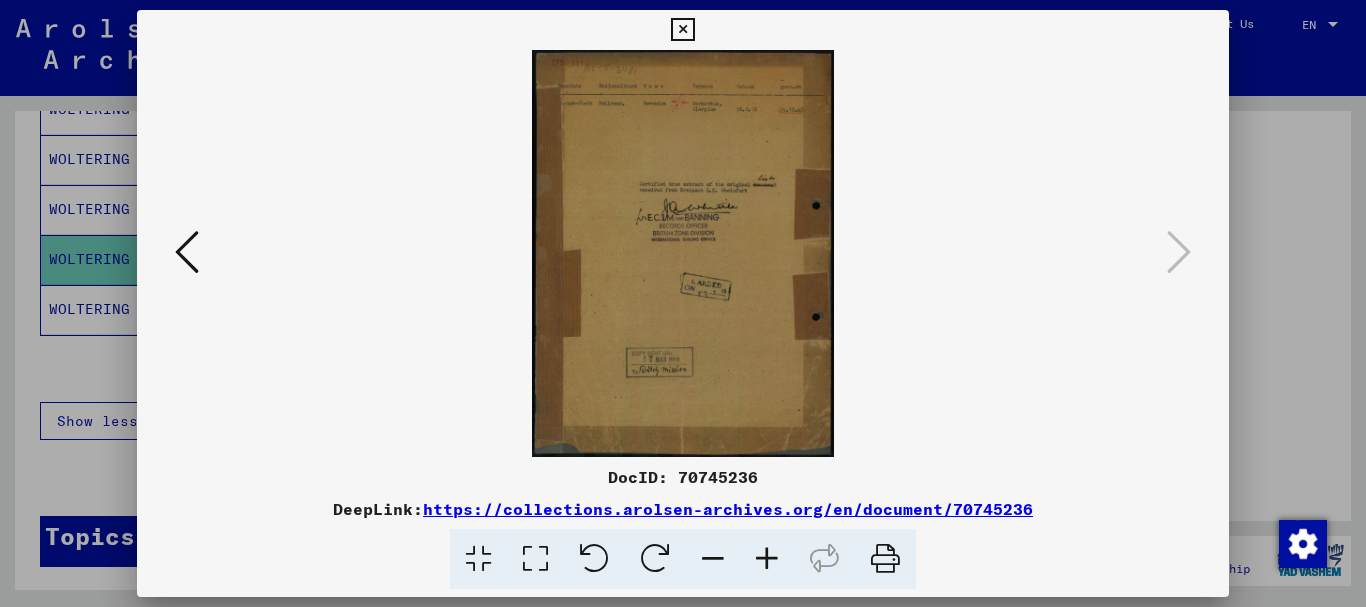 click at bounding box center (682, 30) 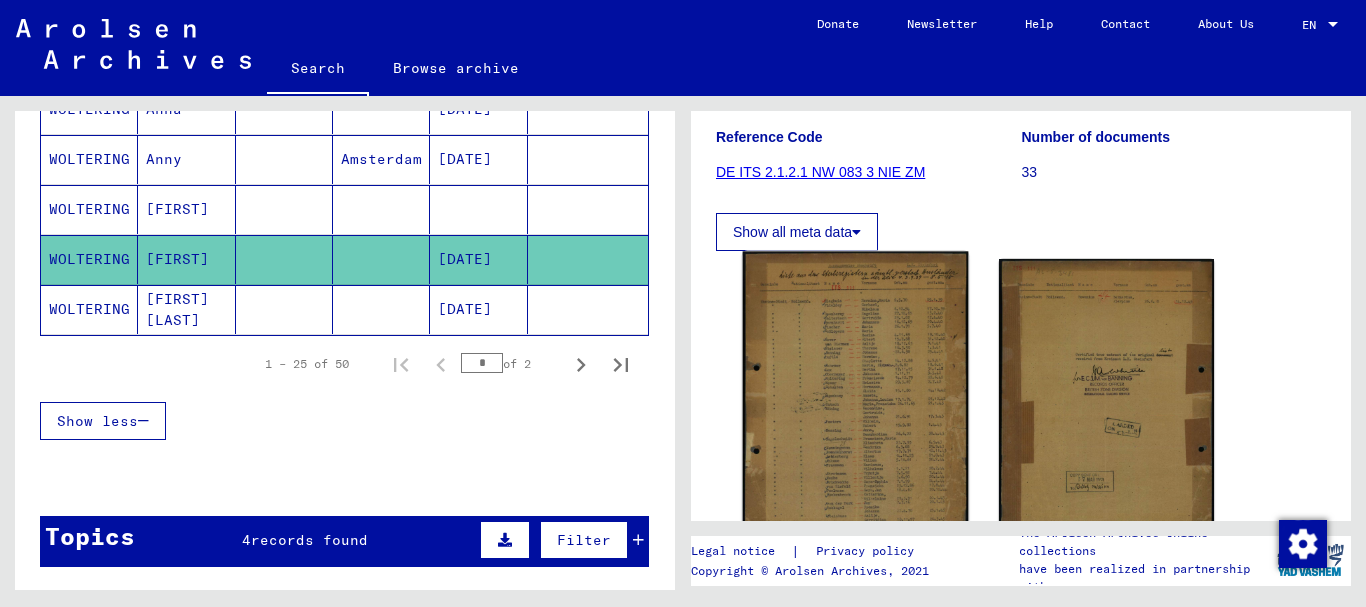 click 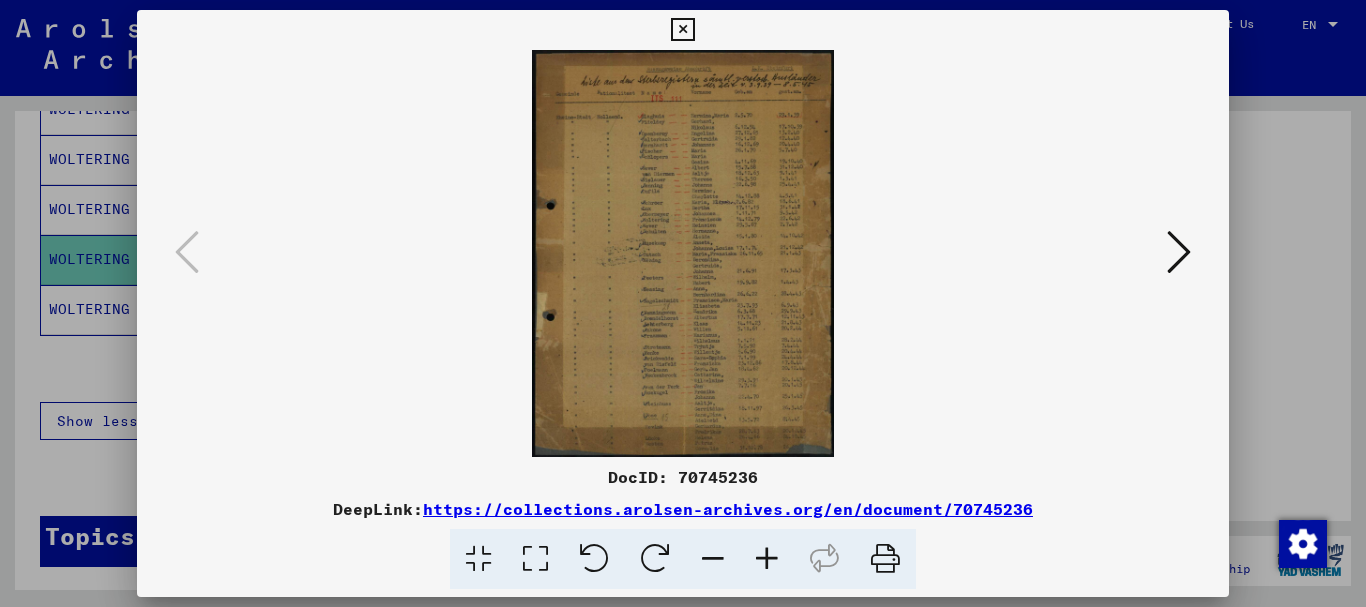 click at bounding box center (767, 559) 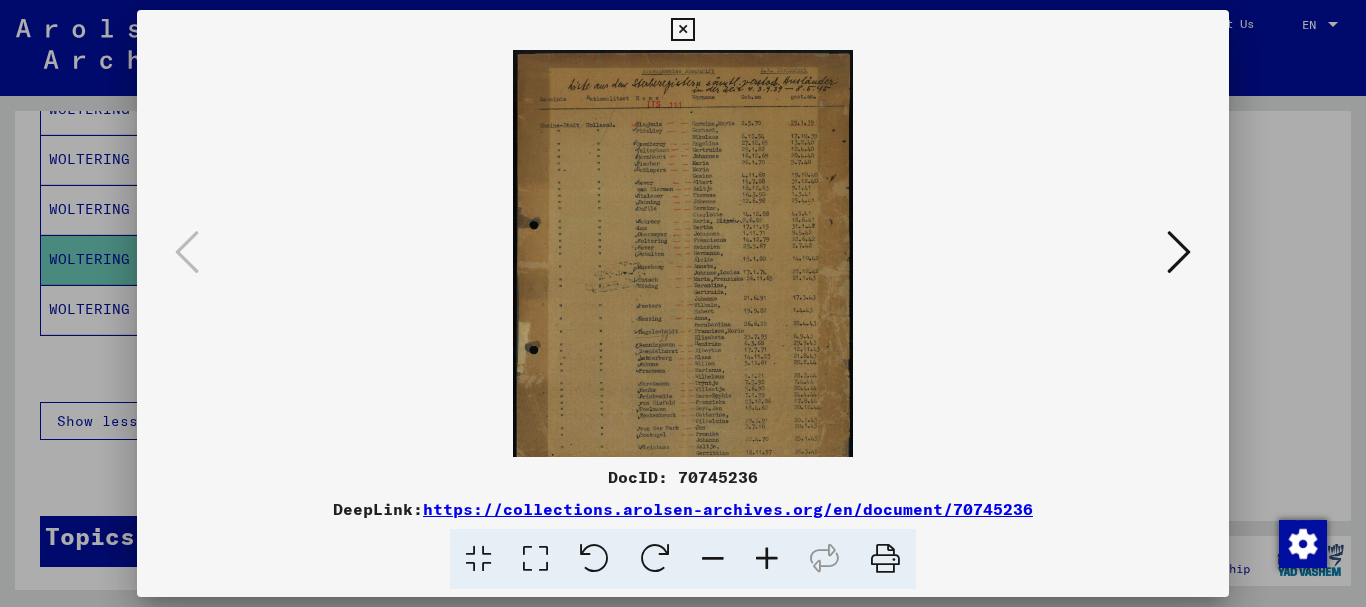 click at bounding box center [767, 559] 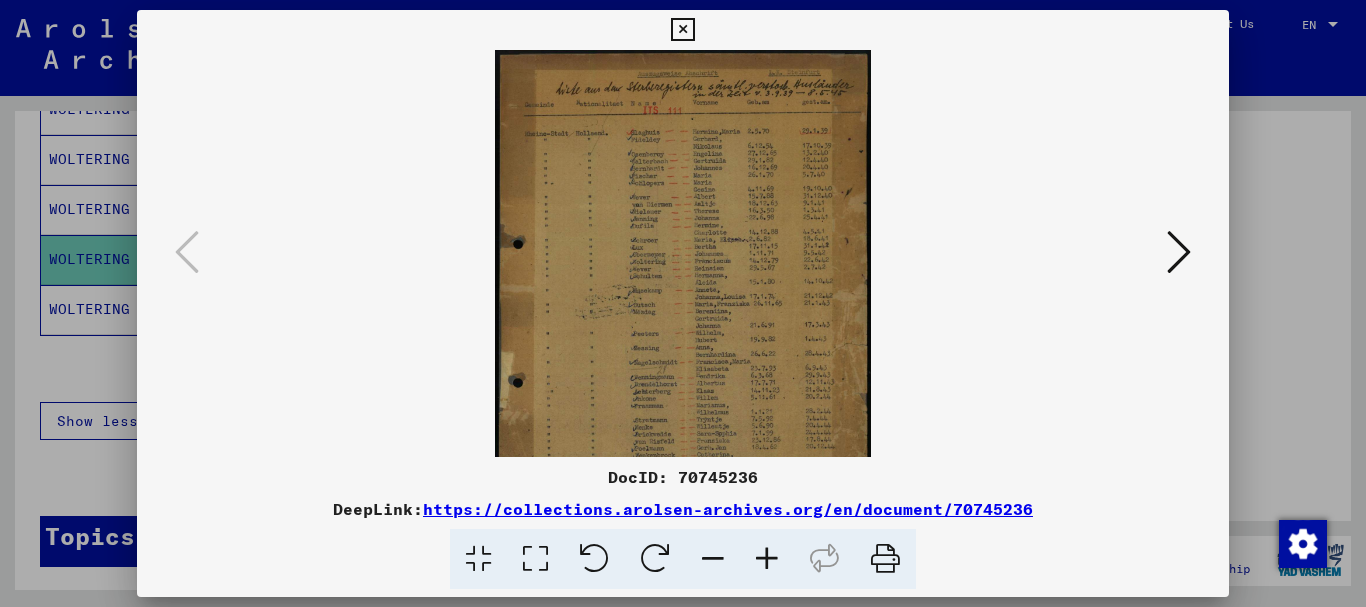 click at bounding box center (767, 559) 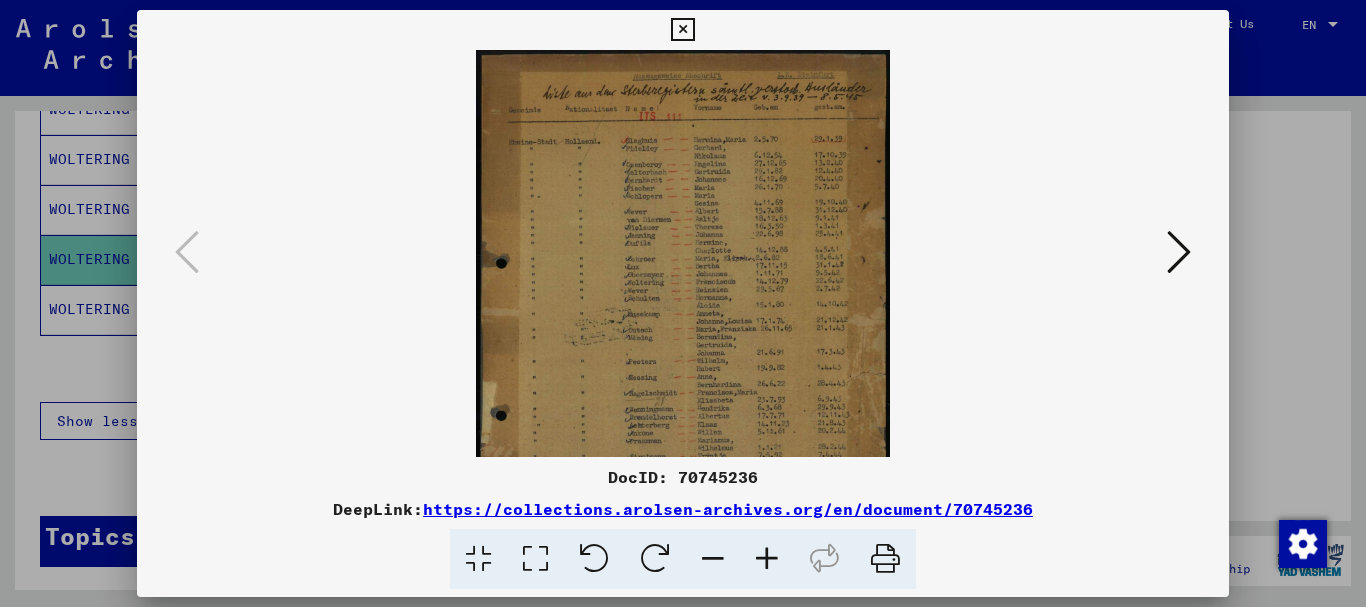 click at bounding box center [767, 559] 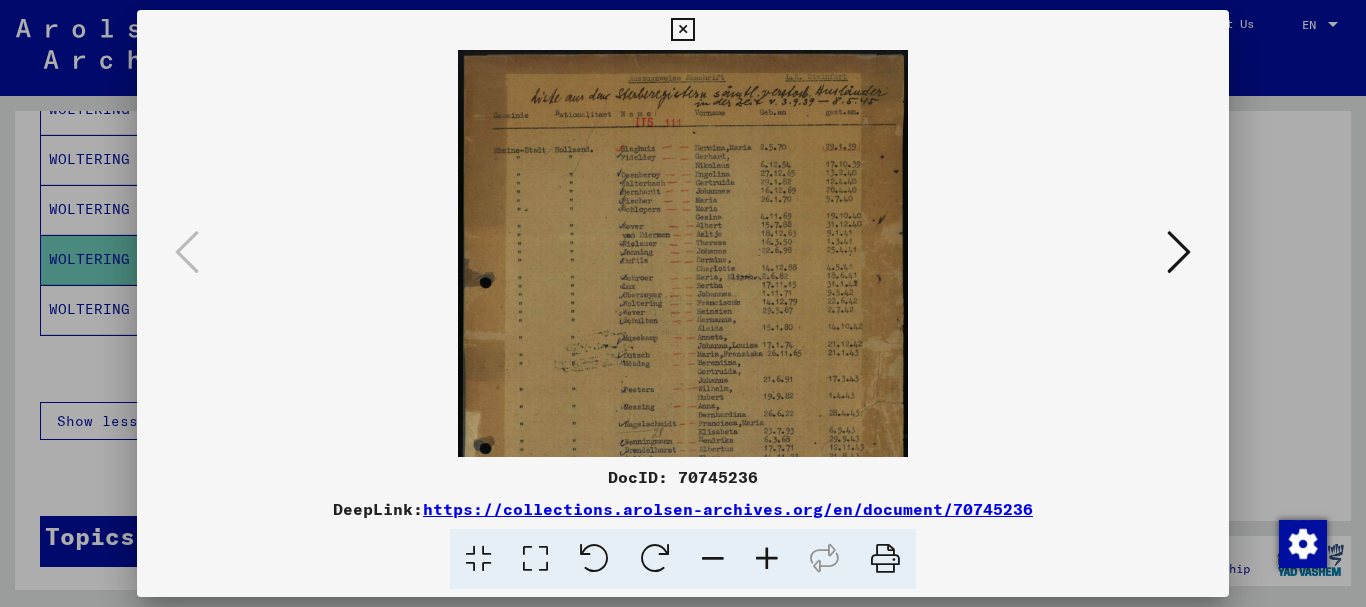 click at bounding box center (767, 559) 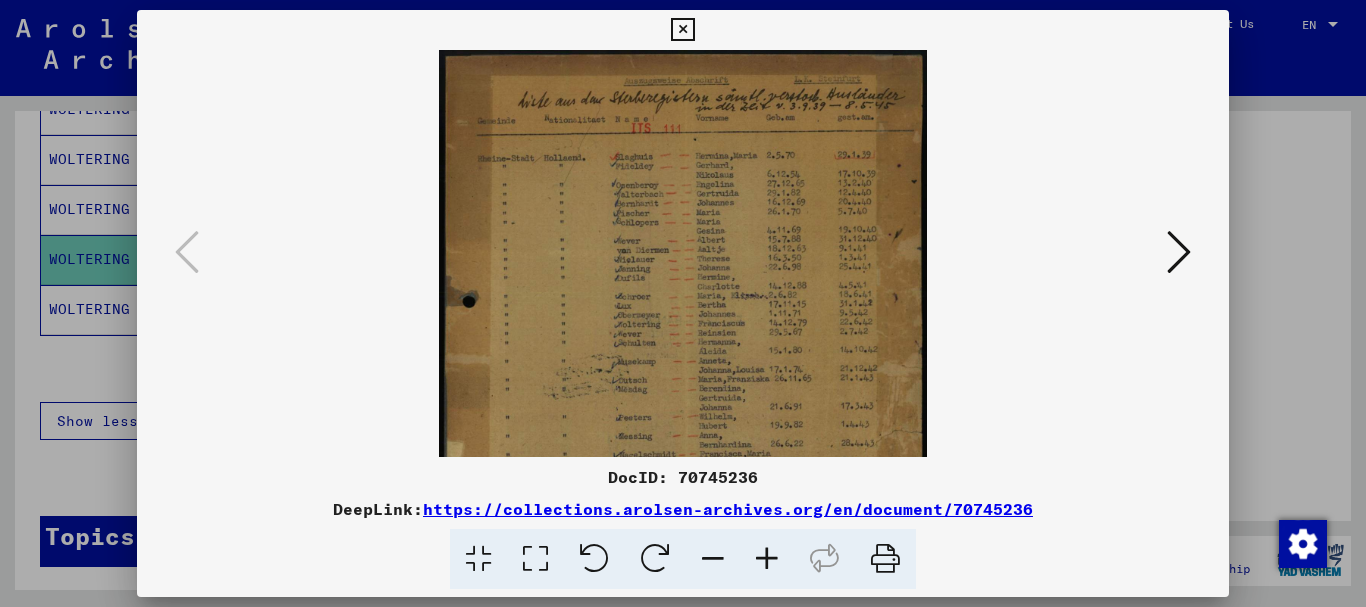 click at bounding box center (767, 559) 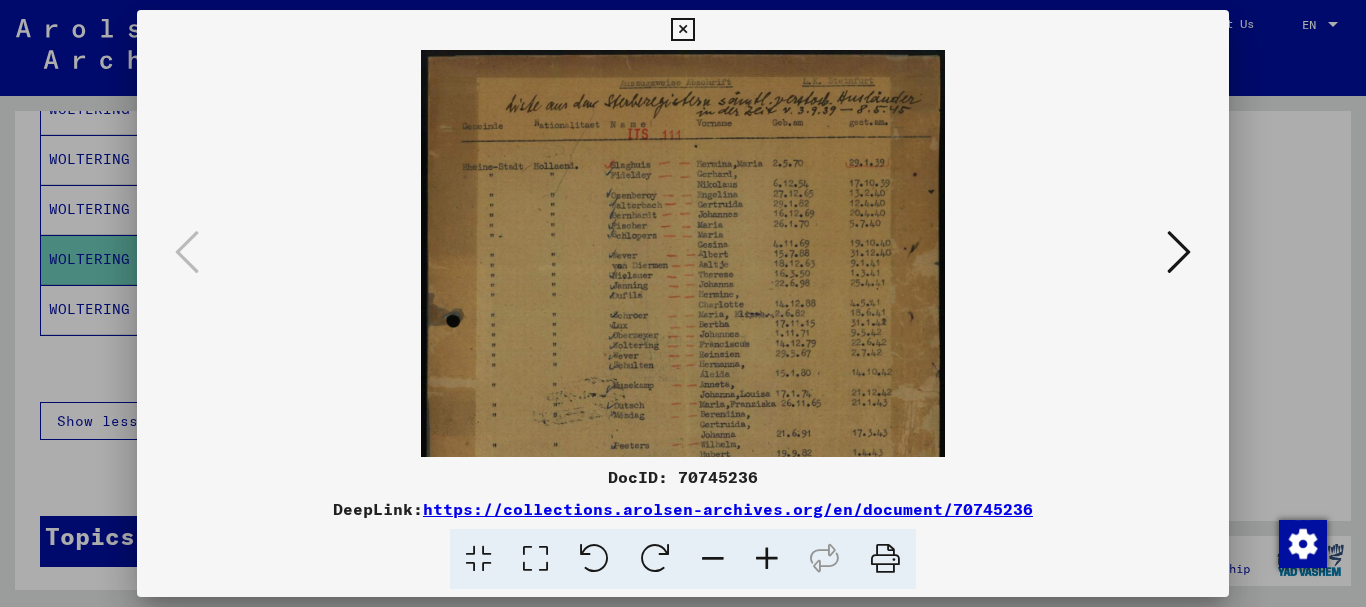 click at bounding box center [767, 559] 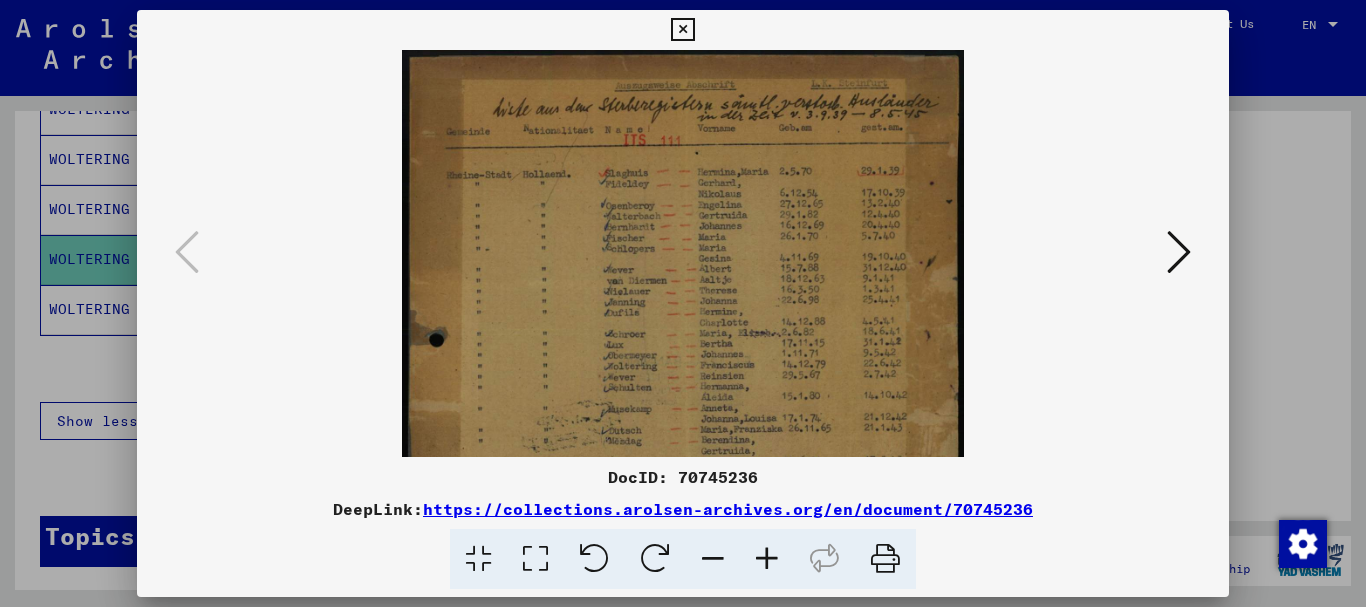 click at bounding box center (767, 559) 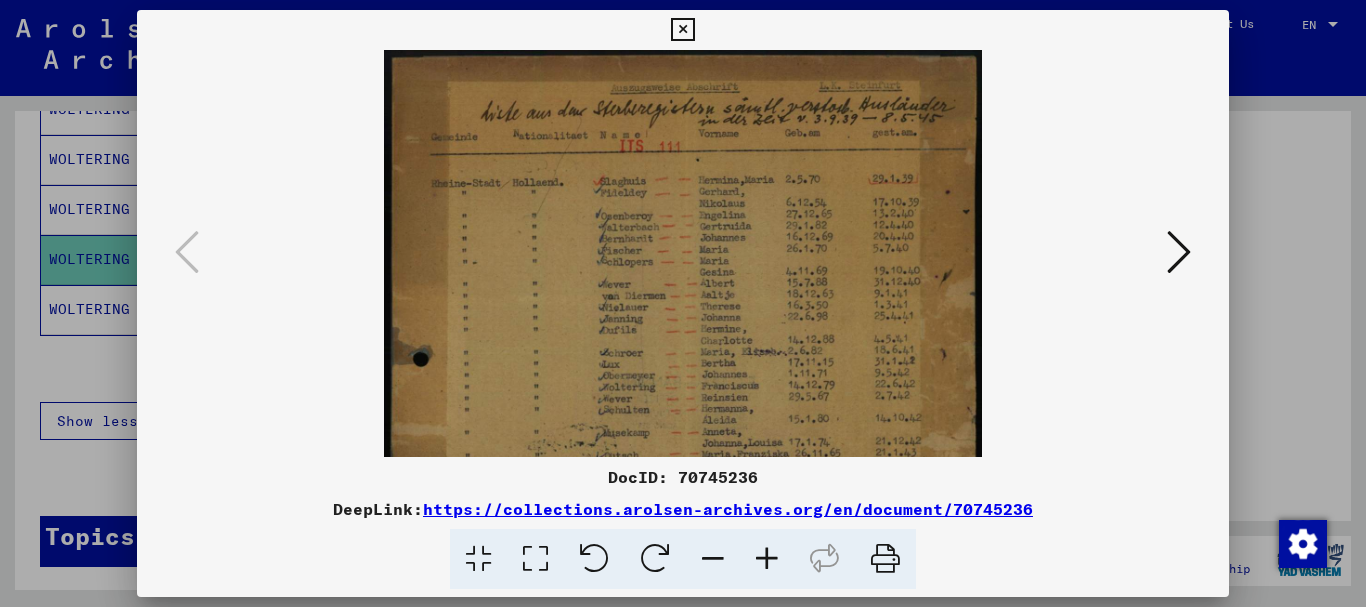 click at bounding box center (767, 559) 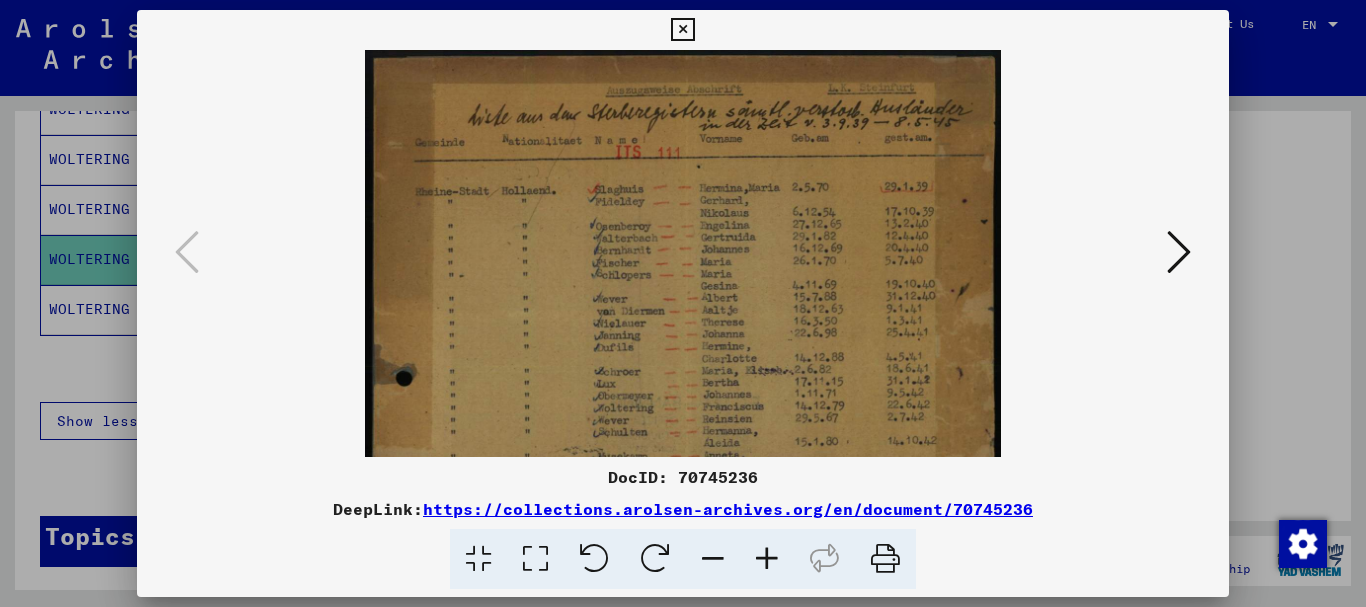 click at bounding box center [767, 559] 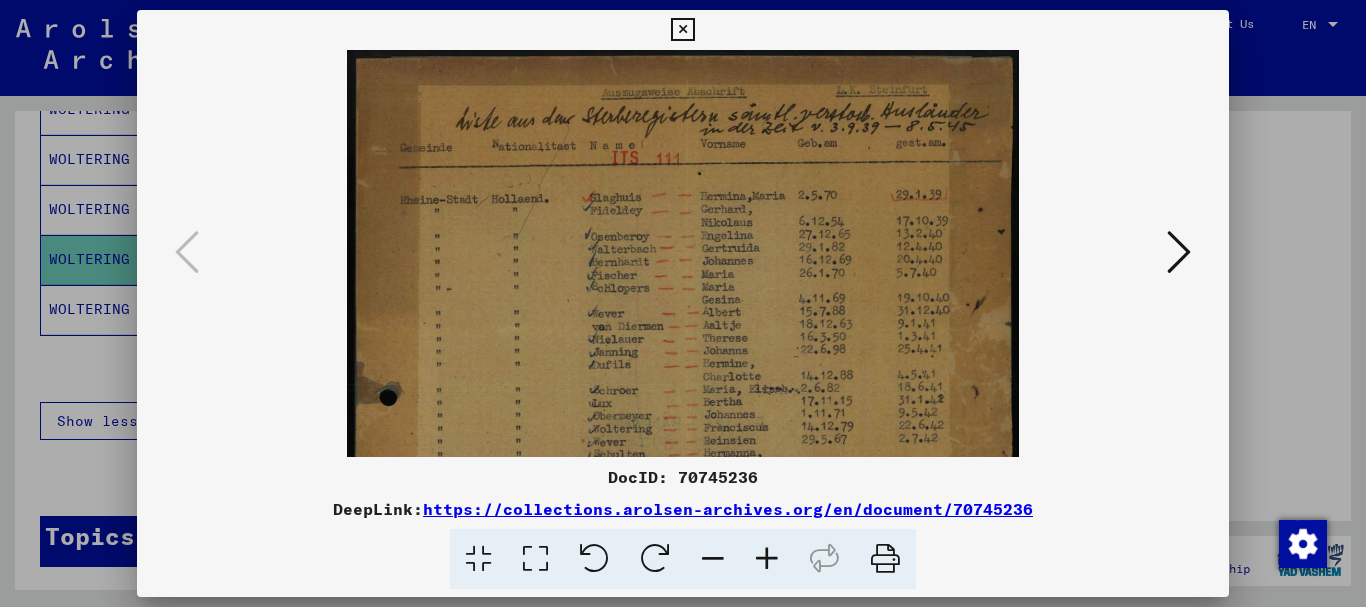 click at bounding box center (767, 559) 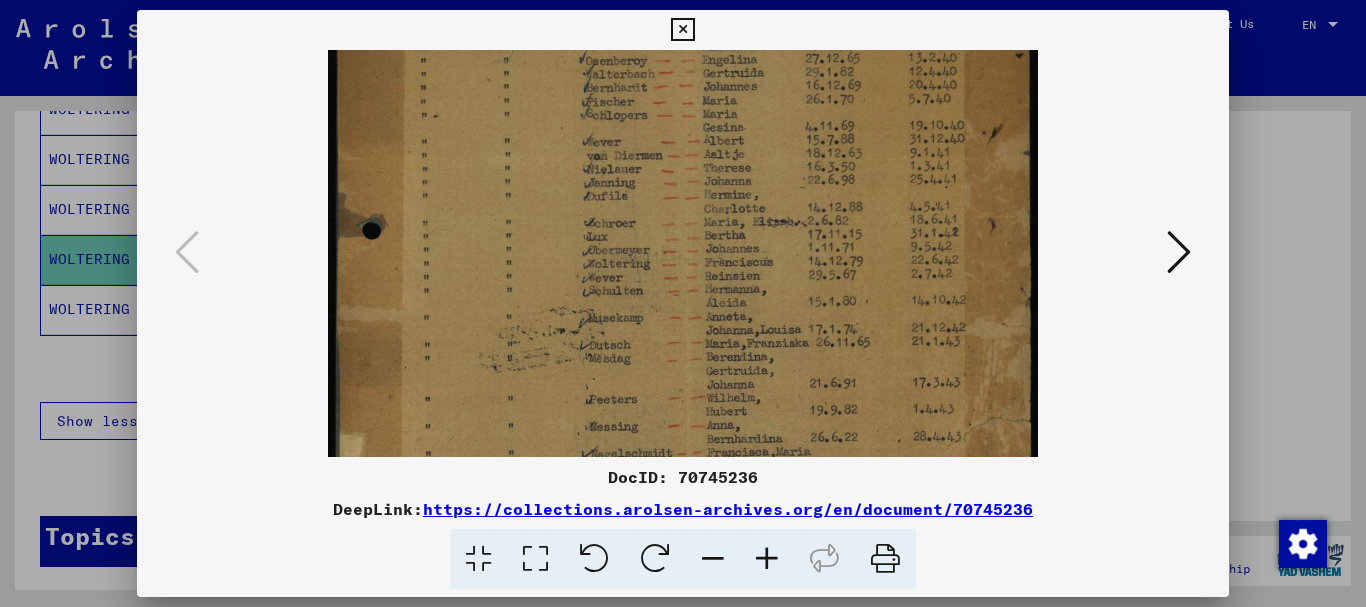 scroll, scrollTop: 191, scrollLeft: 0, axis: vertical 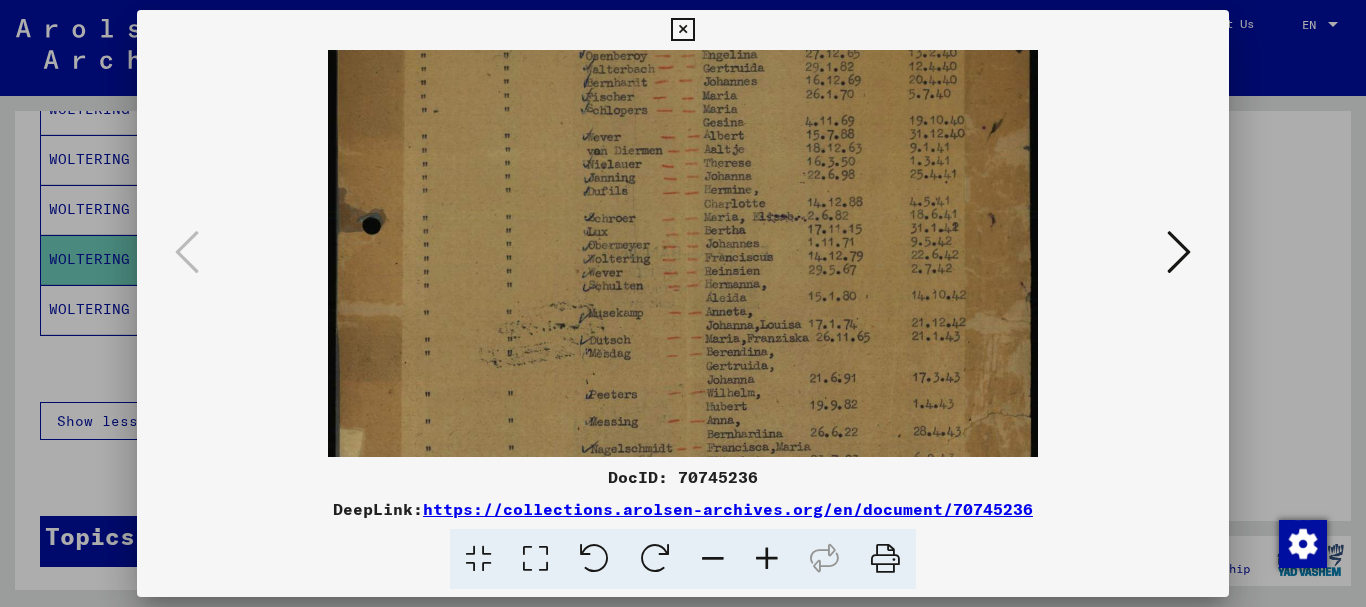 drag, startPoint x: 704, startPoint y: 351, endPoint x: 704, endPoint y: 160, distance: 191 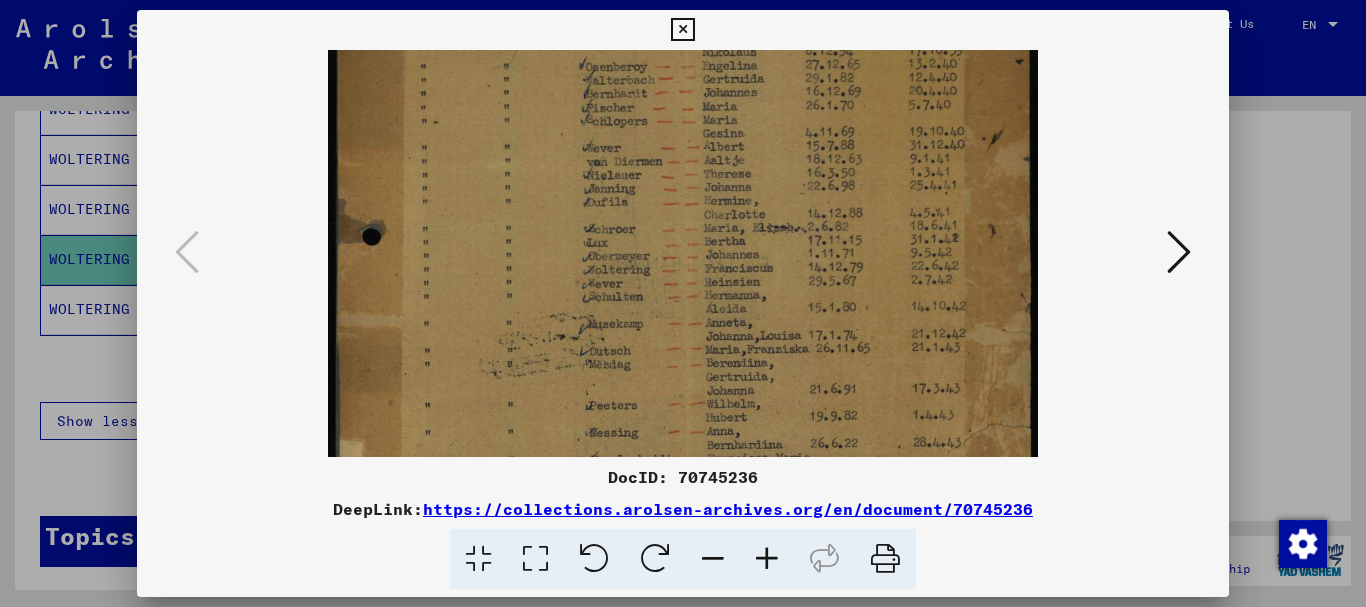 scroll, scrollTop: 177, scrollLeft: 0, axis: vertical 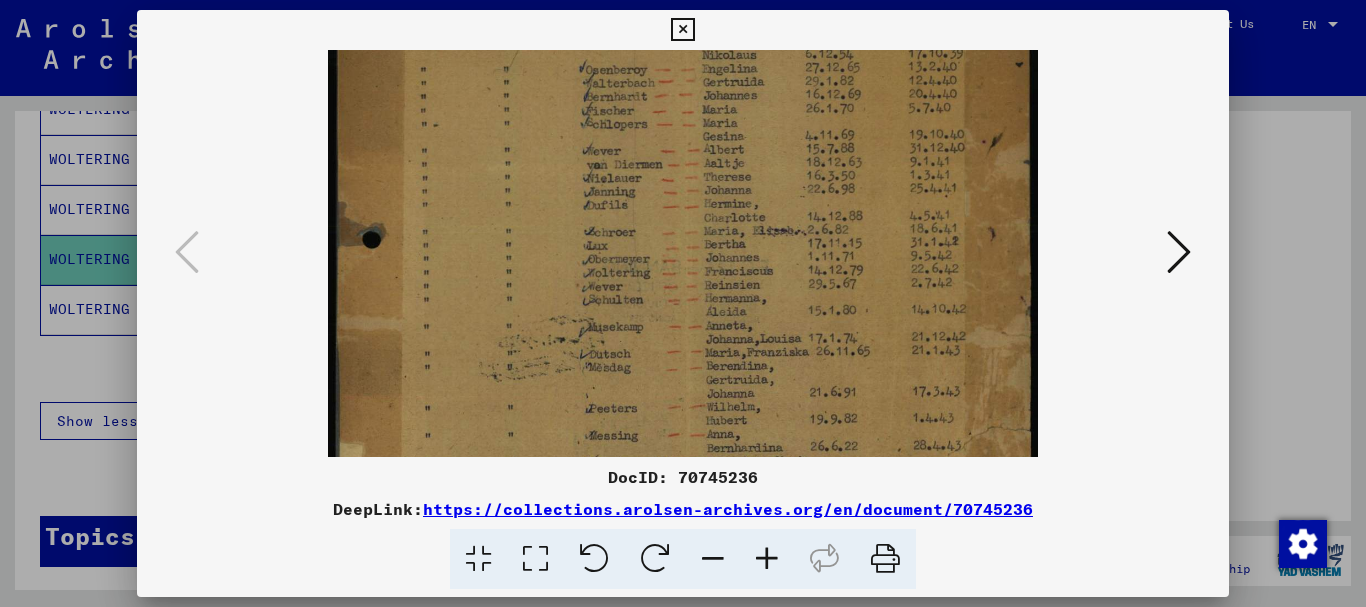drag, startPoint x: 823, startPoint y: 271, endPoint x: 778, endPoint y: 285, distance: 47.127487 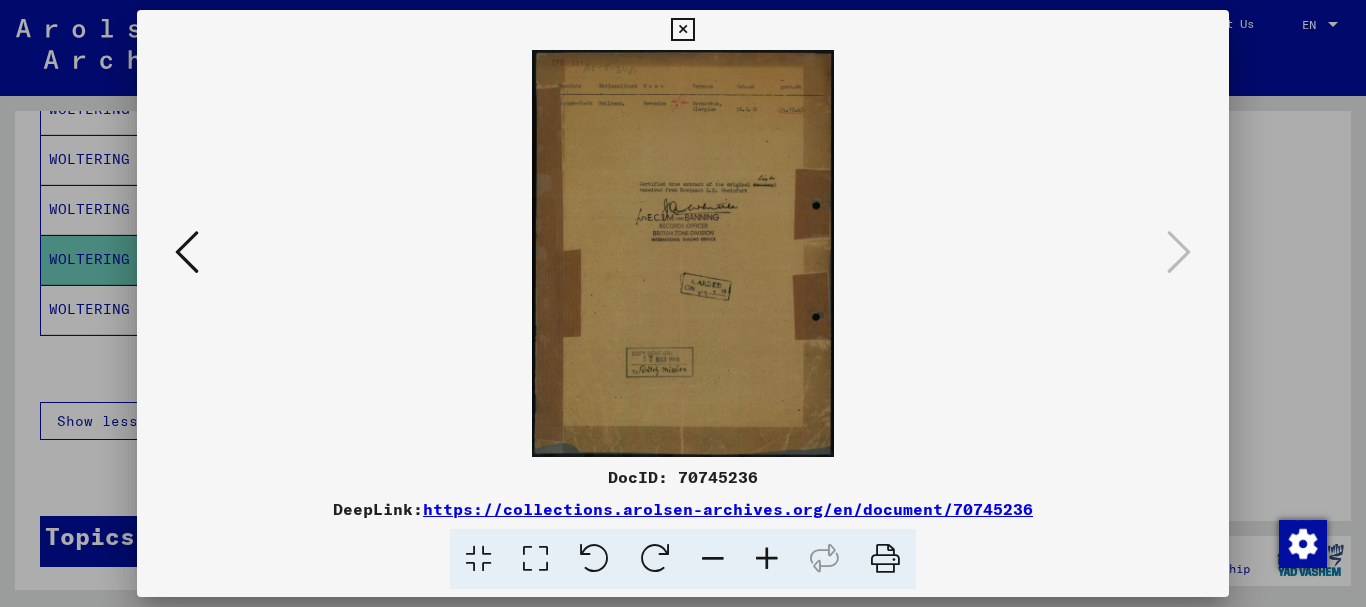 click at bounding box center (767, 559) 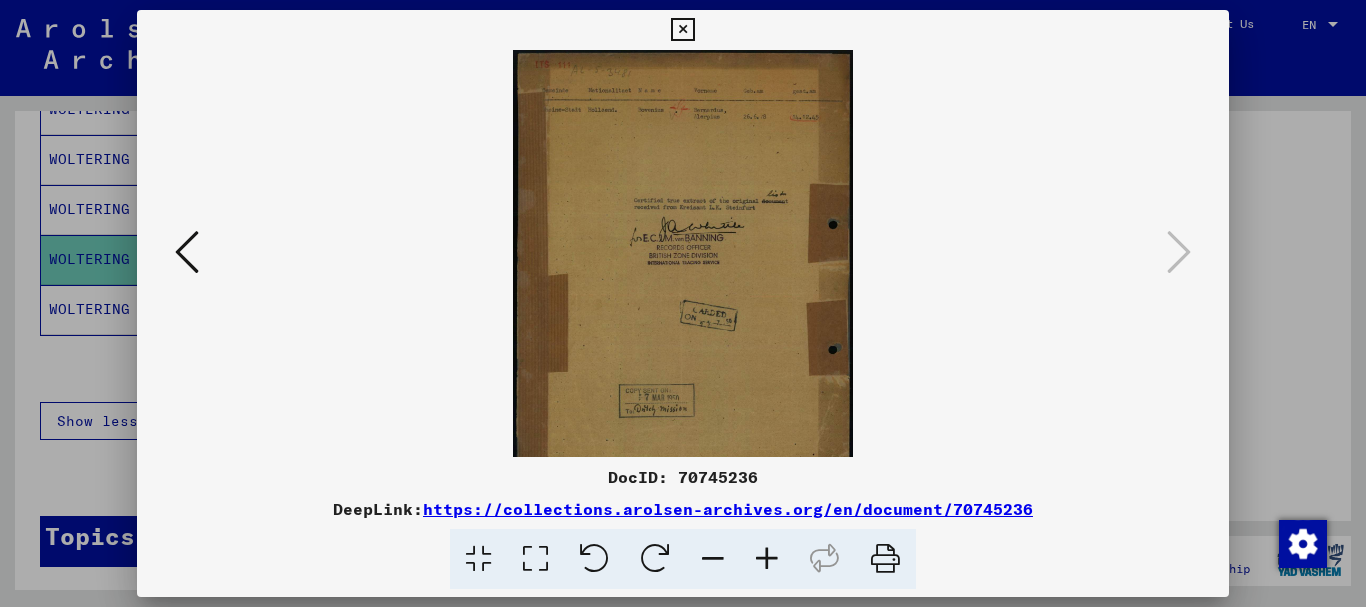 click at bounding box center (767, 559) 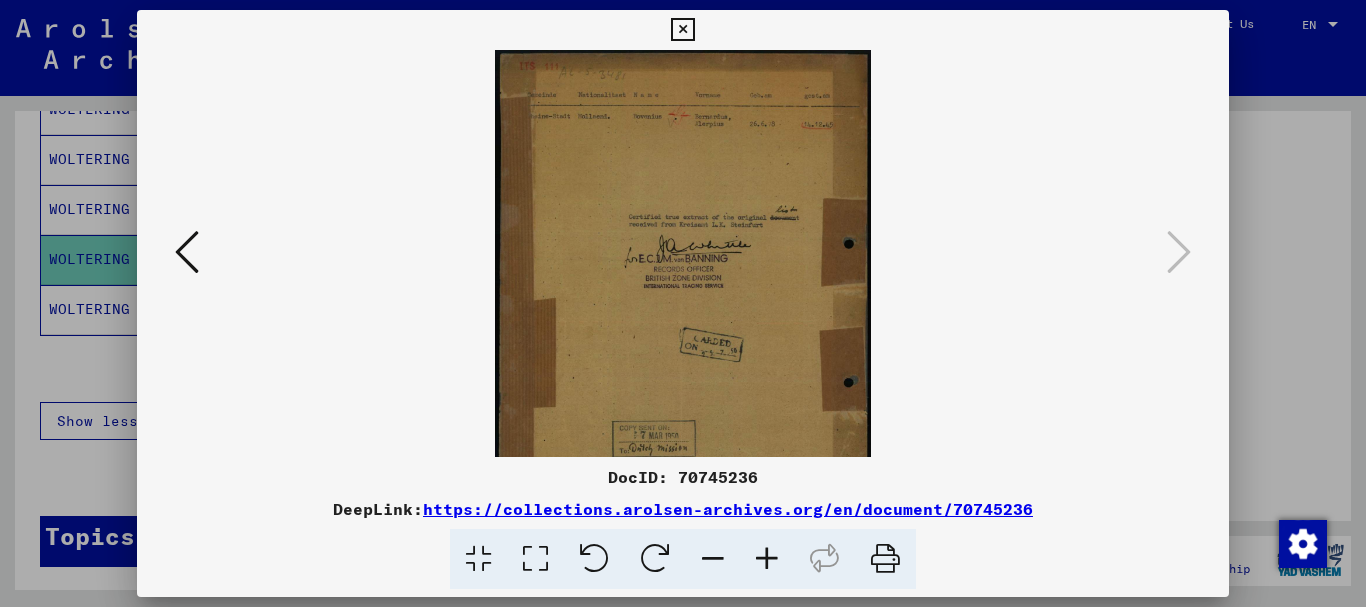 click at bounding box center (767, 559) 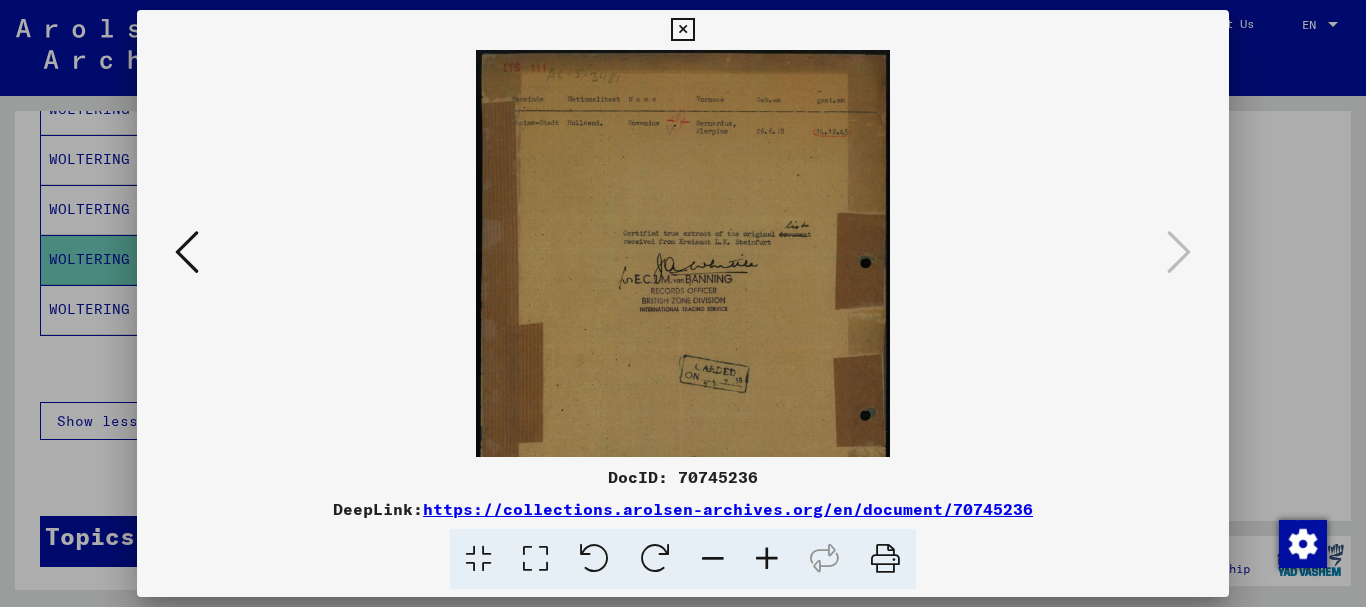 click at bounding box center [767, 559] 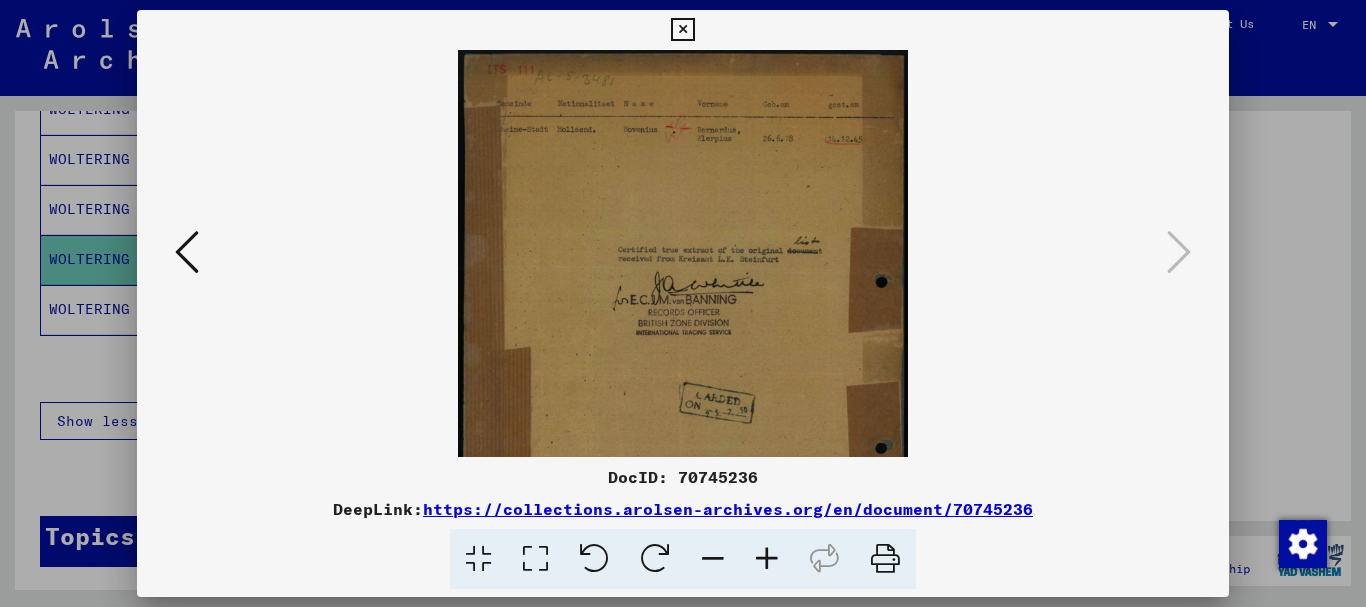 click at bounding box center [767, 559] 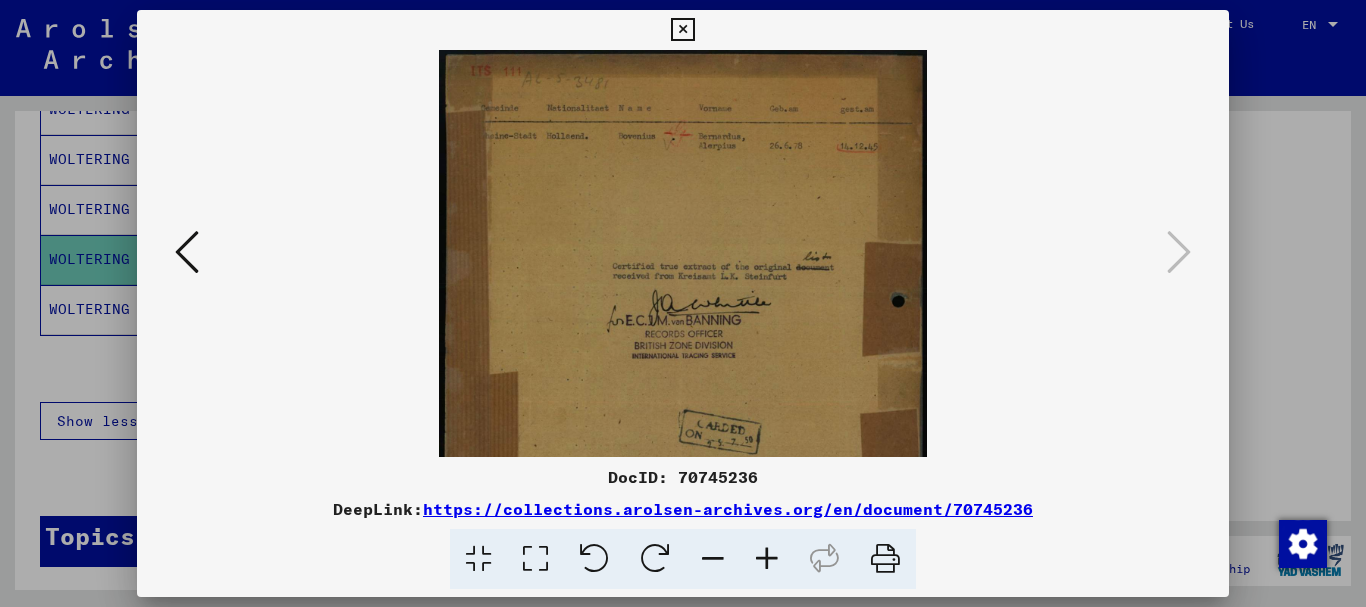 click at bounding box center [767, 559] 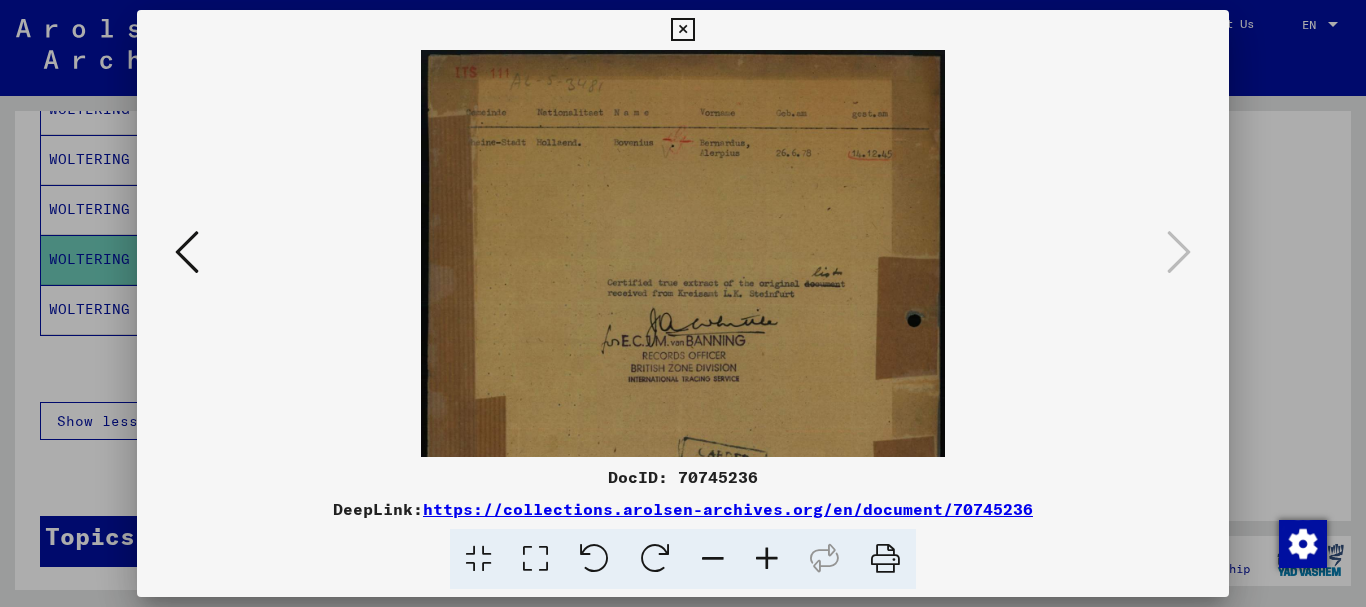 click at bounding box center (767, 559) 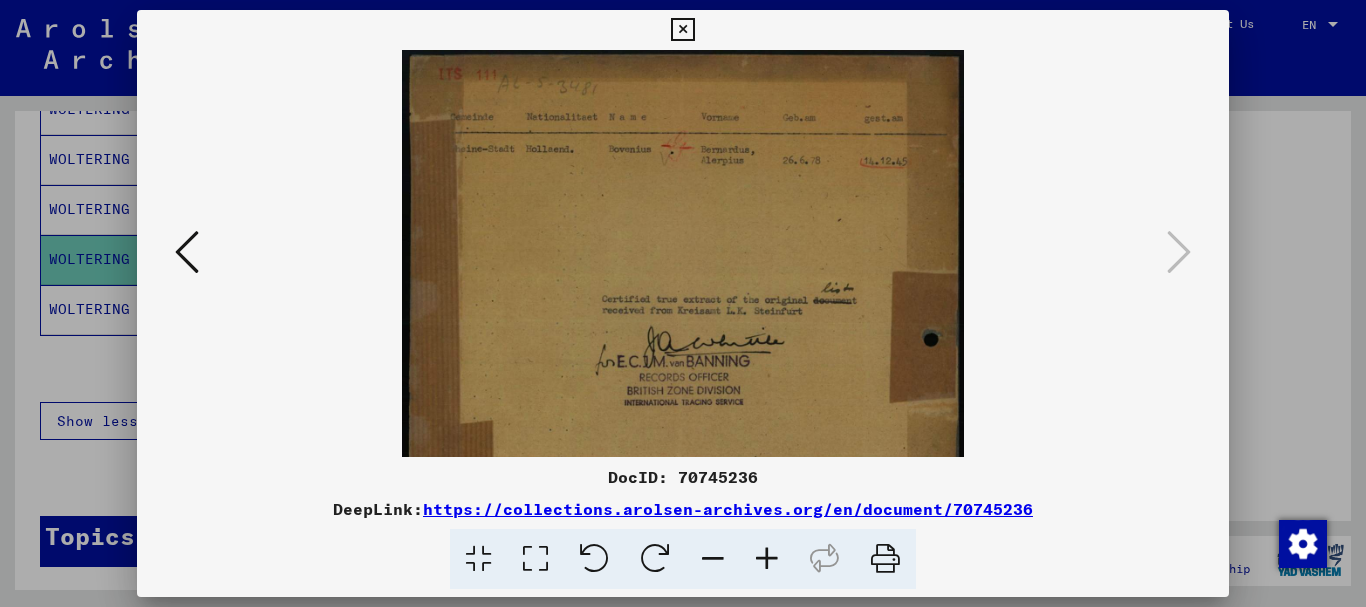 click at bounding box center (767, 559) 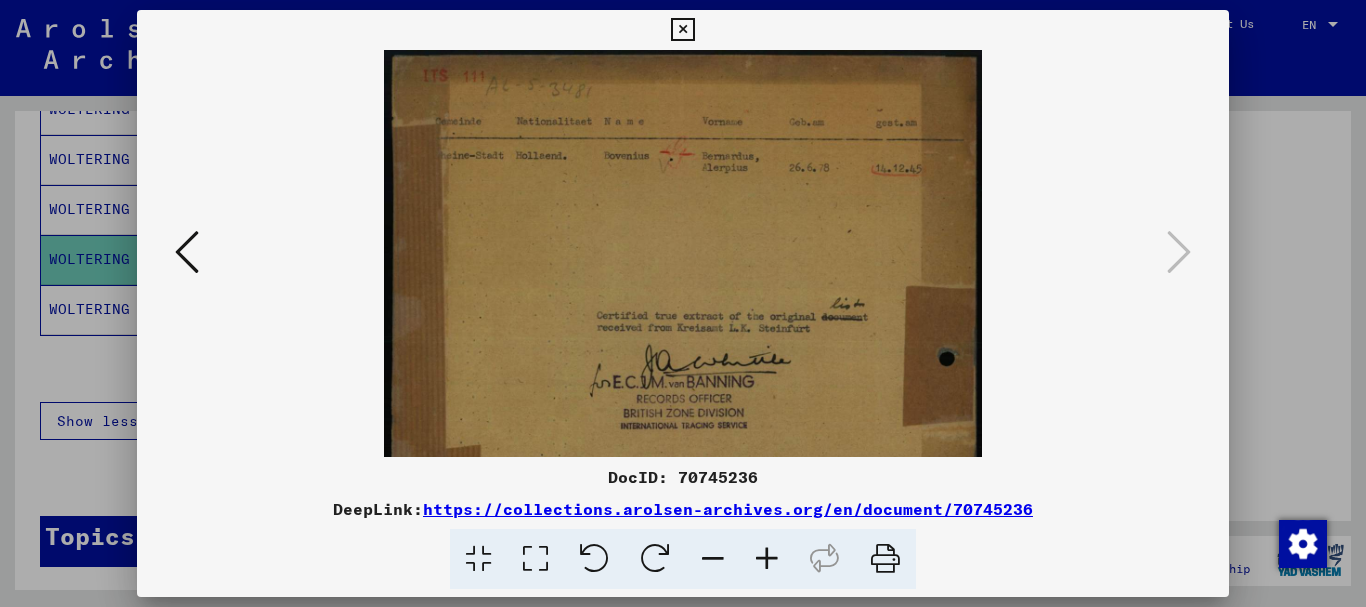 click at bounding box center (767, 559) 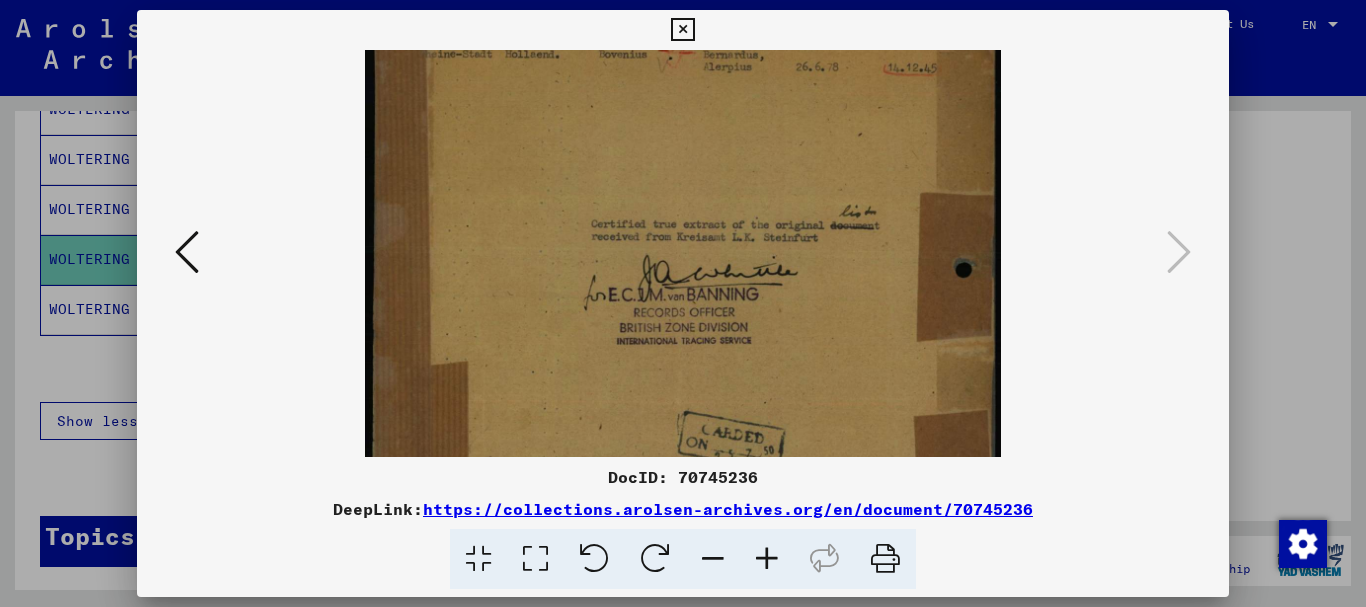 scroll, scrollTop: 111, scrollLeft: 0, axis: vertical 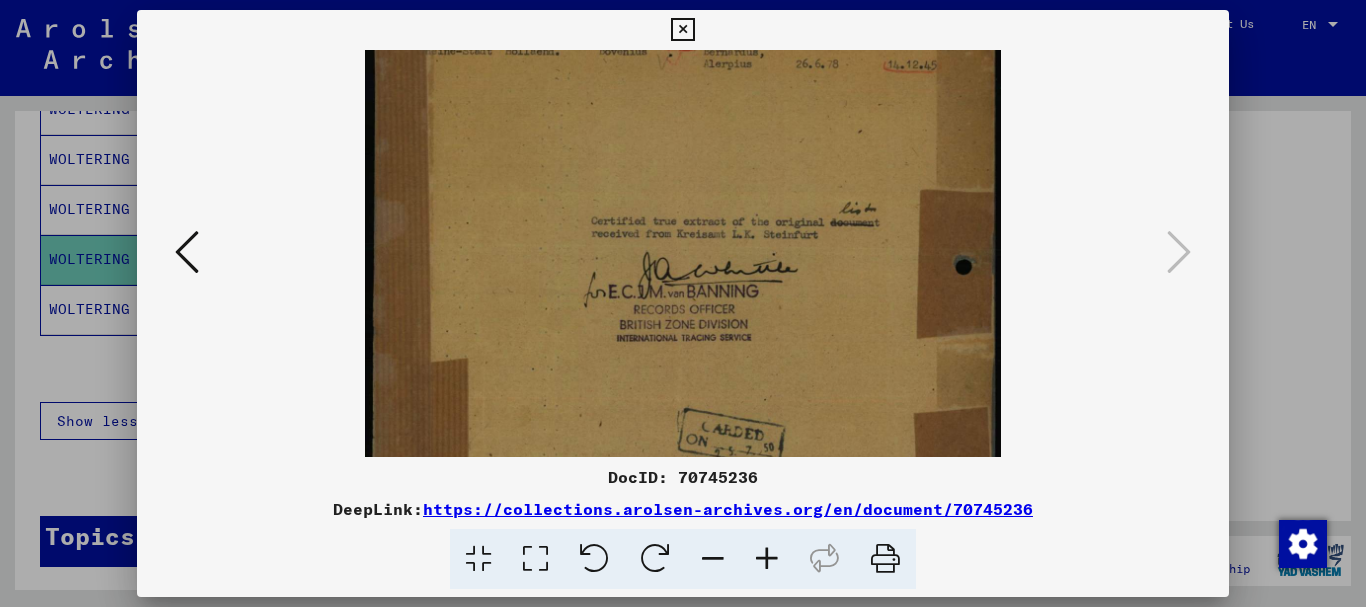 drag, startPoint x: 781, startPoint y: 362, endPoint x: 766, endPoint y: 251, distance: 112.00893 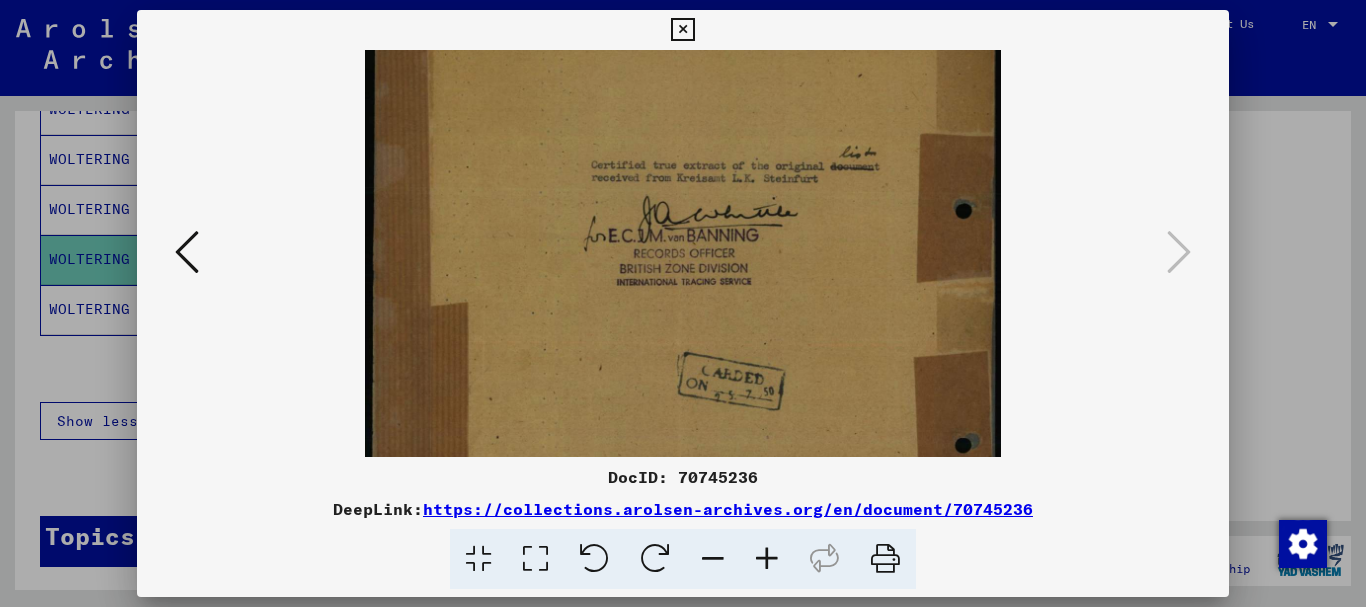 scroll, scrollTop: 181, scrollLeft: 0, axis: vertical 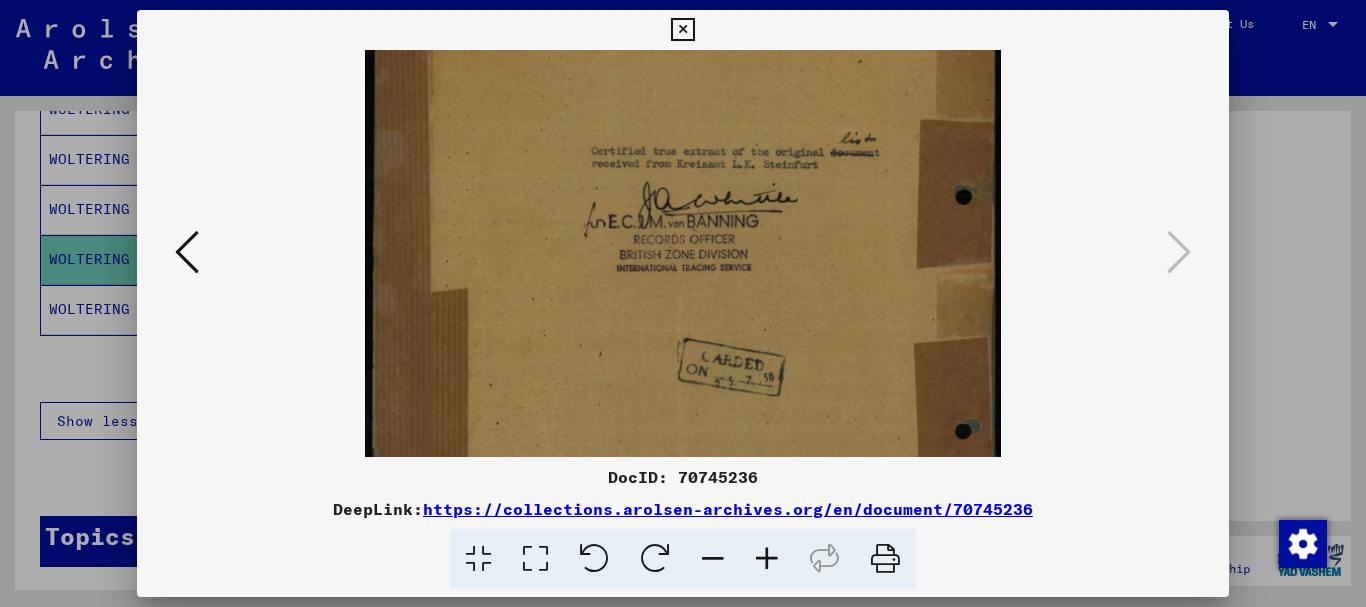 drag, startPoint x: 852, startPoint y: 382, endPoint x: 853, endPoint y: 312, distance: 70.00714 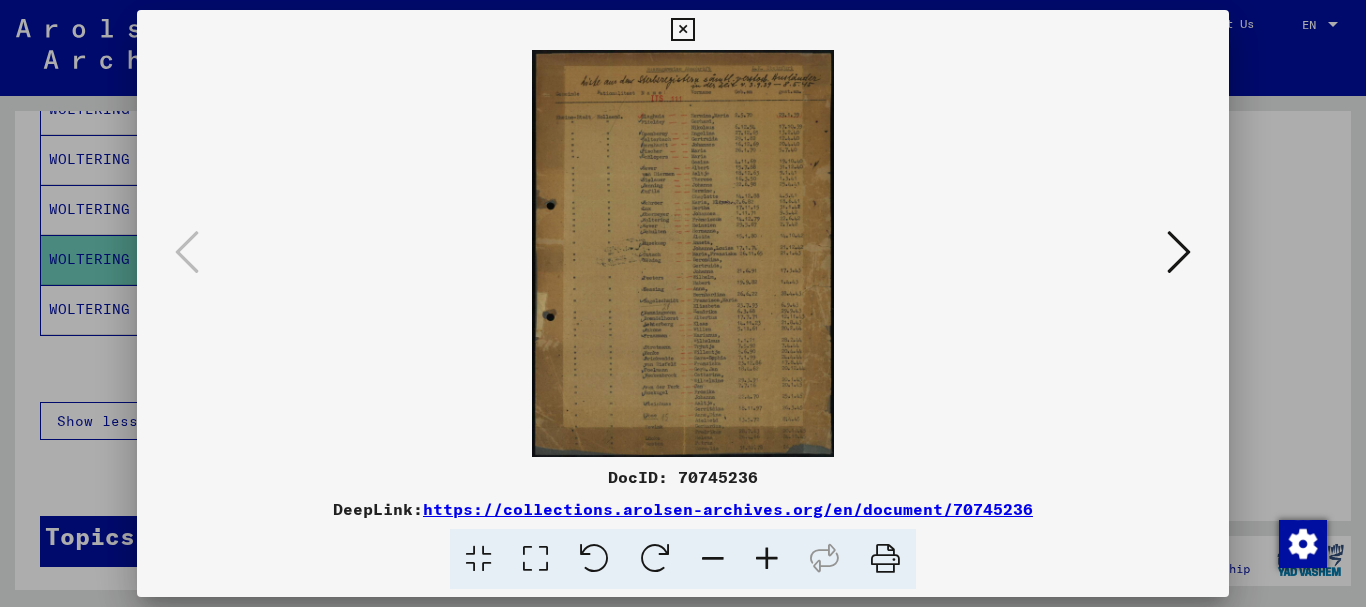 click at bounding box center (767, 559) 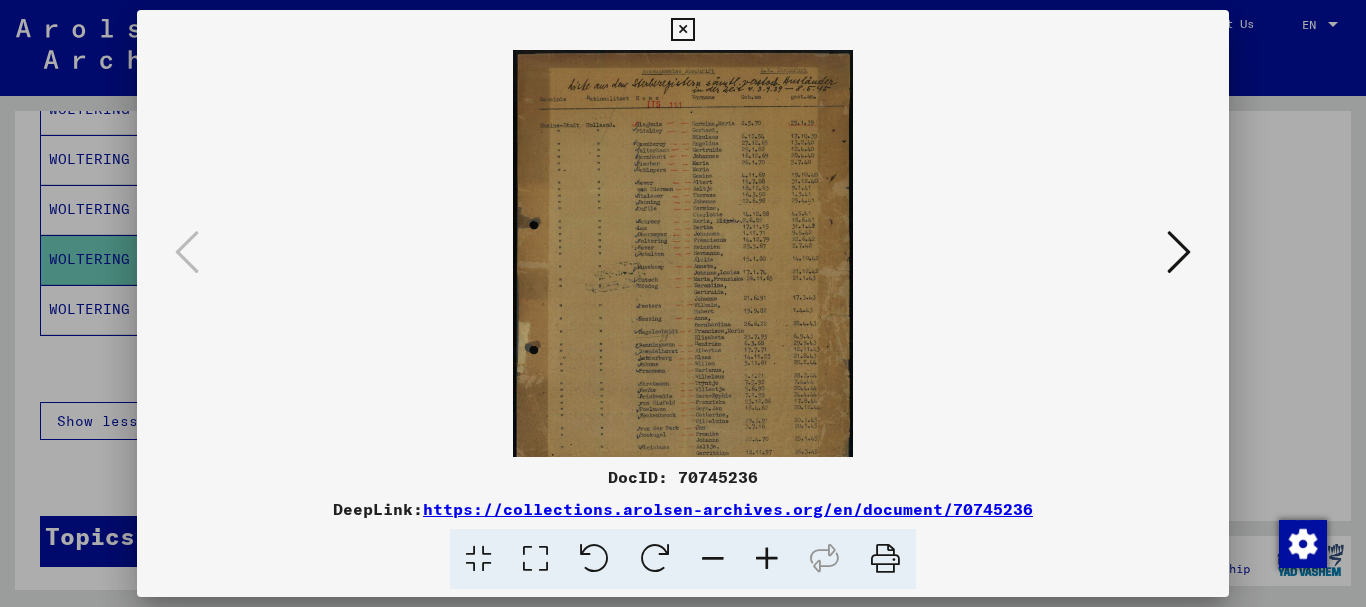 click at bounding box center [767, 559] 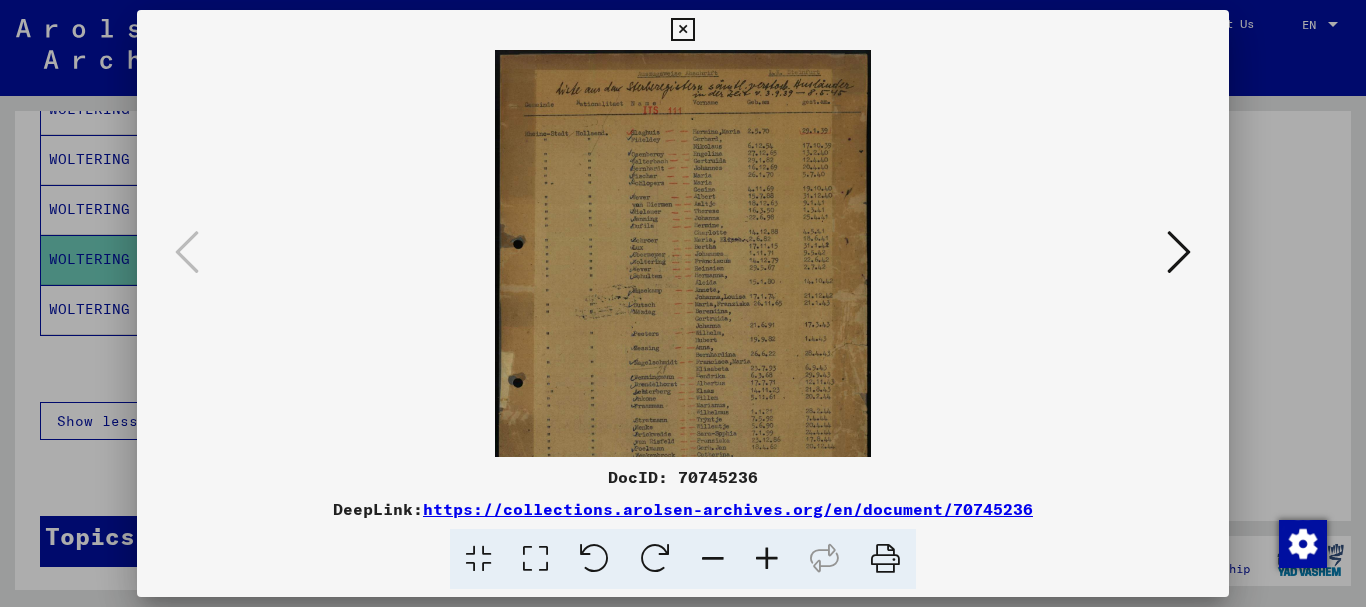 click at bounding box center [767, 559] 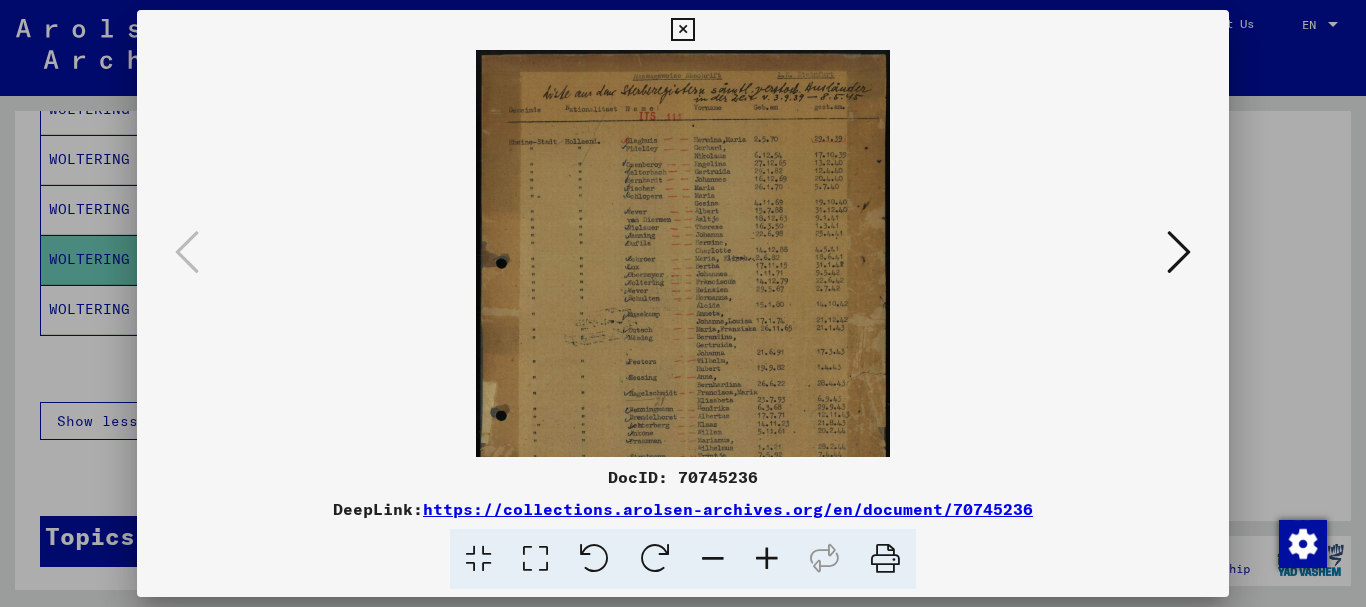 click at bounding box center (767, 559) 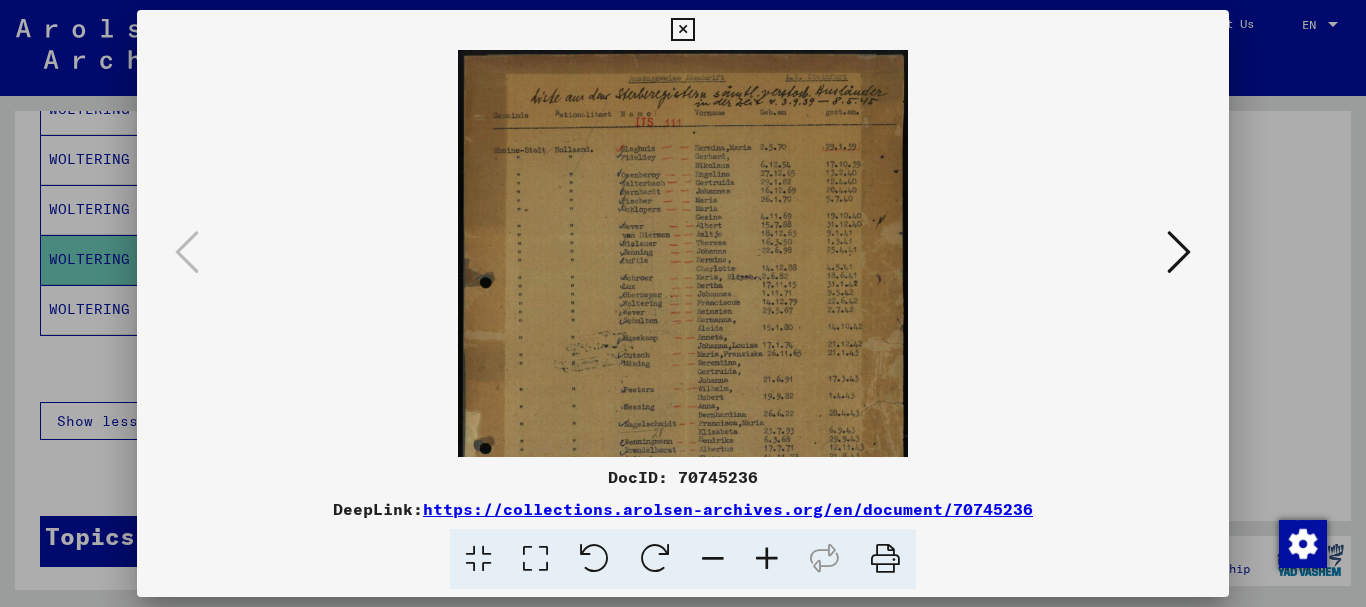 click at bounding box center (767, 559) 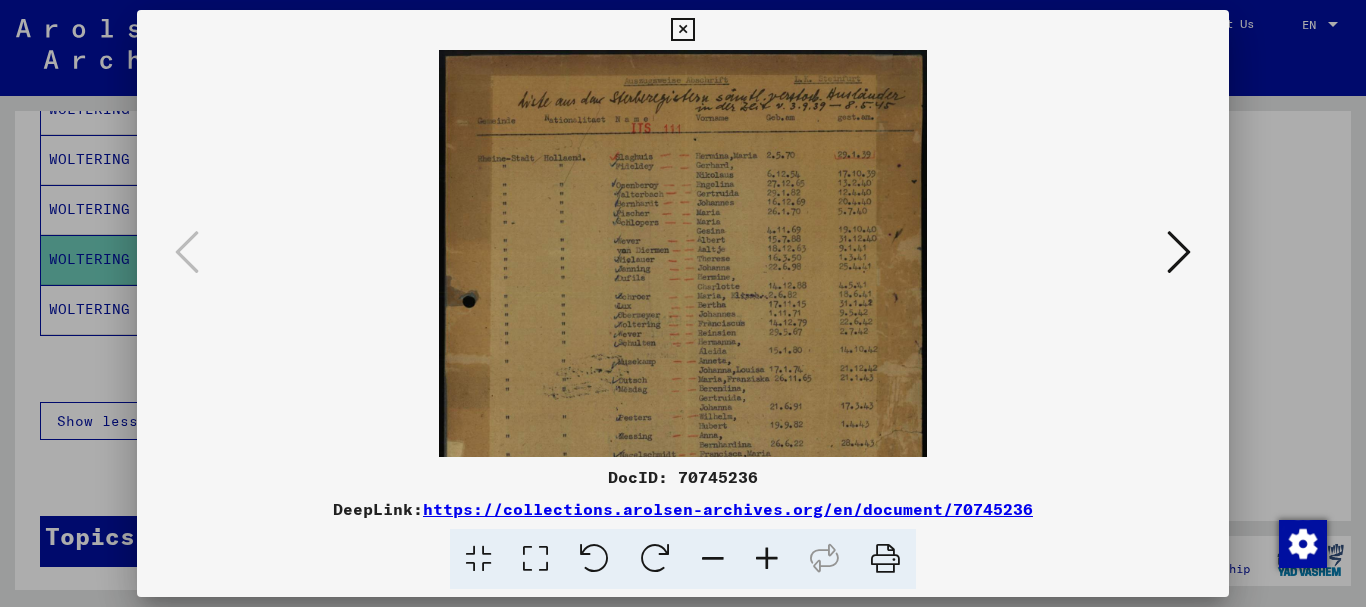 click at bounding box center [767, 559] 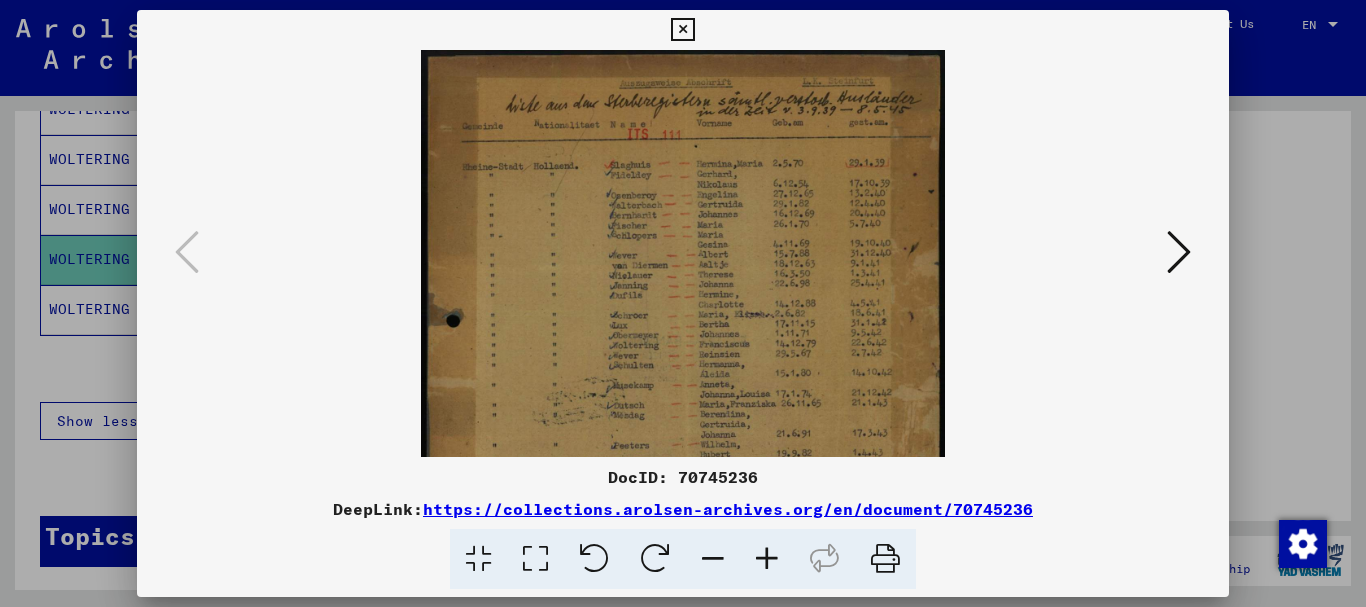 click at bounding box center (767, 559) 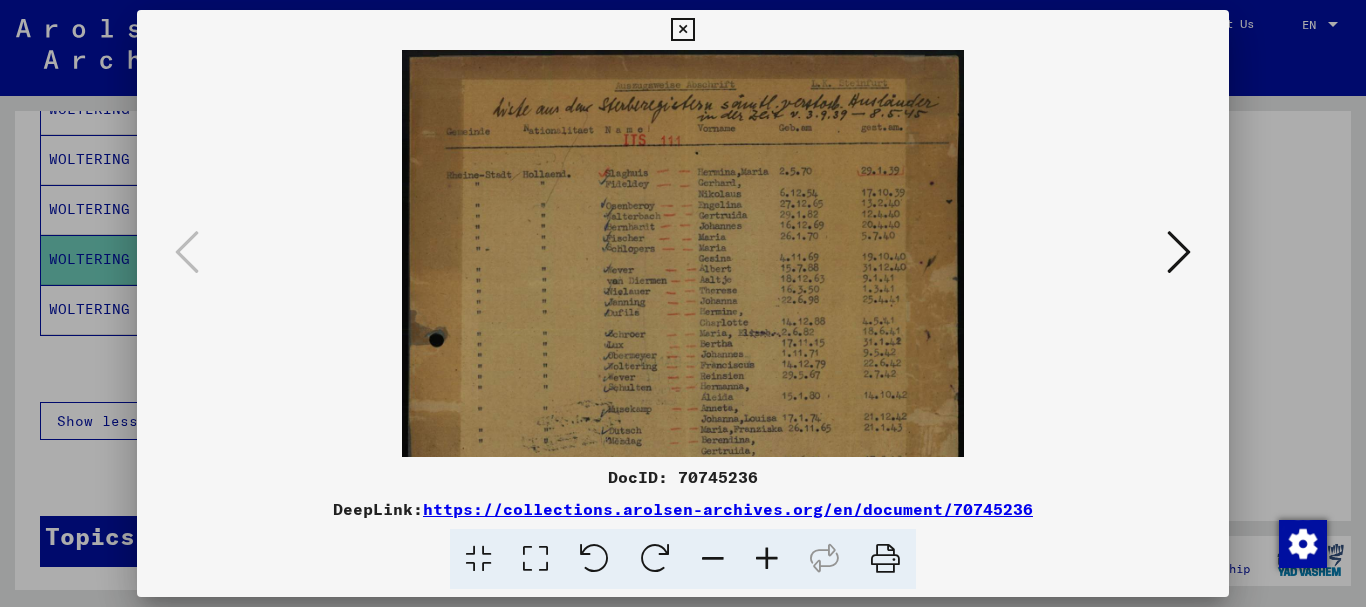 click at bounding box center (767, 559) 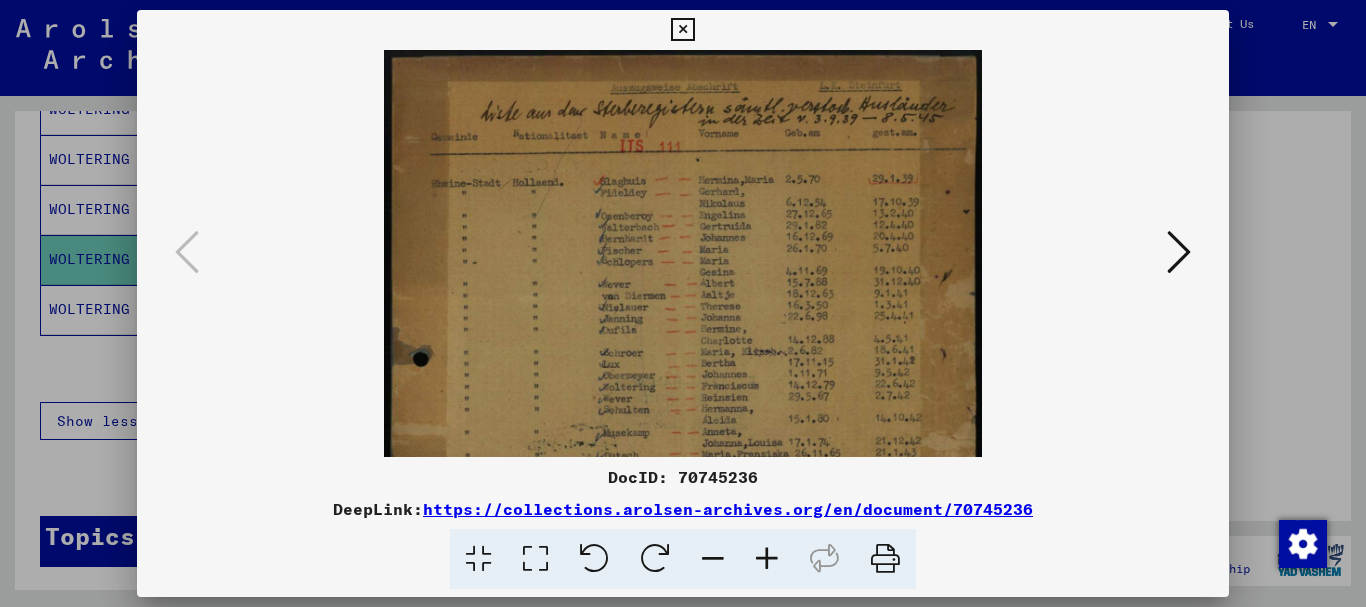 click at bounding box center [767, 559] 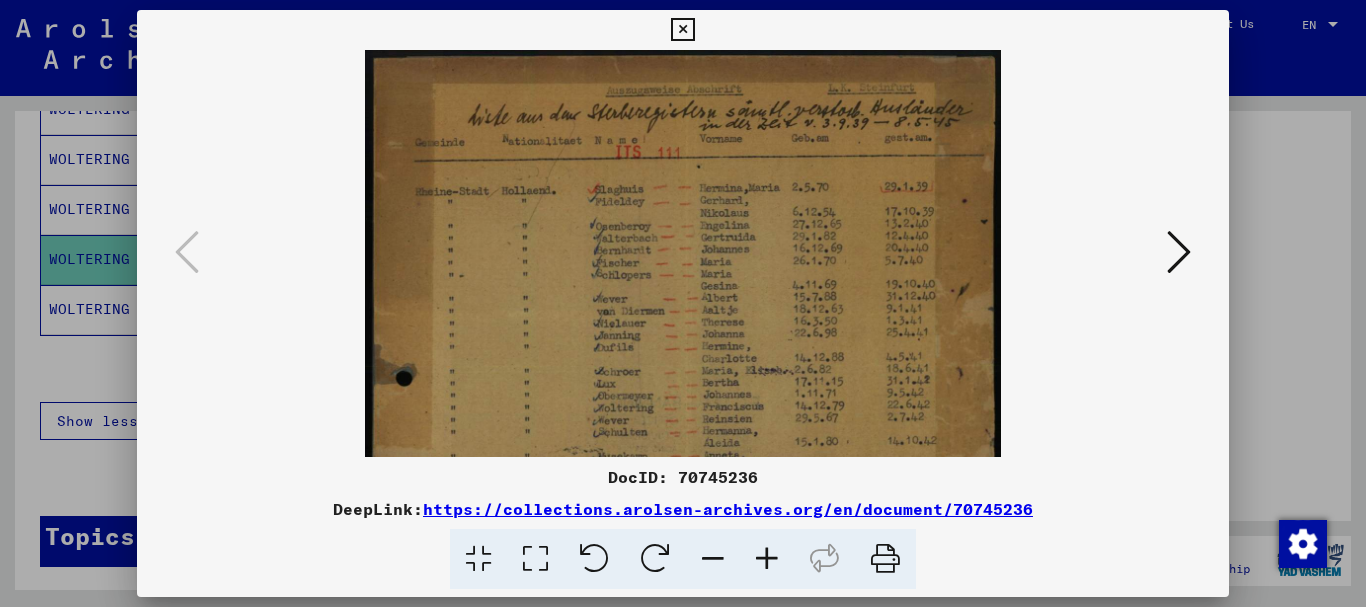 click at bounding box center (767, 559) 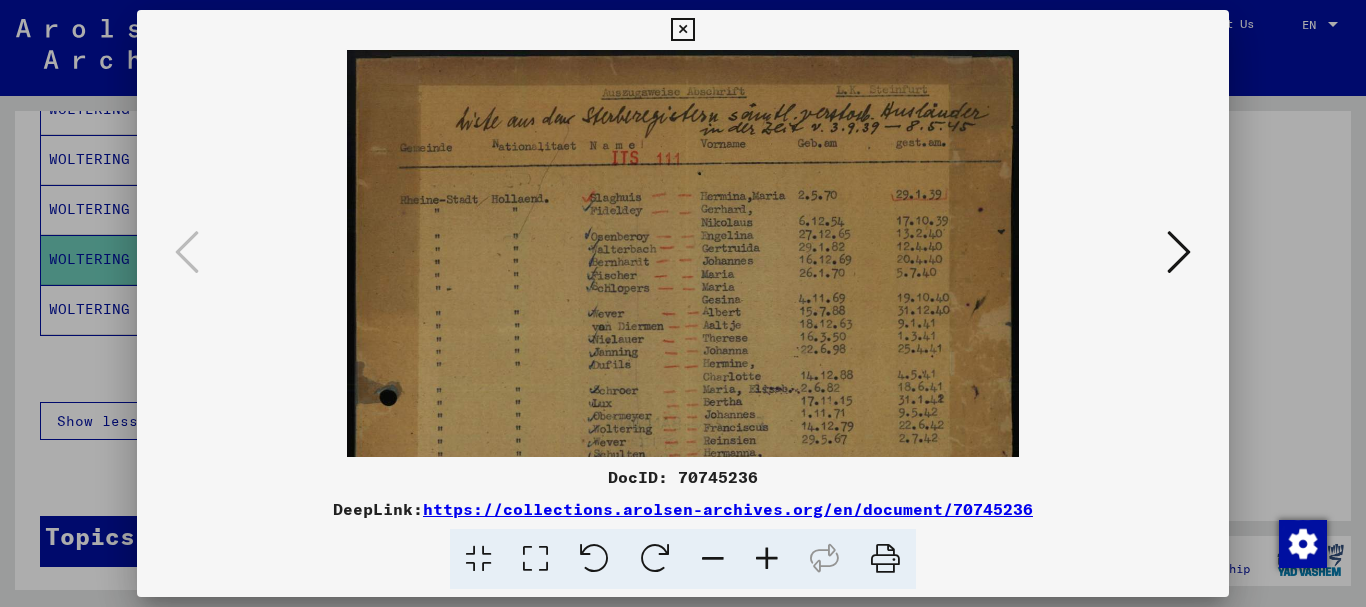 click at bounding box center (767, 559) 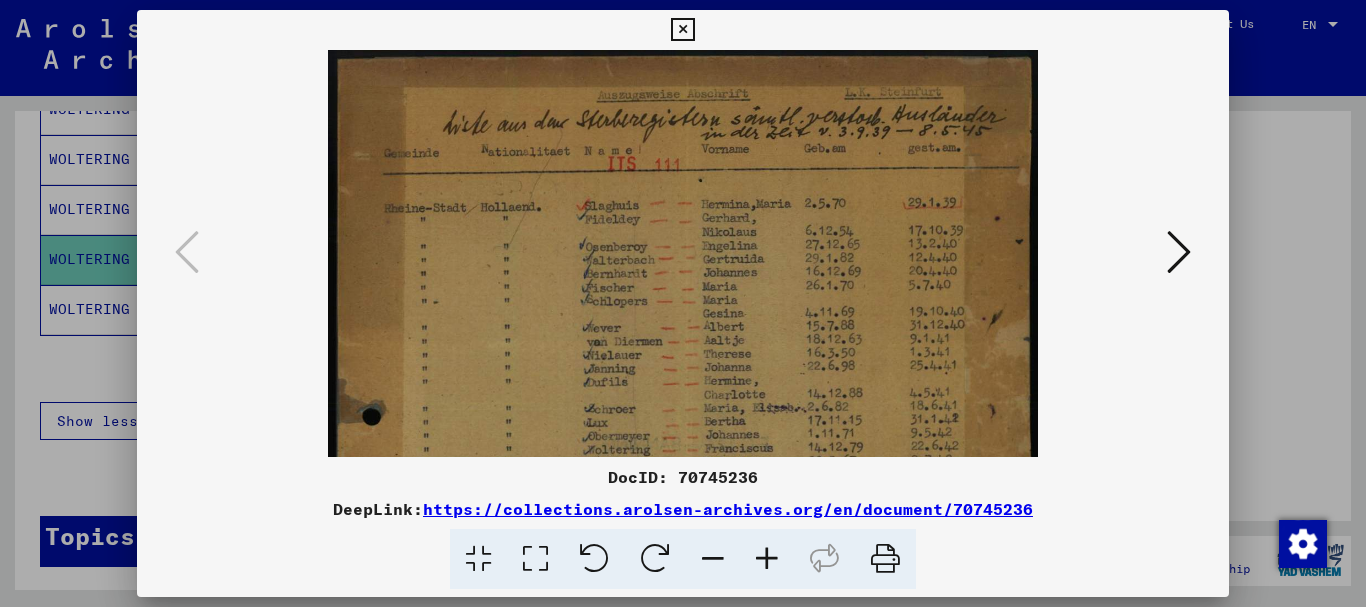 click at bounding box center [767, 559] 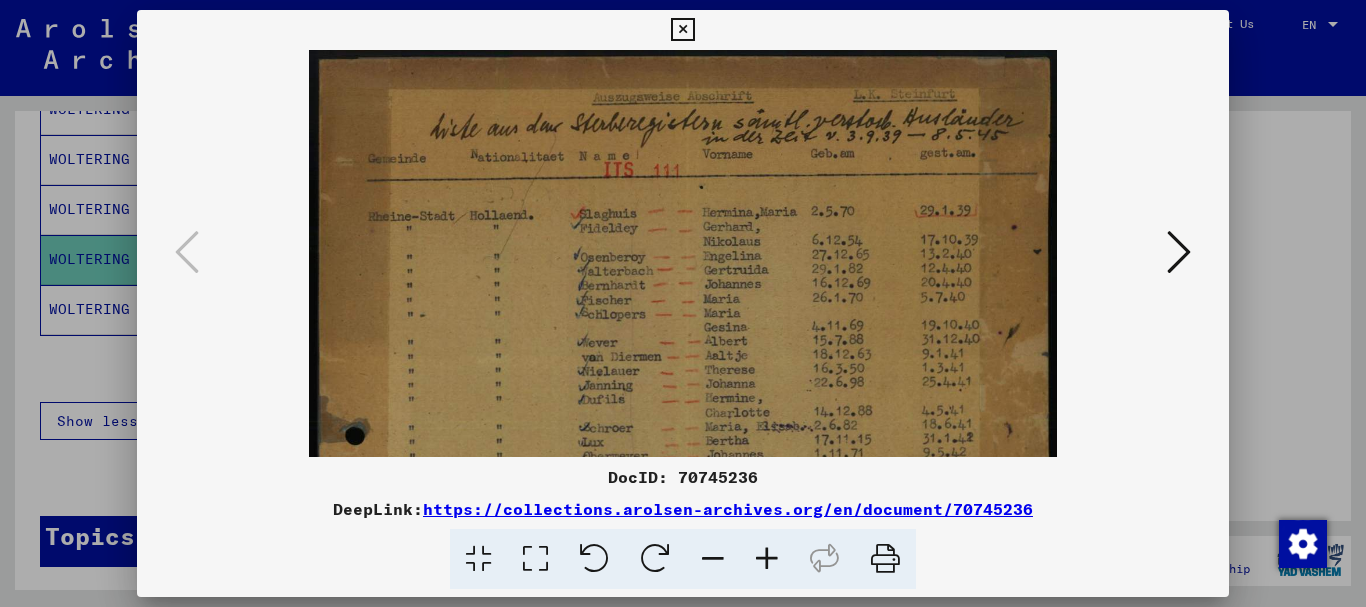 click at bounding box center (767, 559) 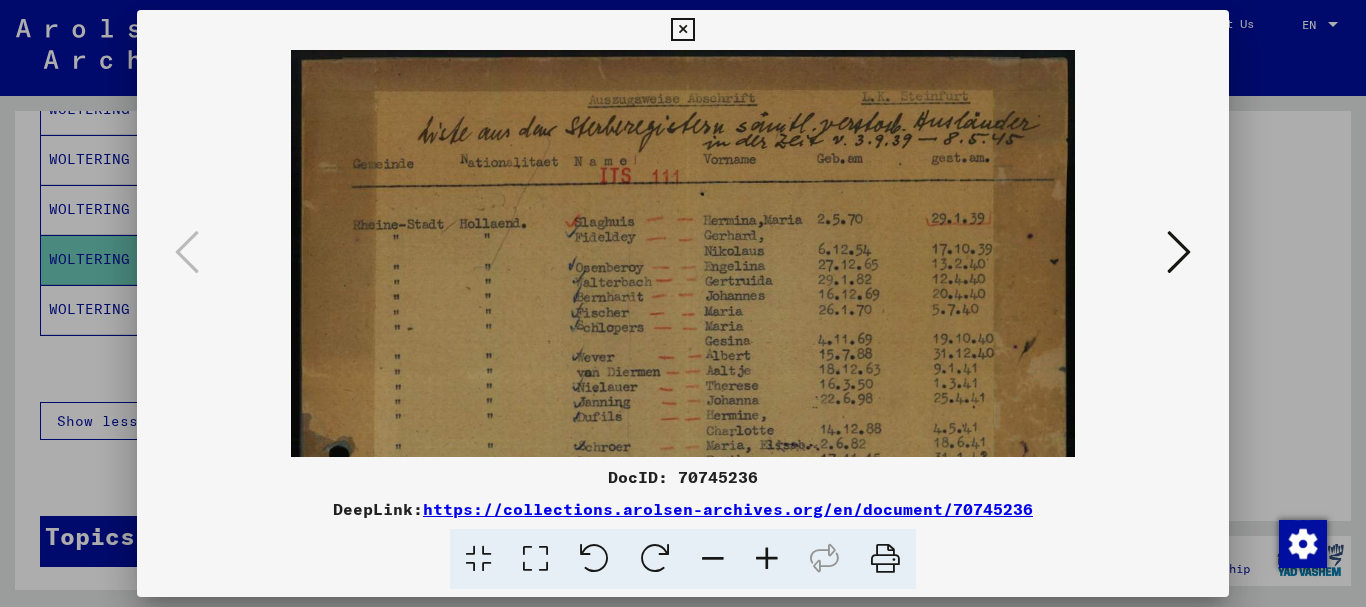 click at bounding box center (767, 559) 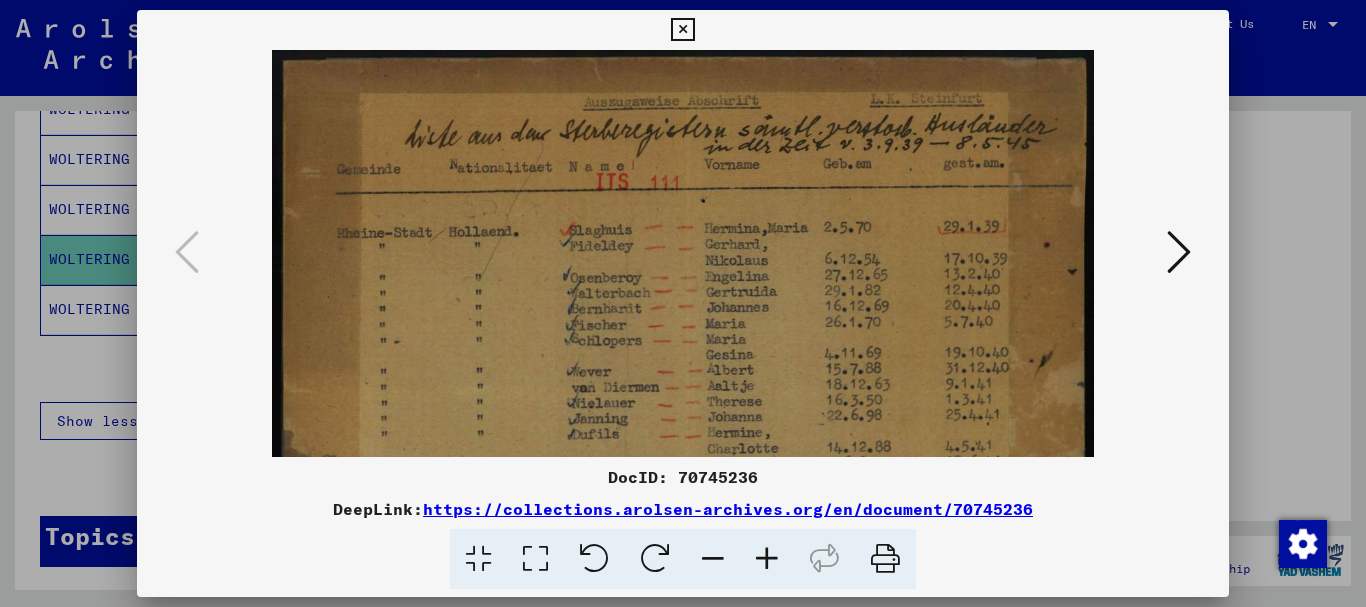 click at bounding box center [767, 559] 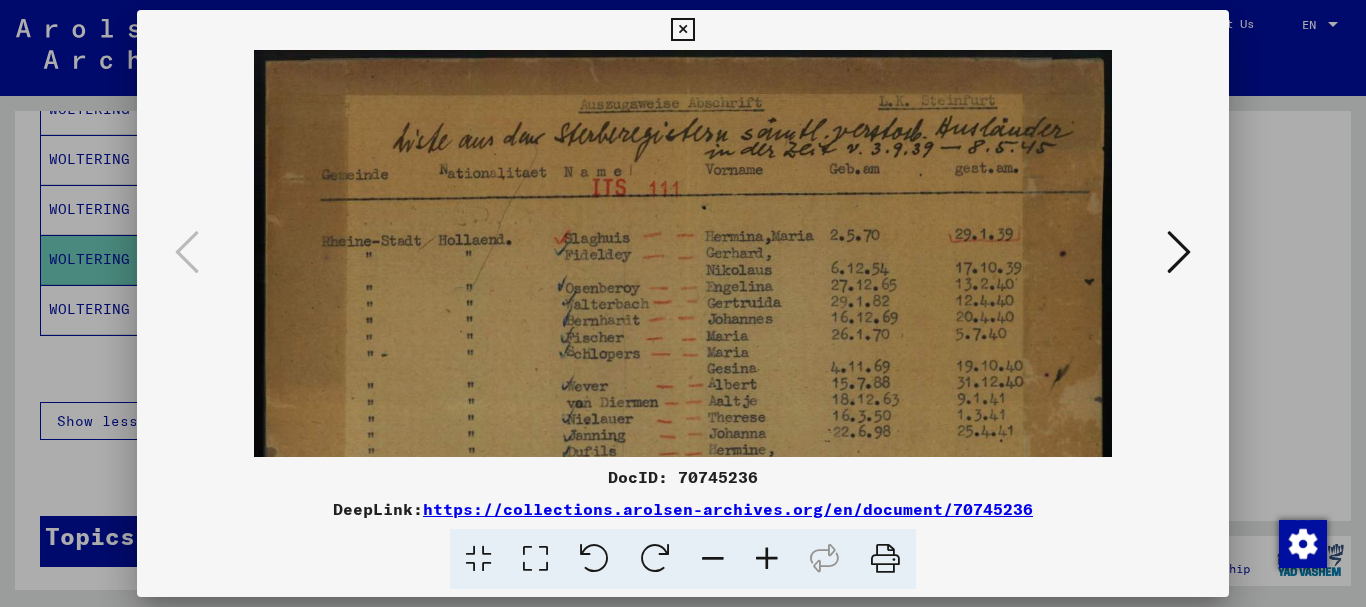 click at bounding box center [767, 559] 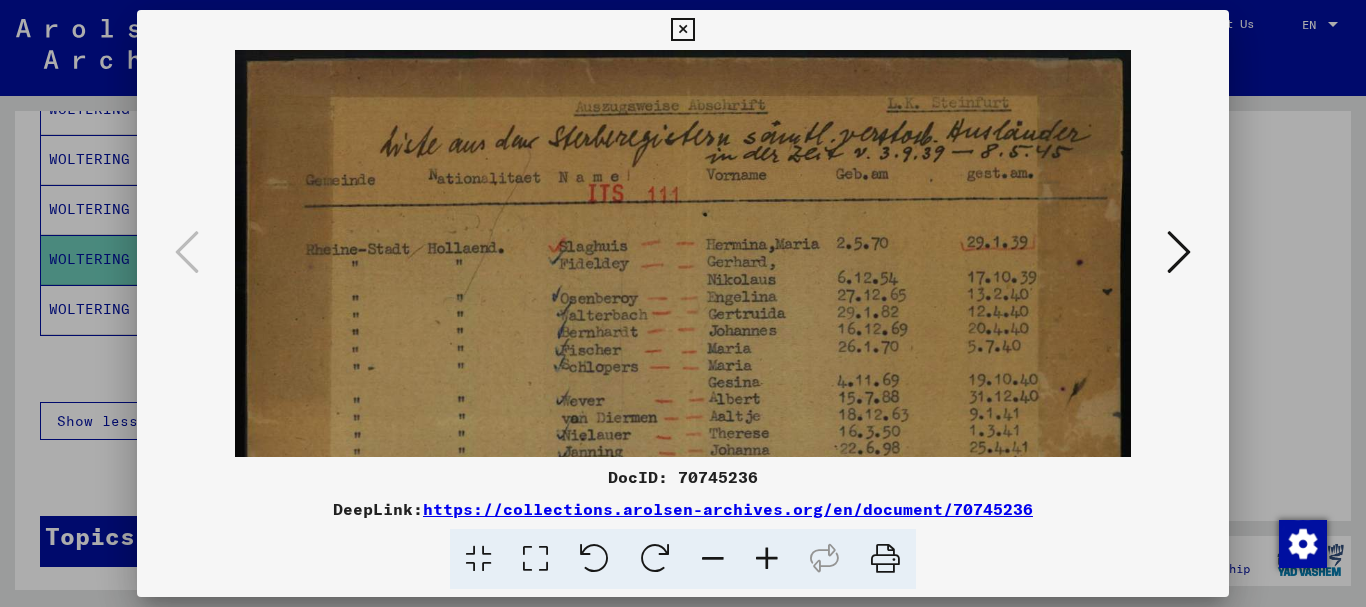 click at bounding box center [682, 30] 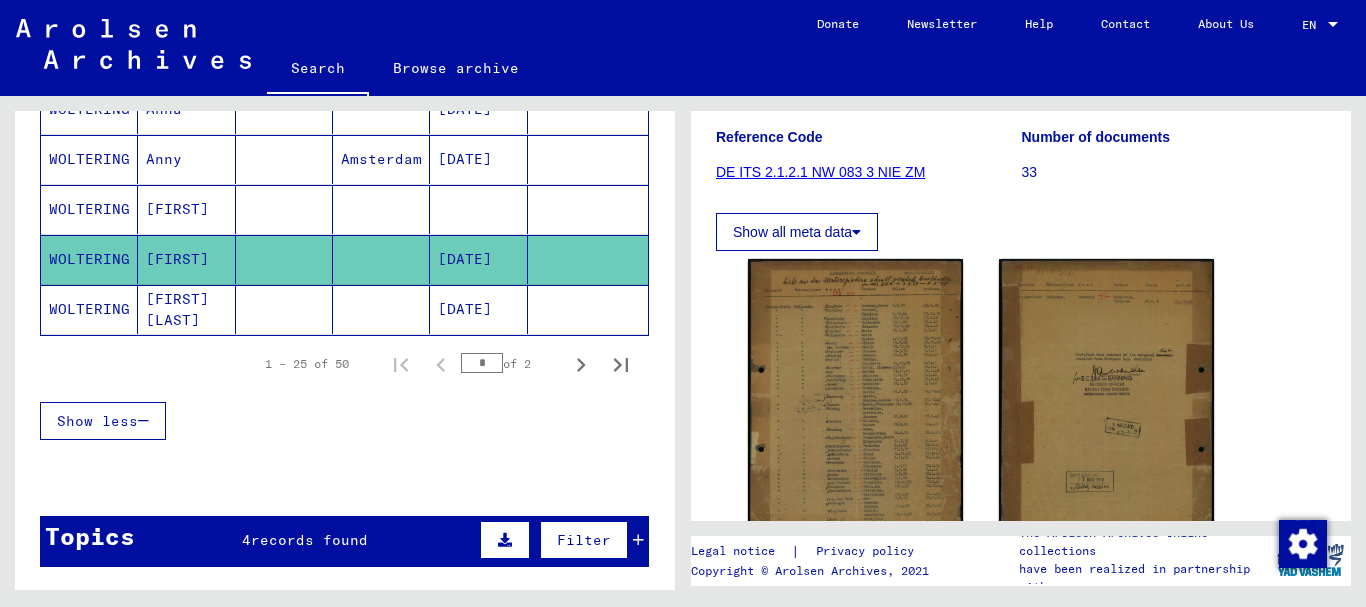 click on "WOLTERING" 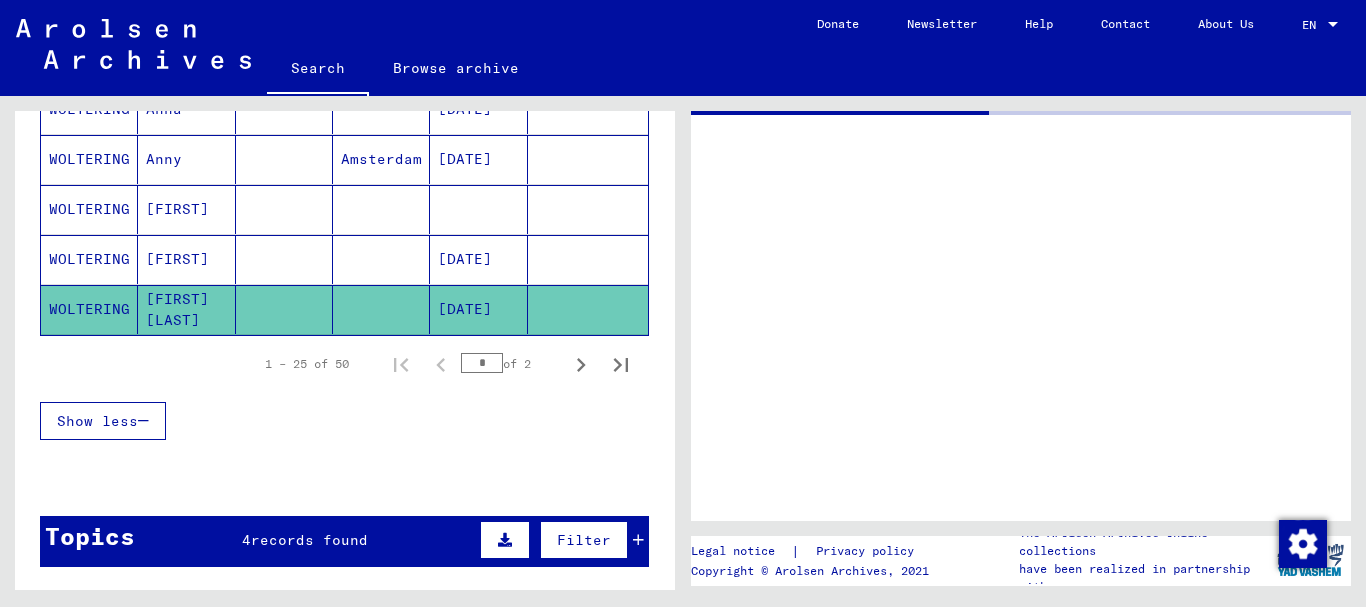 scroll, scrollTop: 0, scrollLeft: 0, axis: both 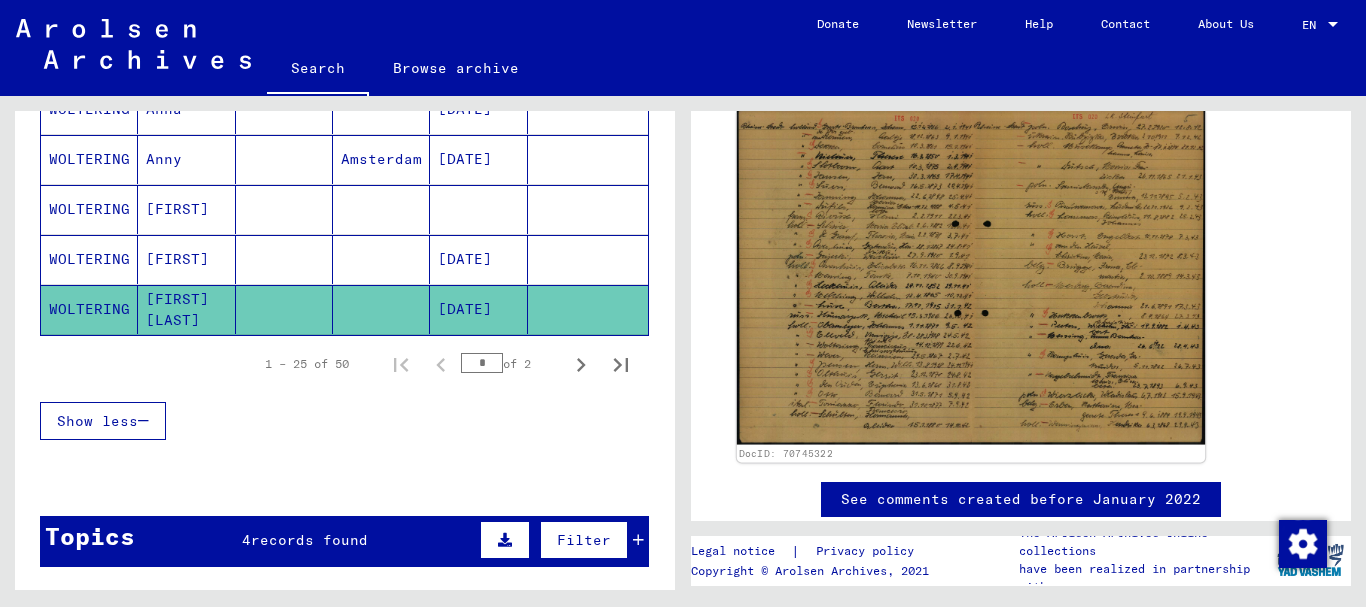 click 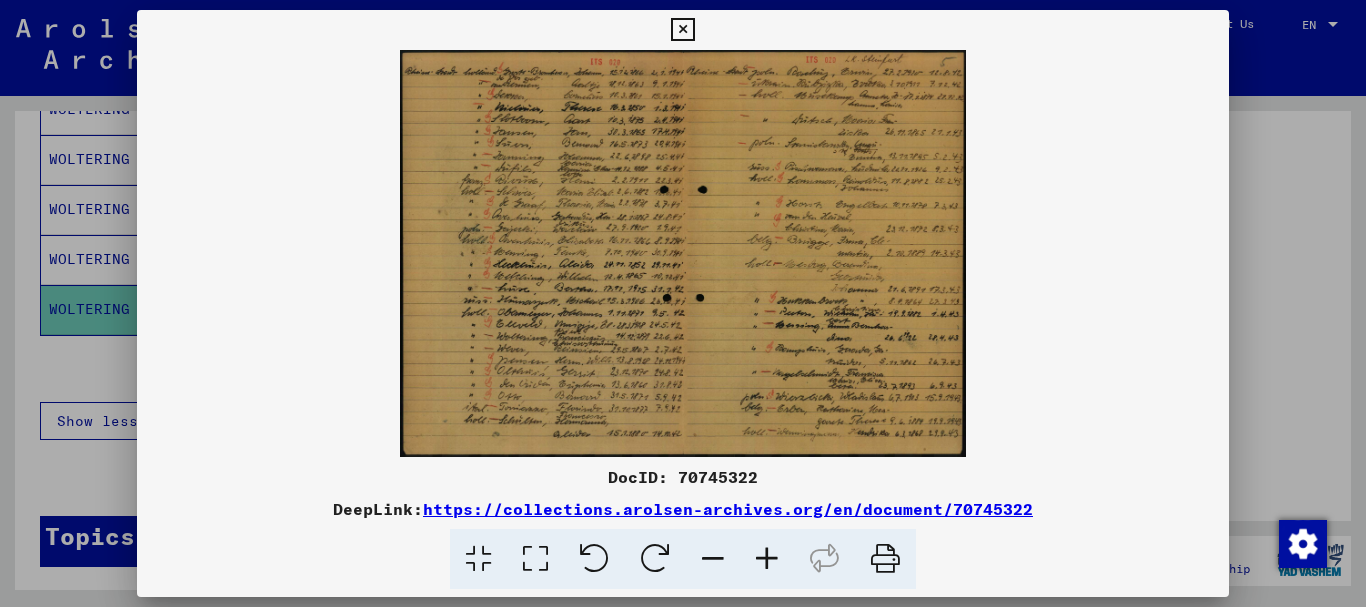 click at bounding box center (767, 559) 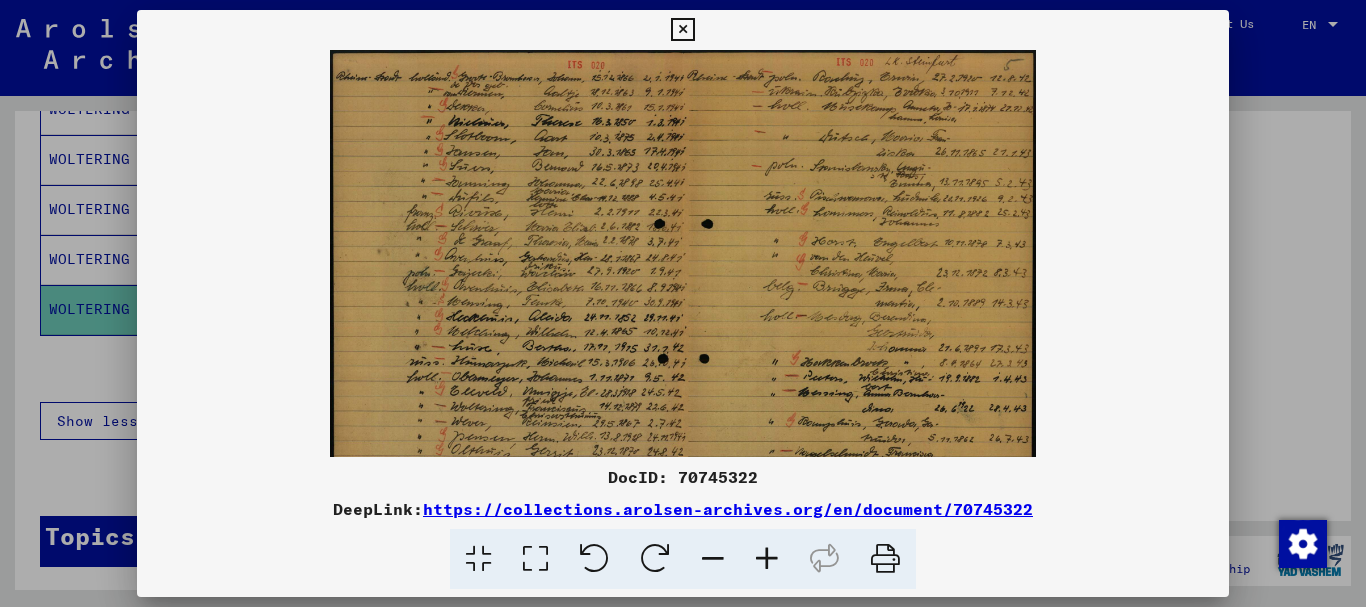 click at bounding box center [767, 559] 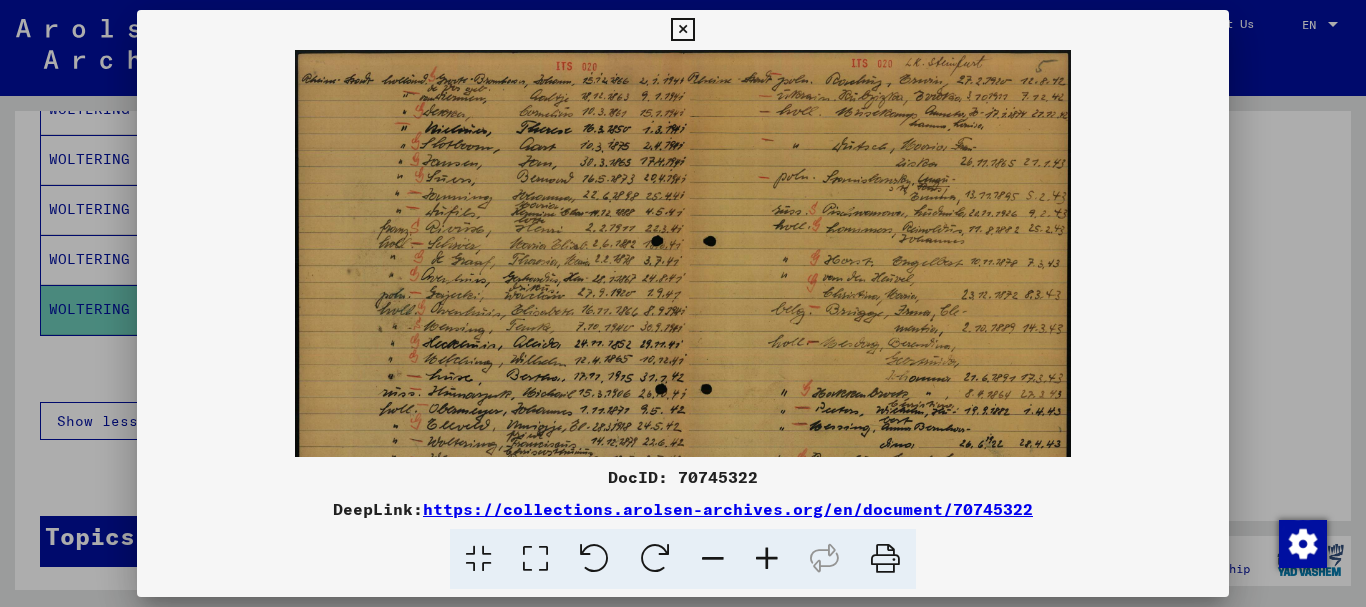 click at bounding box center [767, 559] 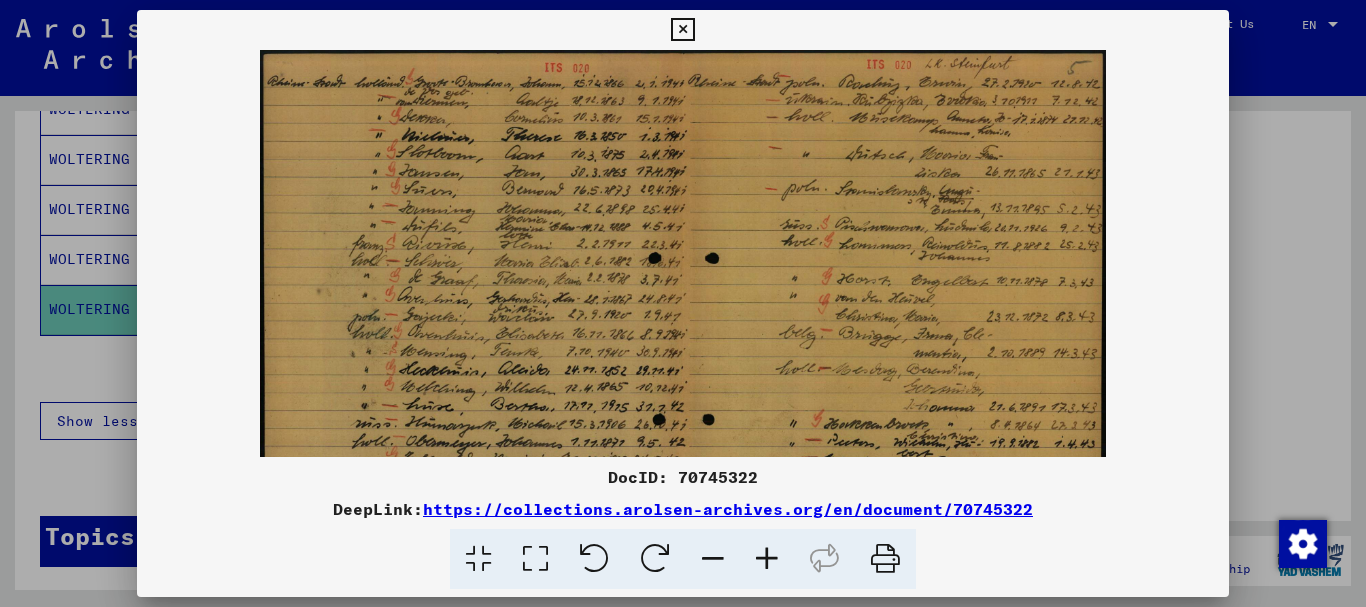click at bounding box center (767, 559) 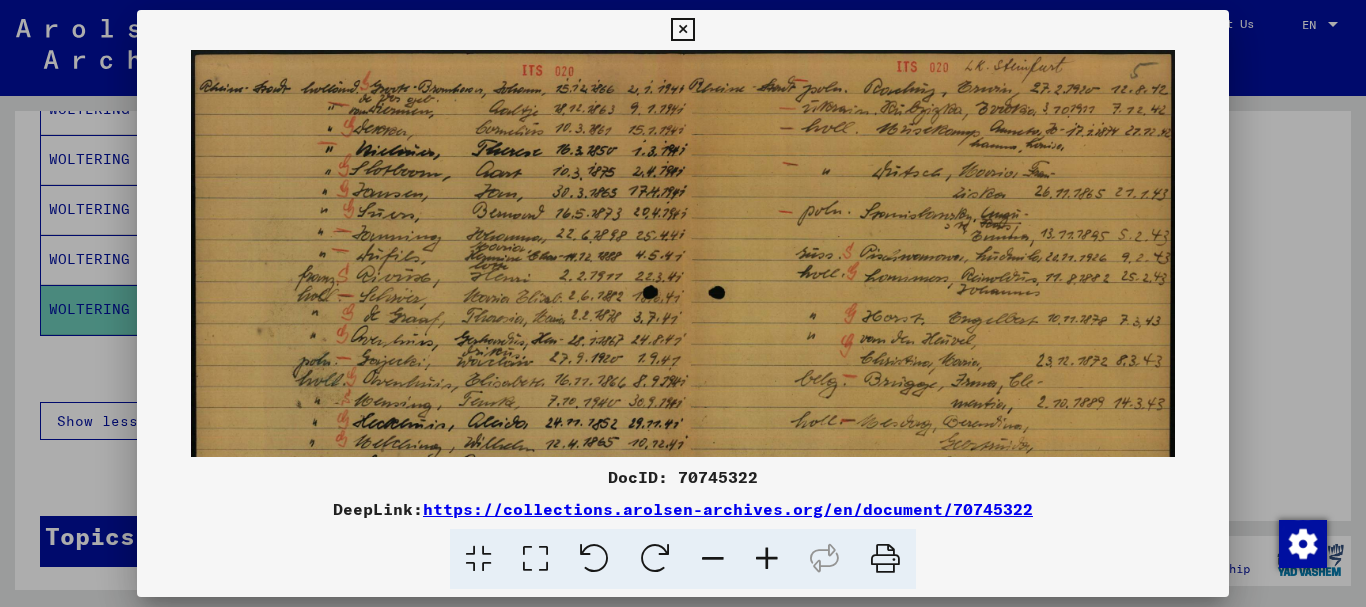 click at bounding box center [767, 559] 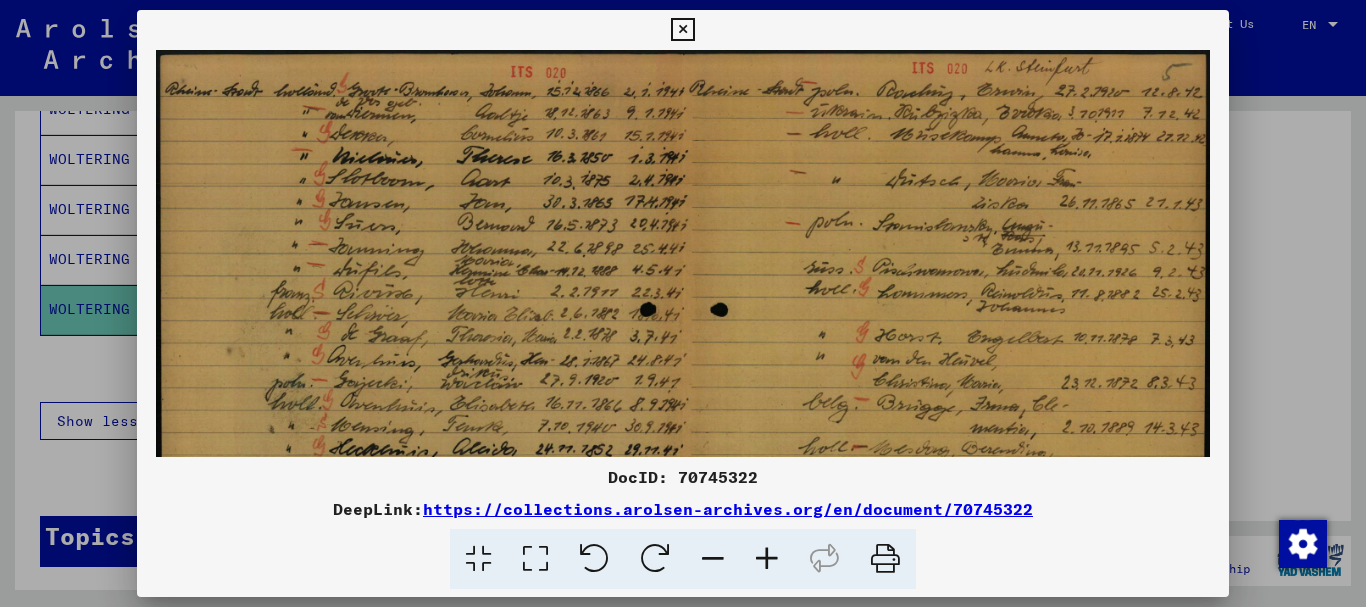 click at bounding box center (767, 559) 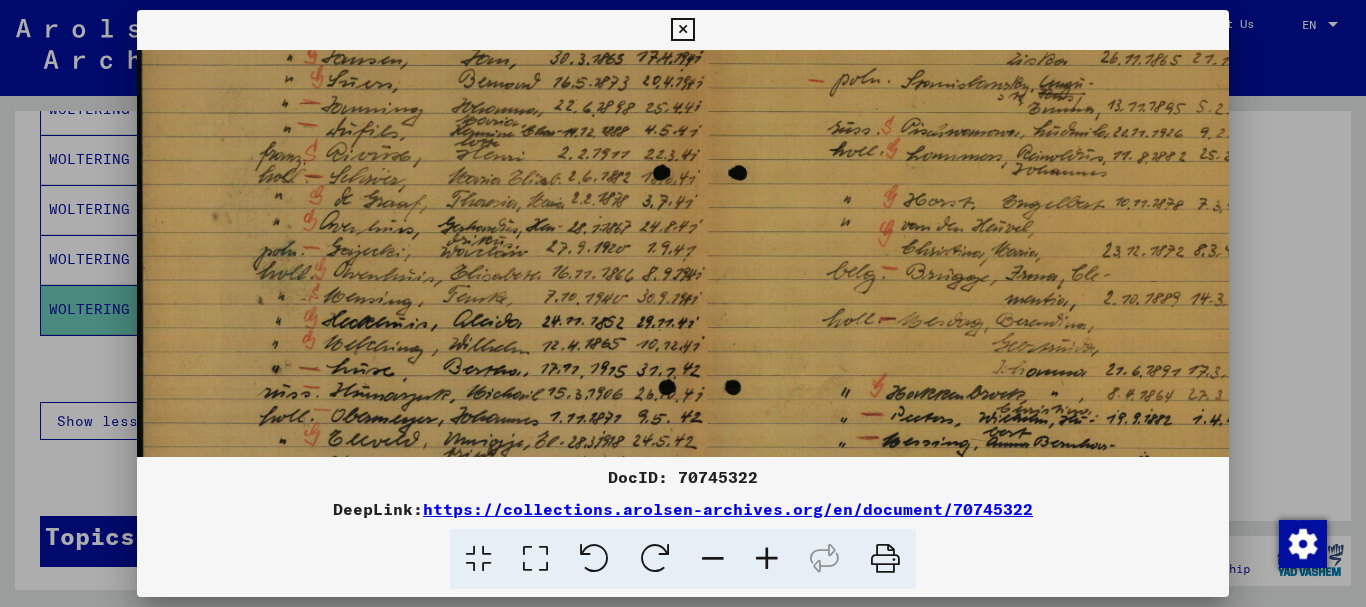 scroll, scrollTop: 165, scrollLeft: 0, axis: vertical 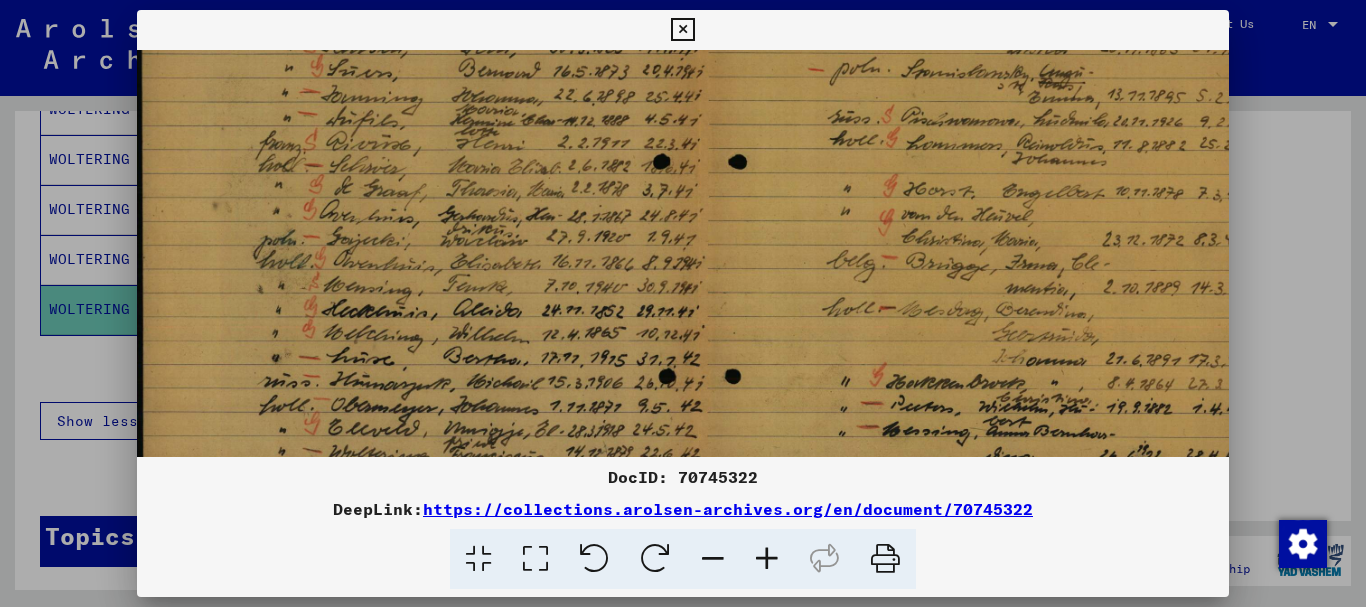 drag, startPoint x: 414, startPoint y: 377, endPoint x: 433, endPoint y: 212, distance: 166.09033 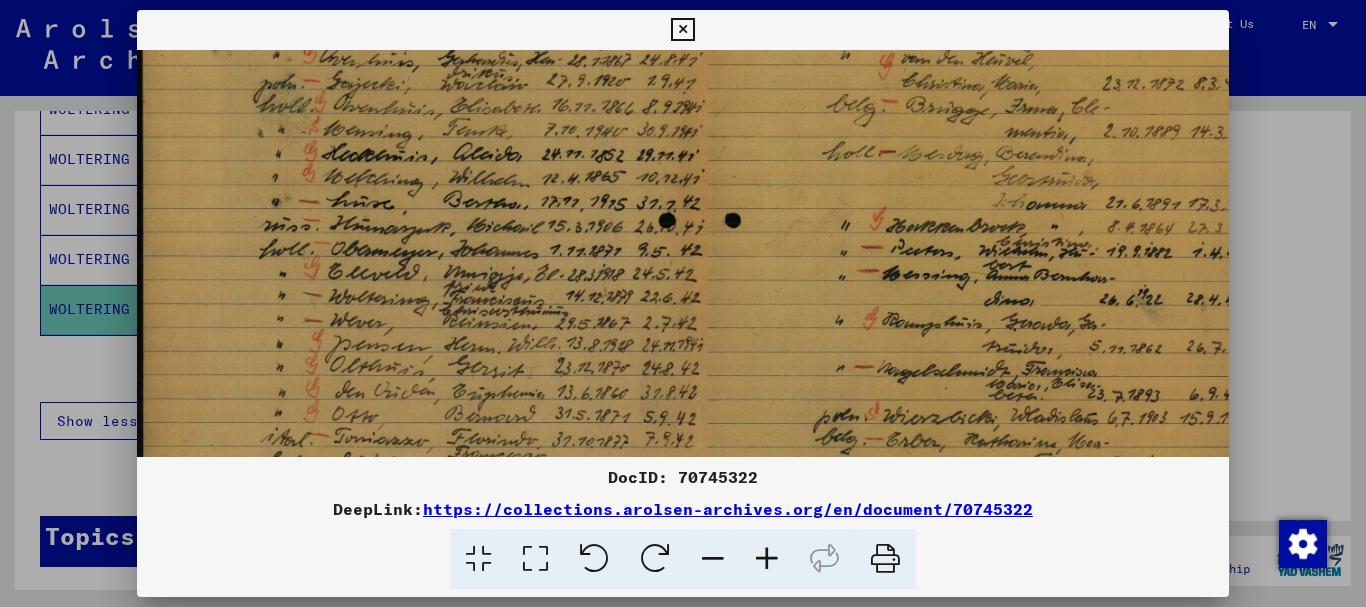 scroll, scrollTop: 322, scrollLeft: 0, axis: vertical 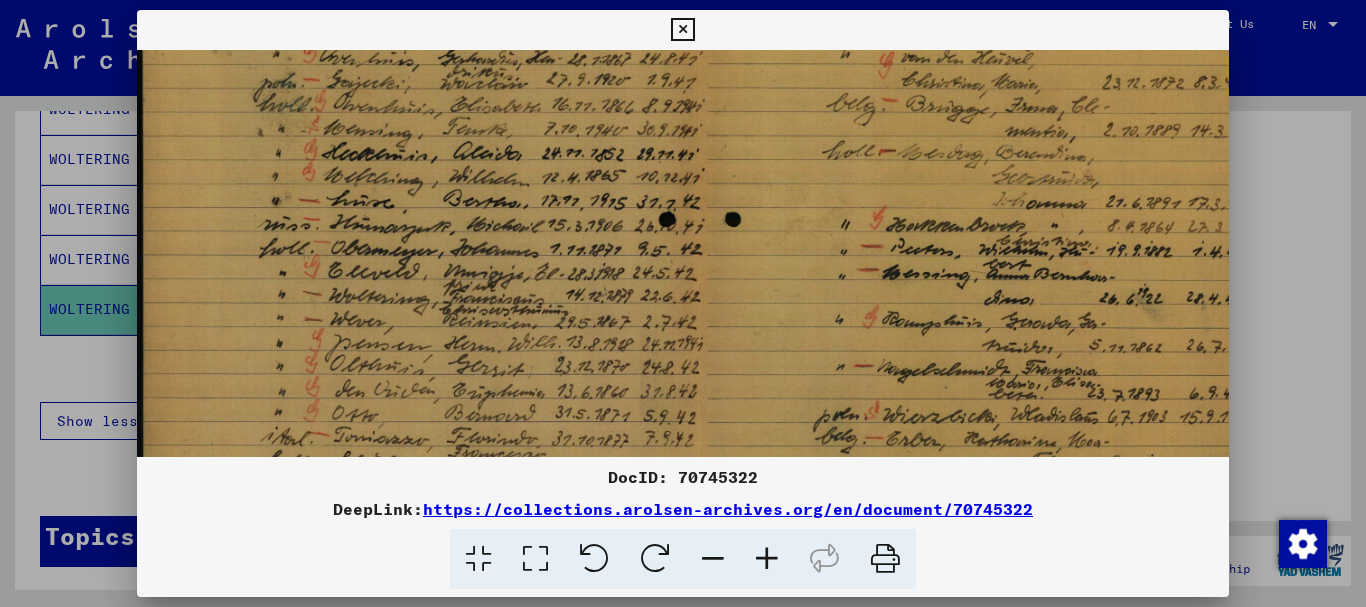 drag, startPoint x: 431, startPoint y: 402, endPoint x: 449, endPoint y: 245, distance: 158.02847 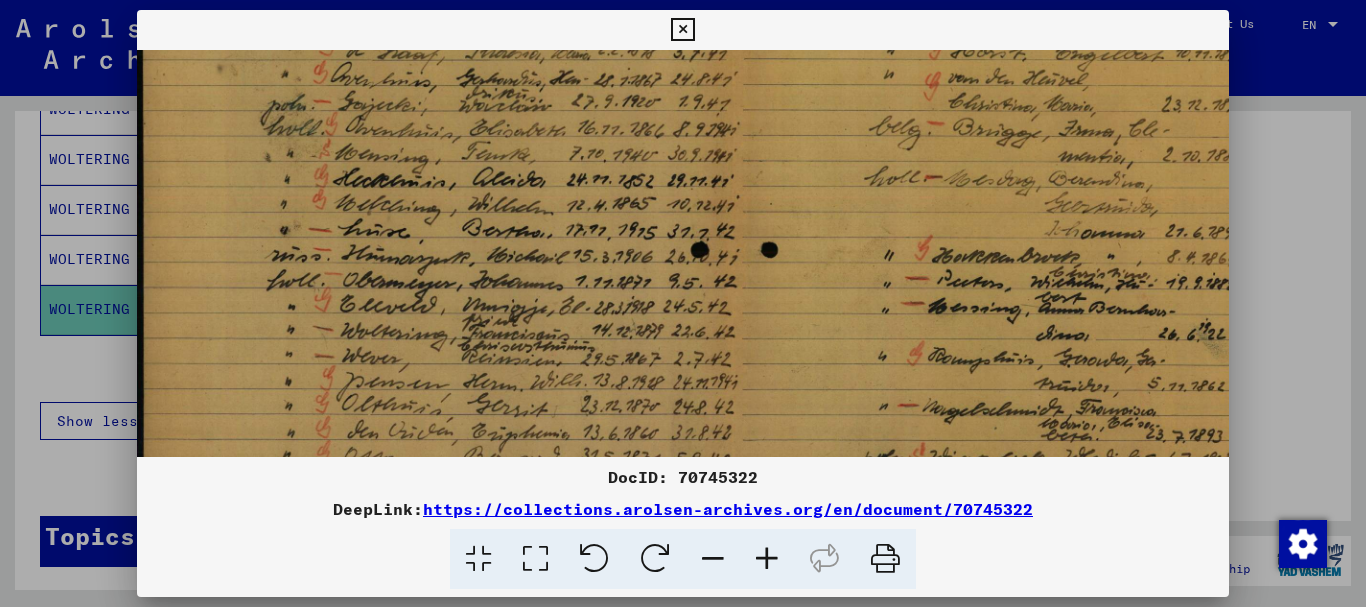 click at bounding box center (767, 559) 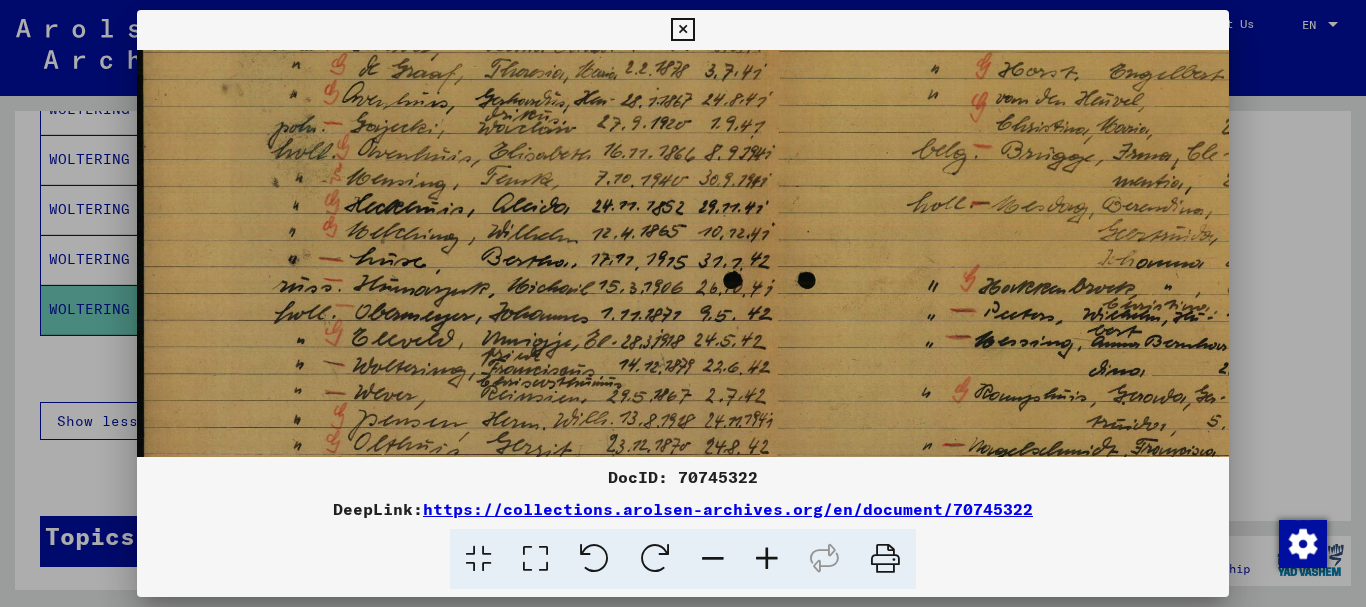 click at bounding box center (767, 559) 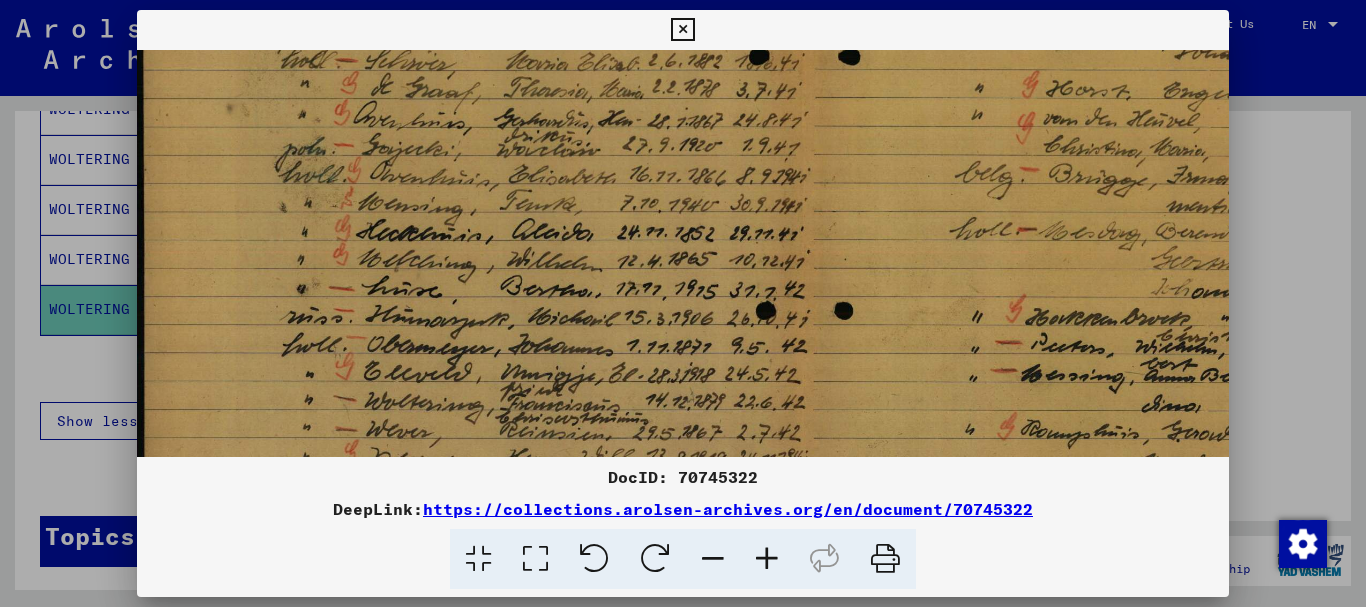 click at bounding box center [767, 559] 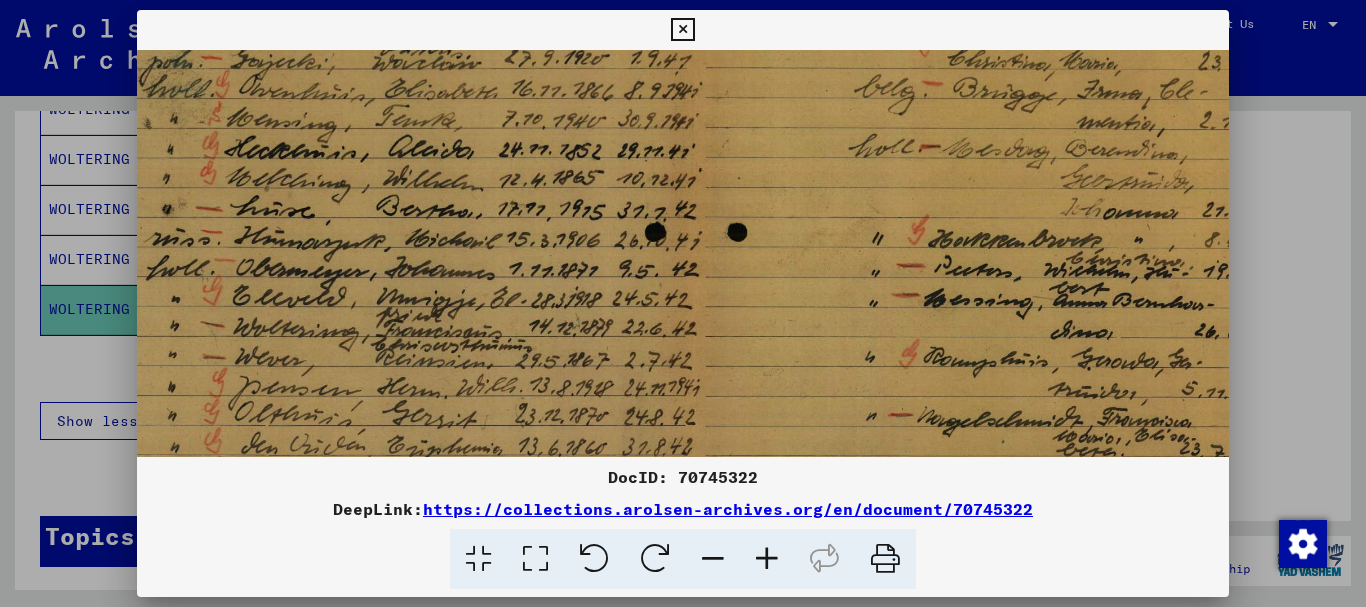 scroll, scrollTop: 431, scrollLeft: 153, axis: both 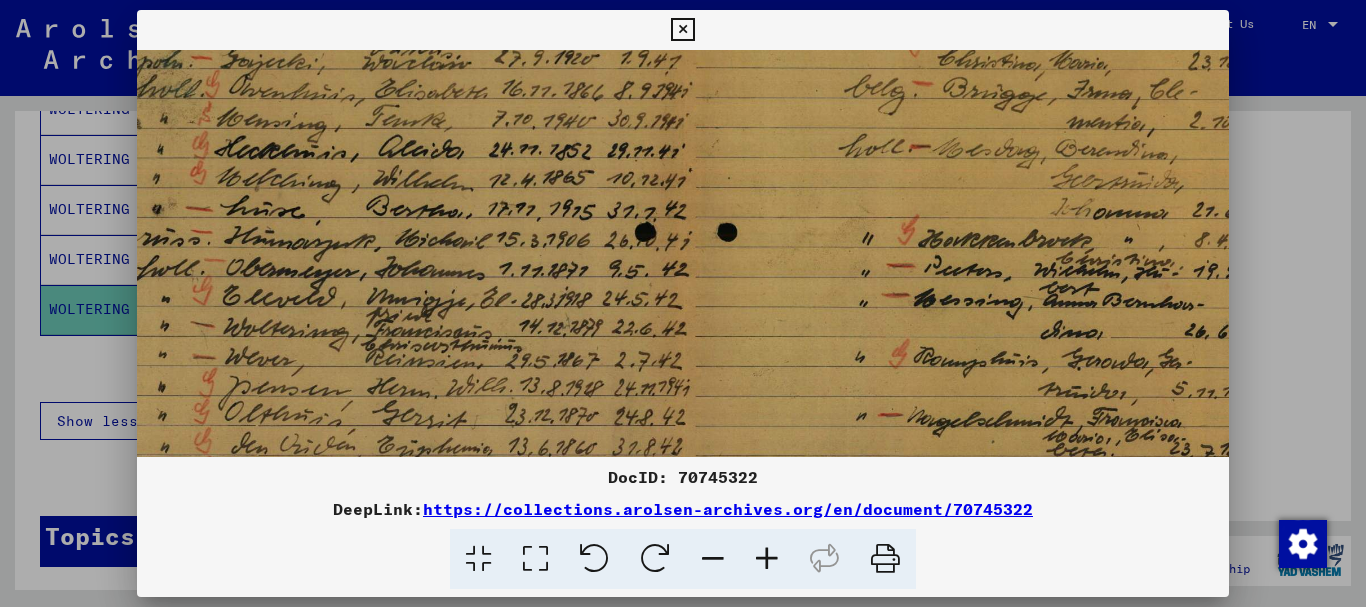 drag, startPoint x: 775, startPoint y: 401, endPoint x: 622, endPoint y: 292, distance: 187.85632 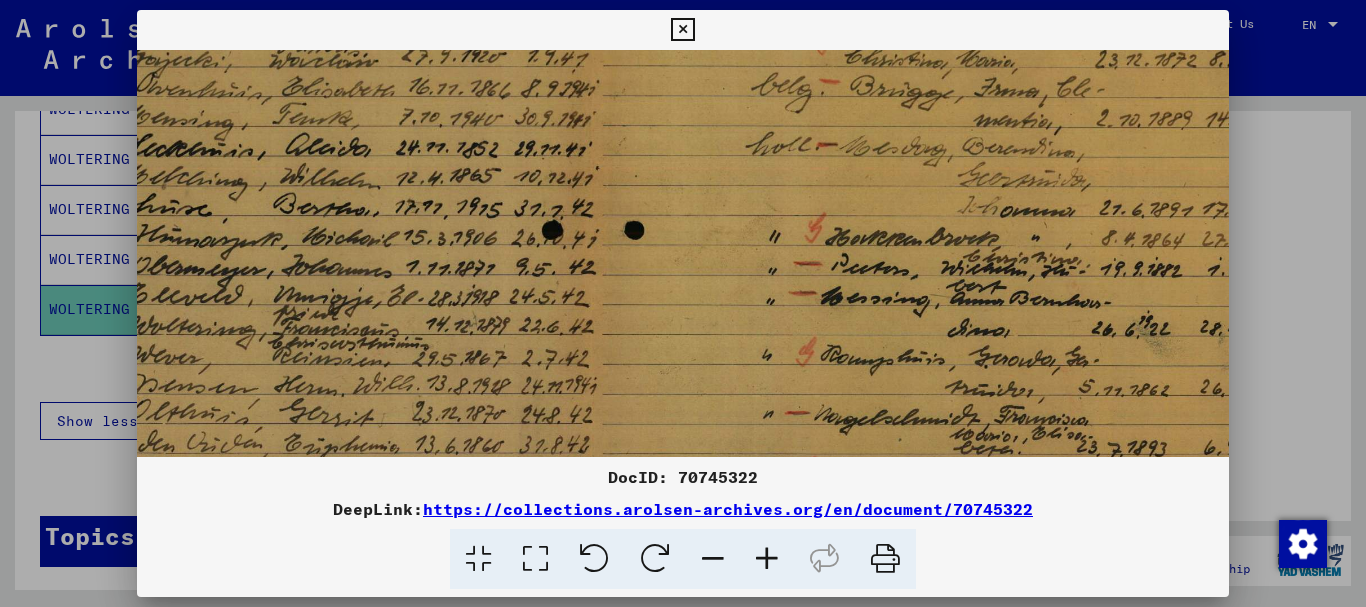 scroll, scrollTop: 436, scrollLeft: 310, axis: both 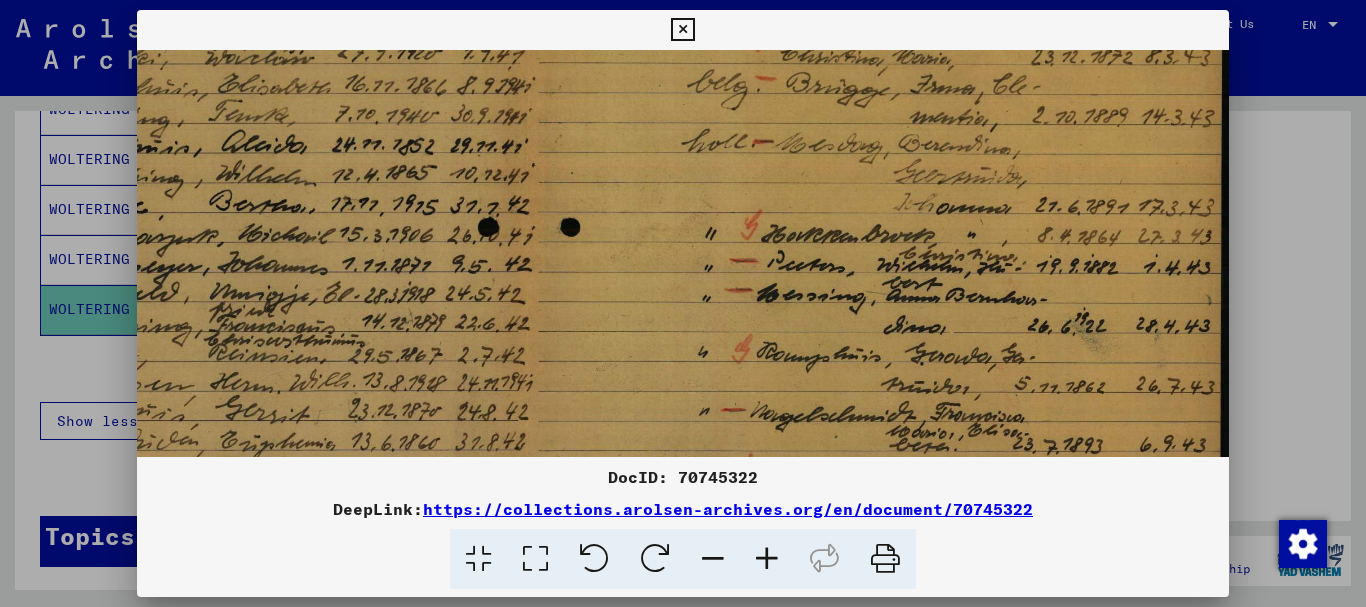 drag, startPoint x: 799, startPoint y: 331, endPoint x: 572, endPoint y: 326, distance: 227.05505 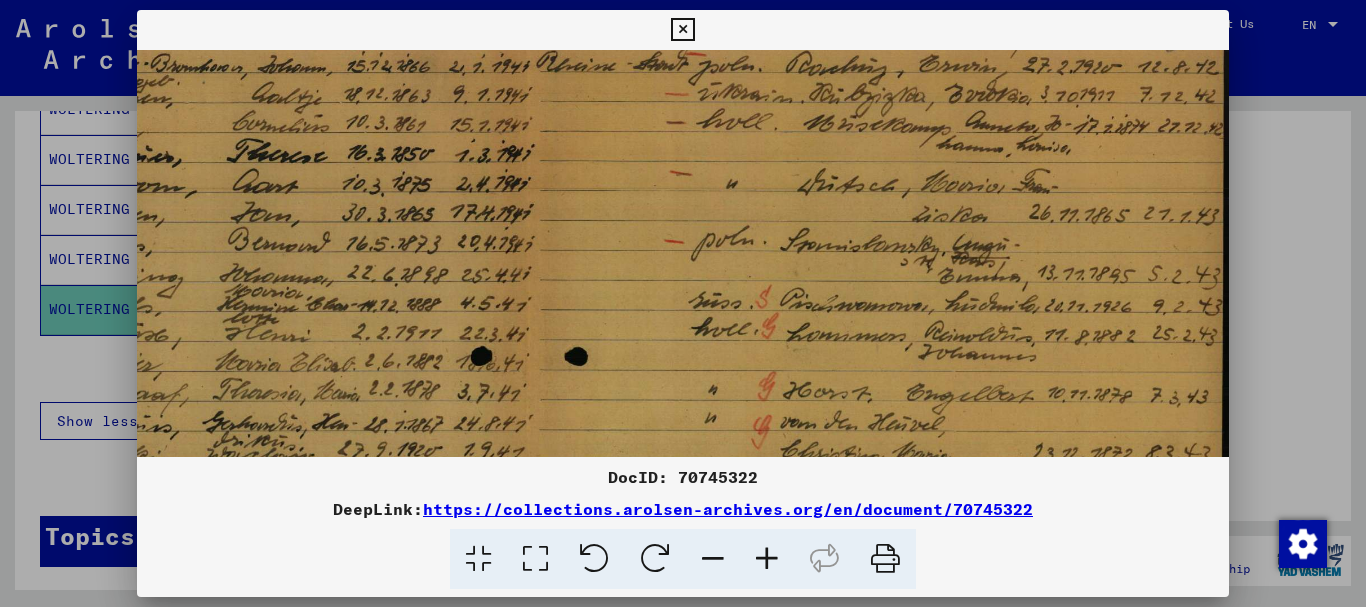 scroll, scrollTop: 37, scrollLeft: 310, axis: both 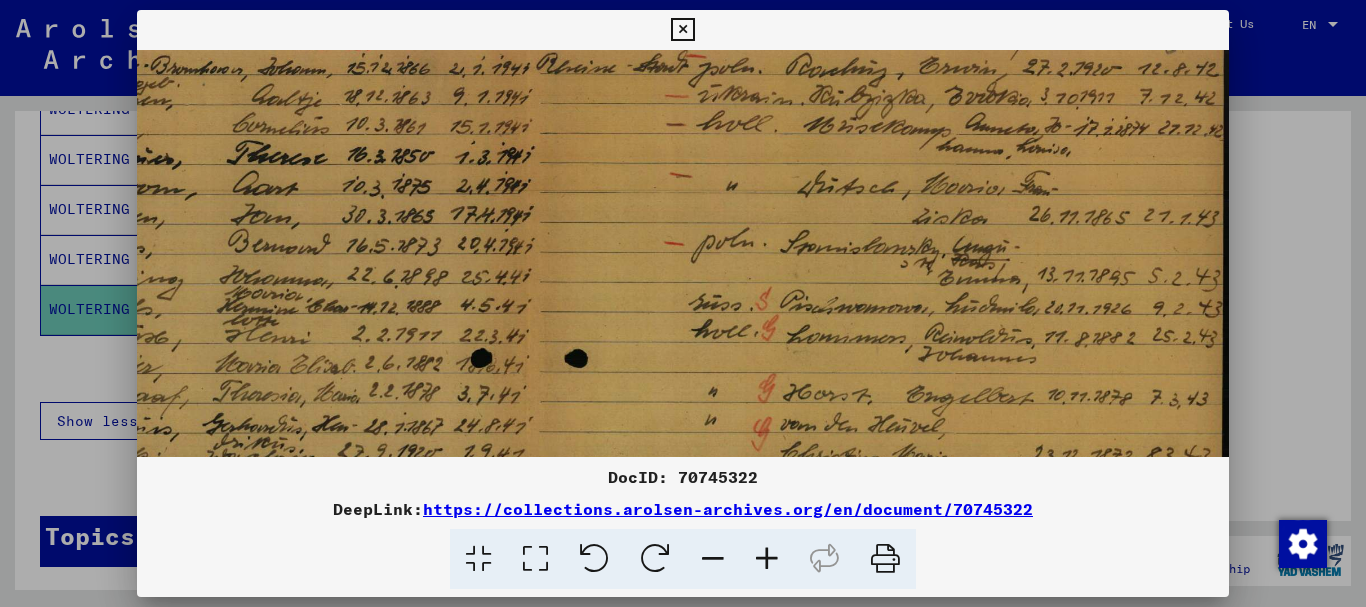 drag, startPoint x: 1101, startPoint y: 83, endPoint x: 1073, endPoint y: 482, distance: 399.98126 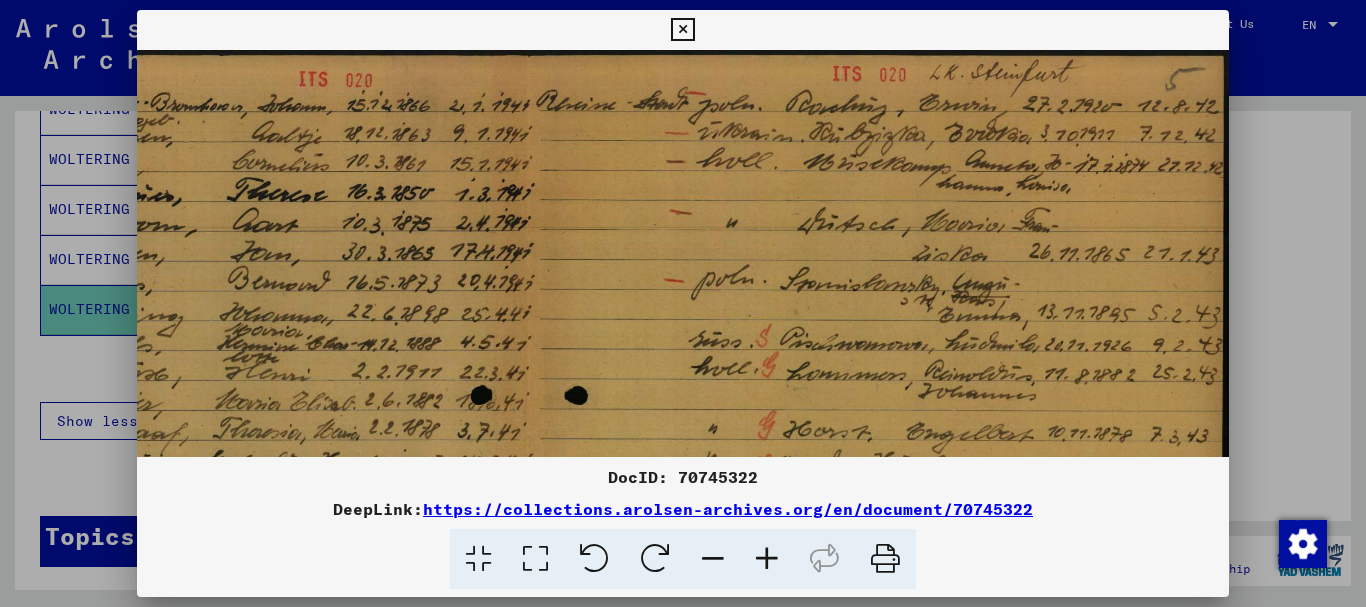 drag, startPoint x: 1088, startPoint y: 85, endPoint x: 1043, endPoint y: 386, distance: 304.34518 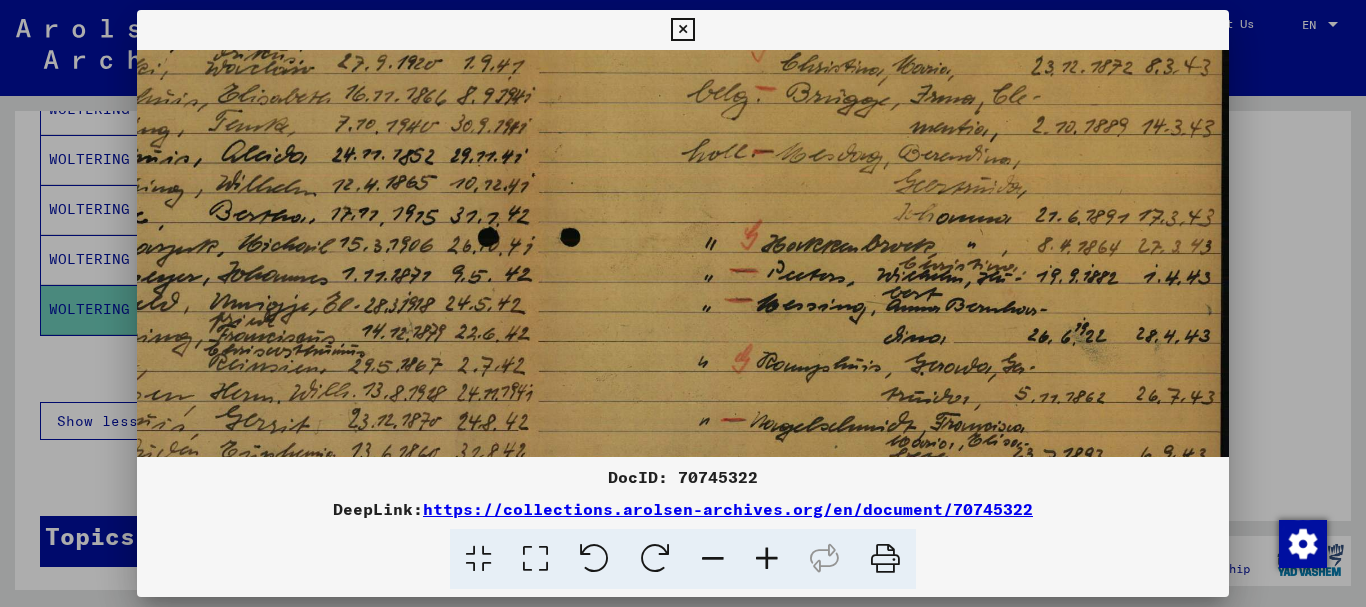 scroll, scrollTop: 431, scrollLeft: 310, axis: both 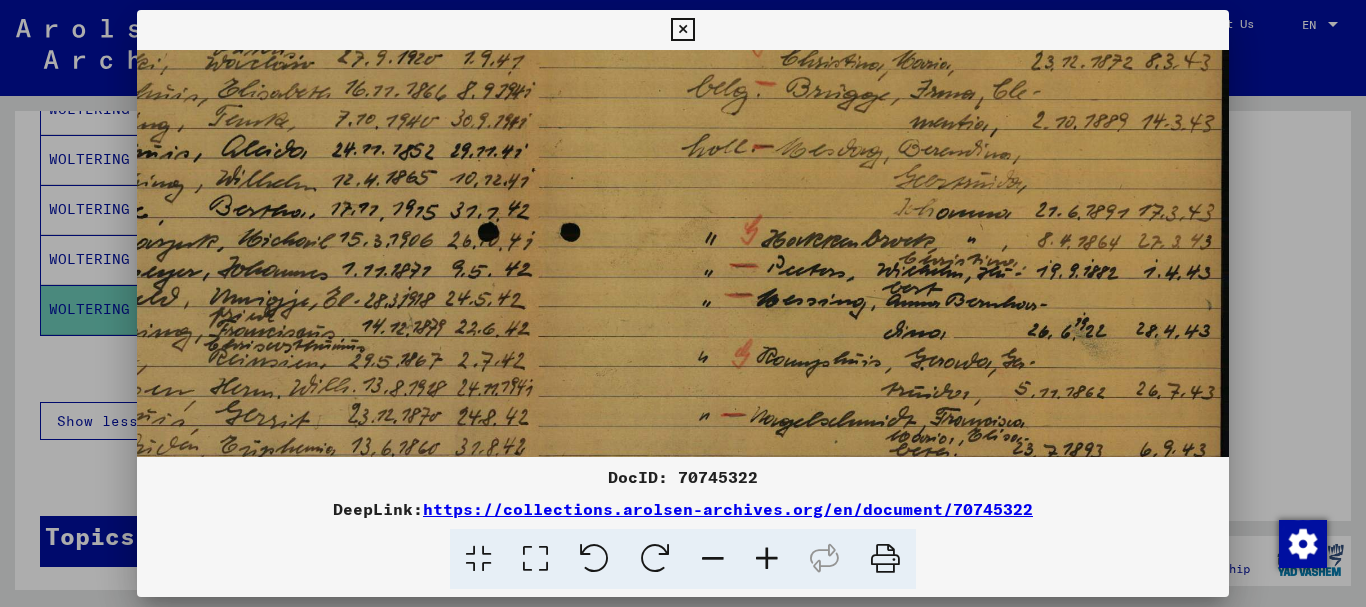 drag, startPoint x: 1102, startPoint y: 418, endPoint x: 1089, endPoint y: -13, distance: 431.196 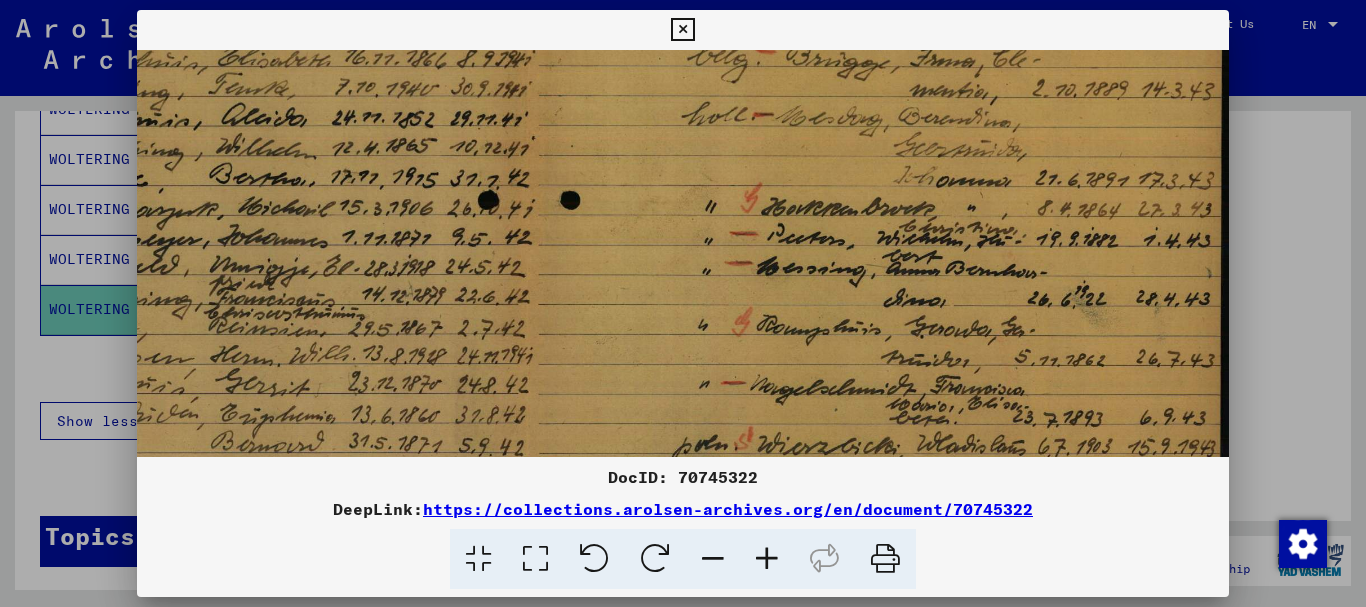 scroll, scrollTop: 467, scrollLeft: 310, axis: both 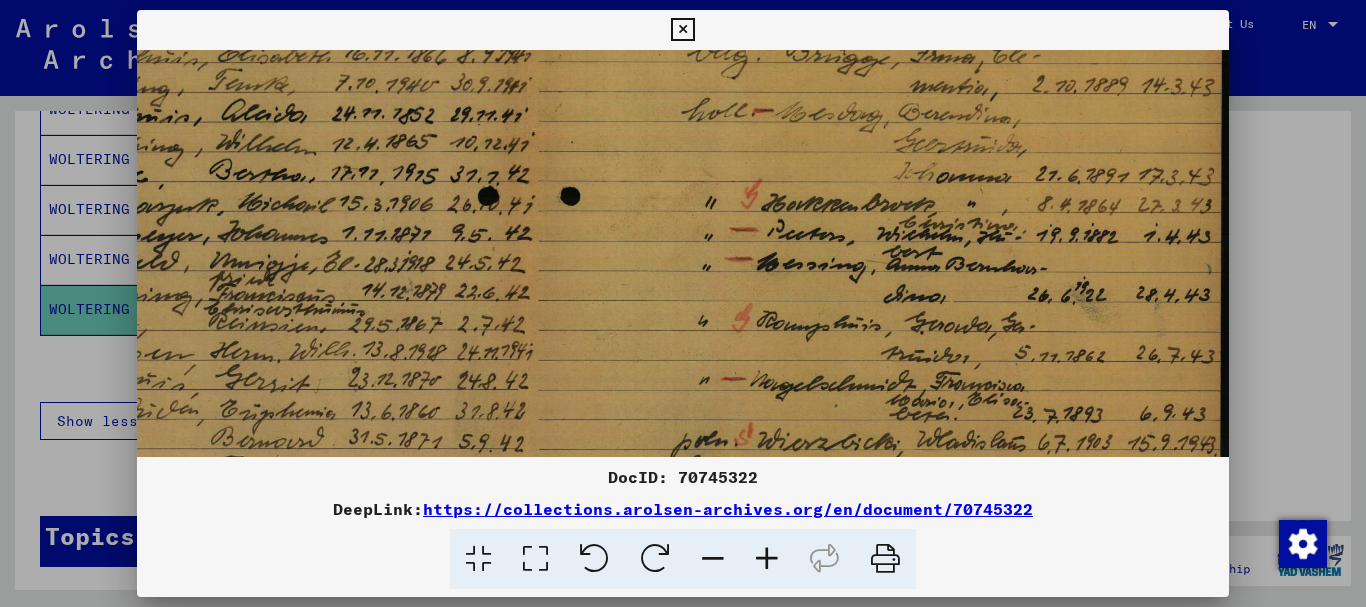 drag, startPoint x: 1111, startPoint y: 374, endPoint x: 1108, endPoint y: 338, distance: 36.124783 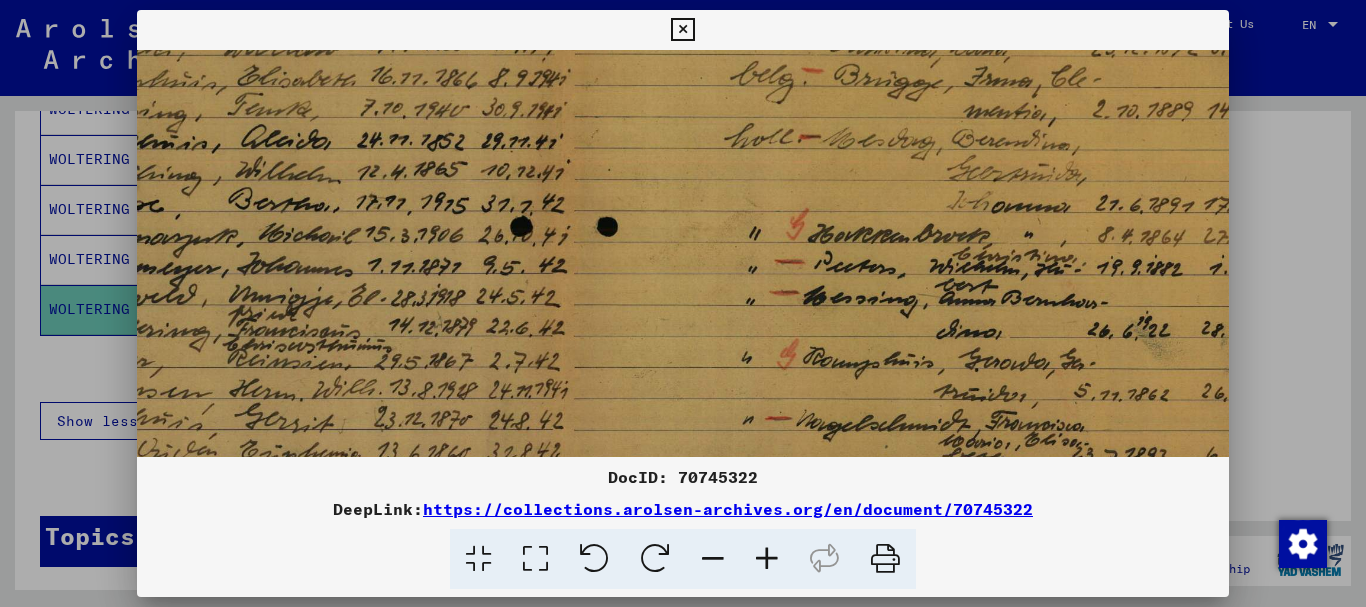 click at bounding box center (767, 559) 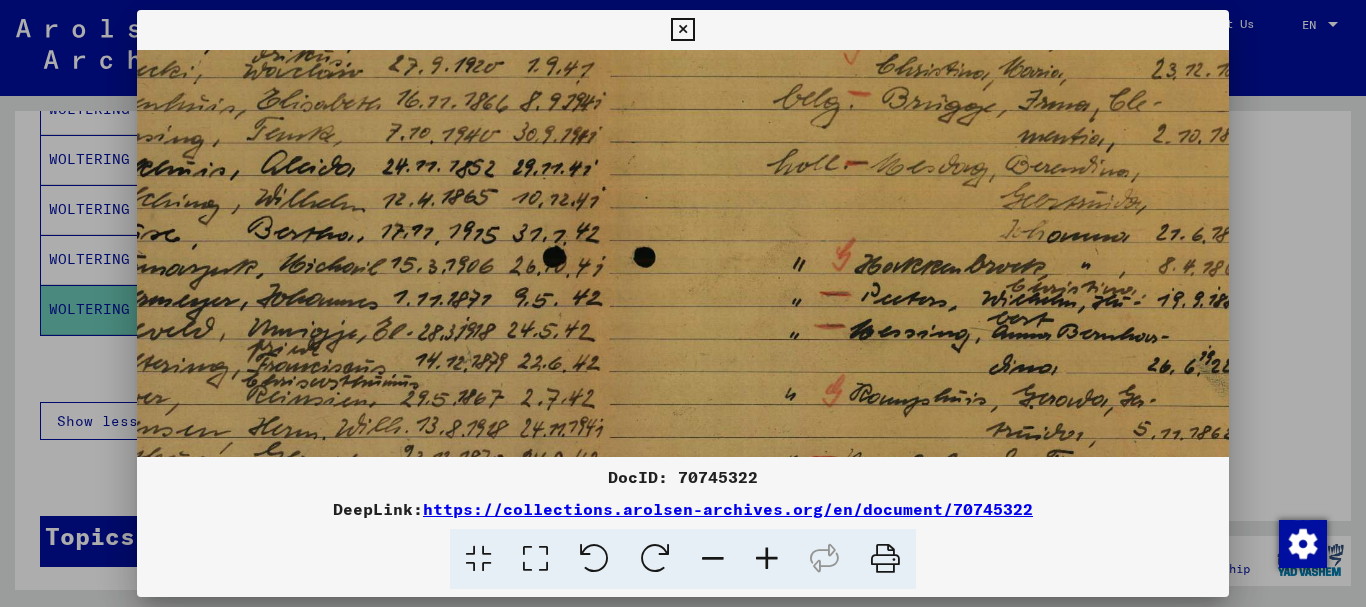 click at bounding box center [767, 559] 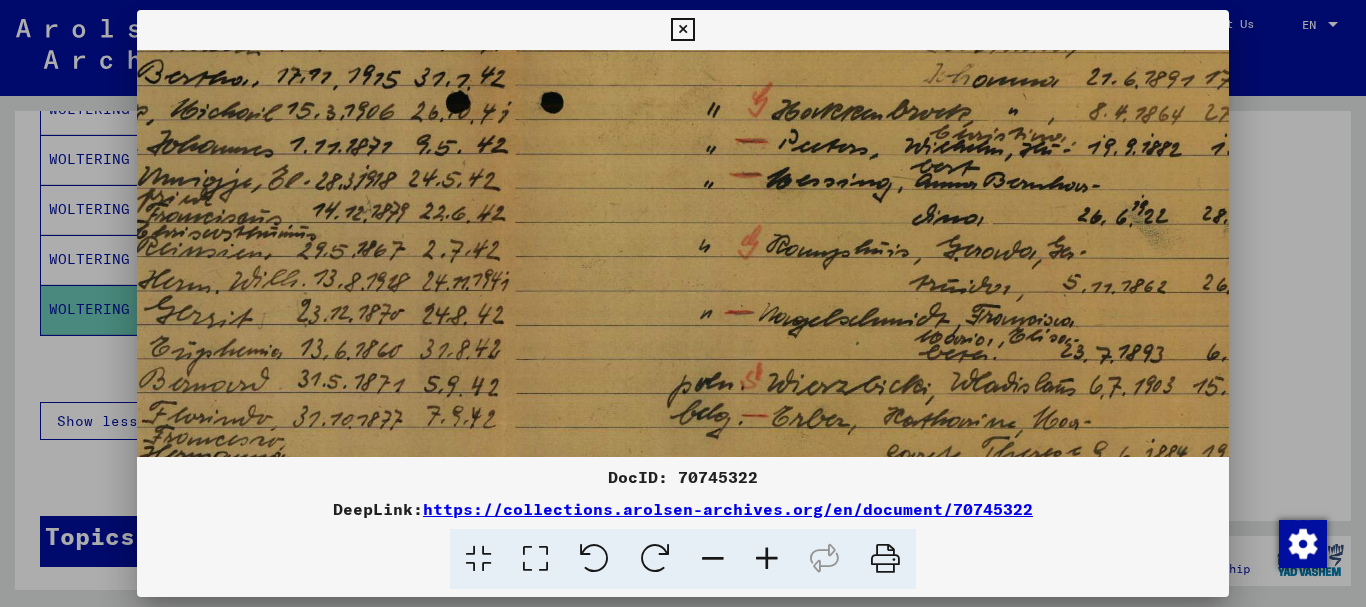 scroll, scrollTop: 653, scrollLeft: 446, axis: both 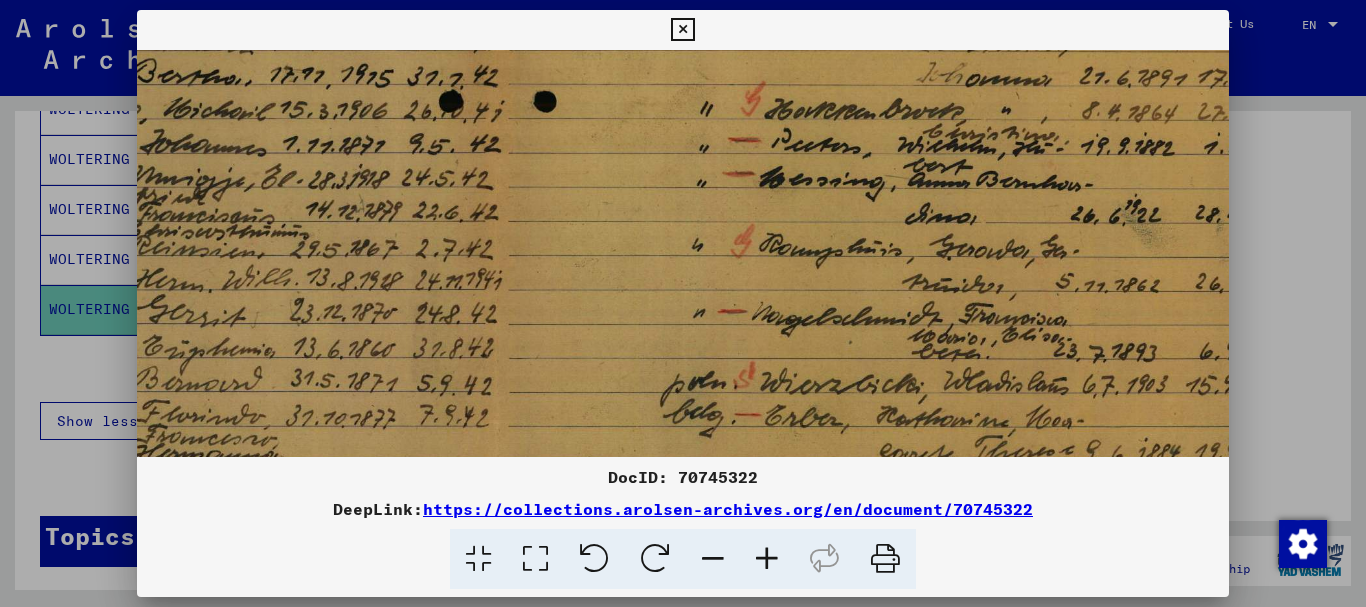 drag, startPoint x: 1149, startPoint y: 370, endPoint x: 1028, endPoint y: 212, distance: 199.01006 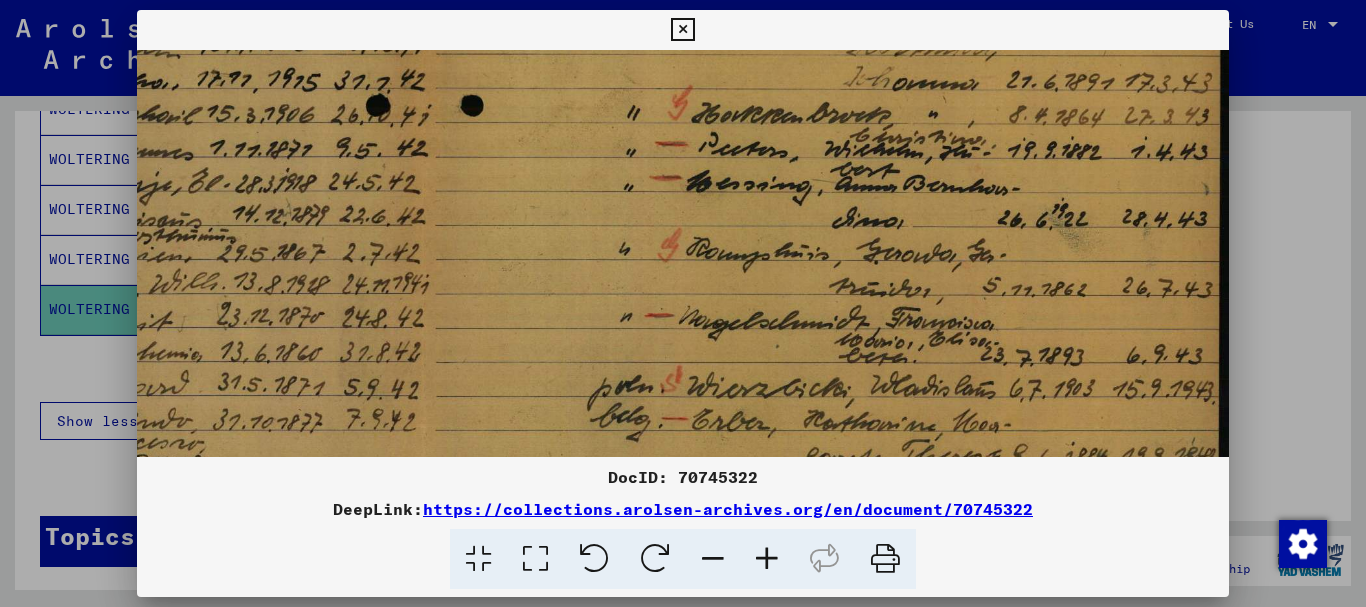 scroll, scrollTop: 646, scrollLeft: 519, axis: both 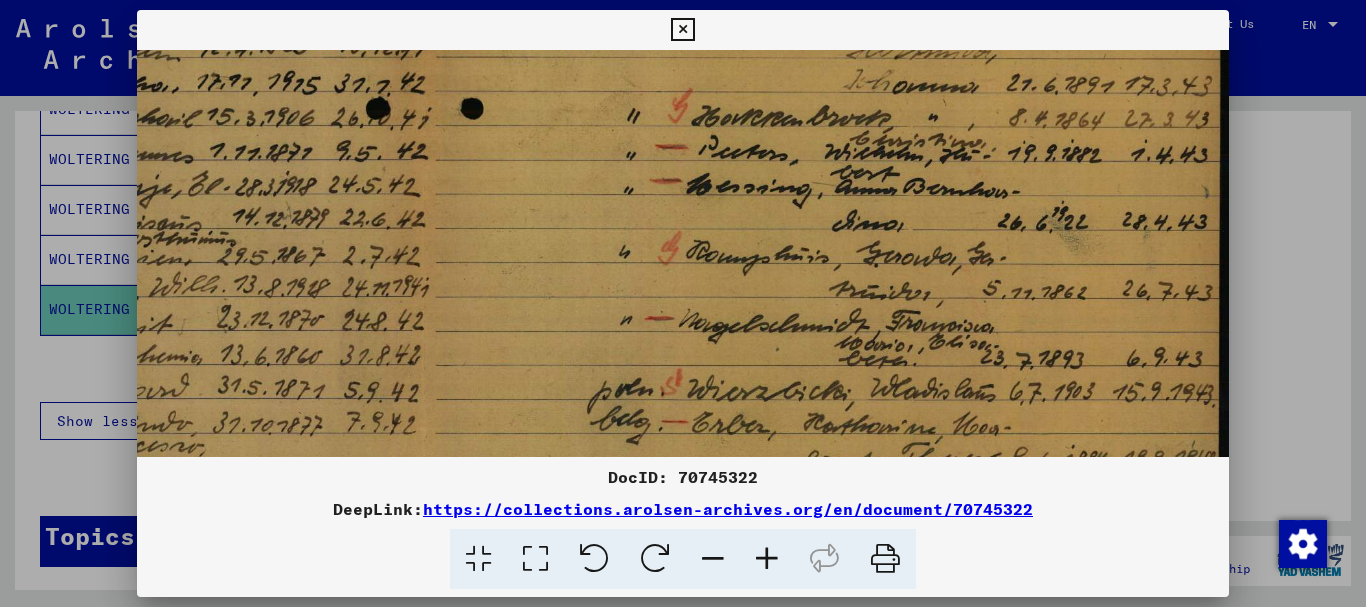 drag, startPoint x: 1078, startPoint y: 280, endPoint x: 970, endPoint y: 287, distance: 108.226616 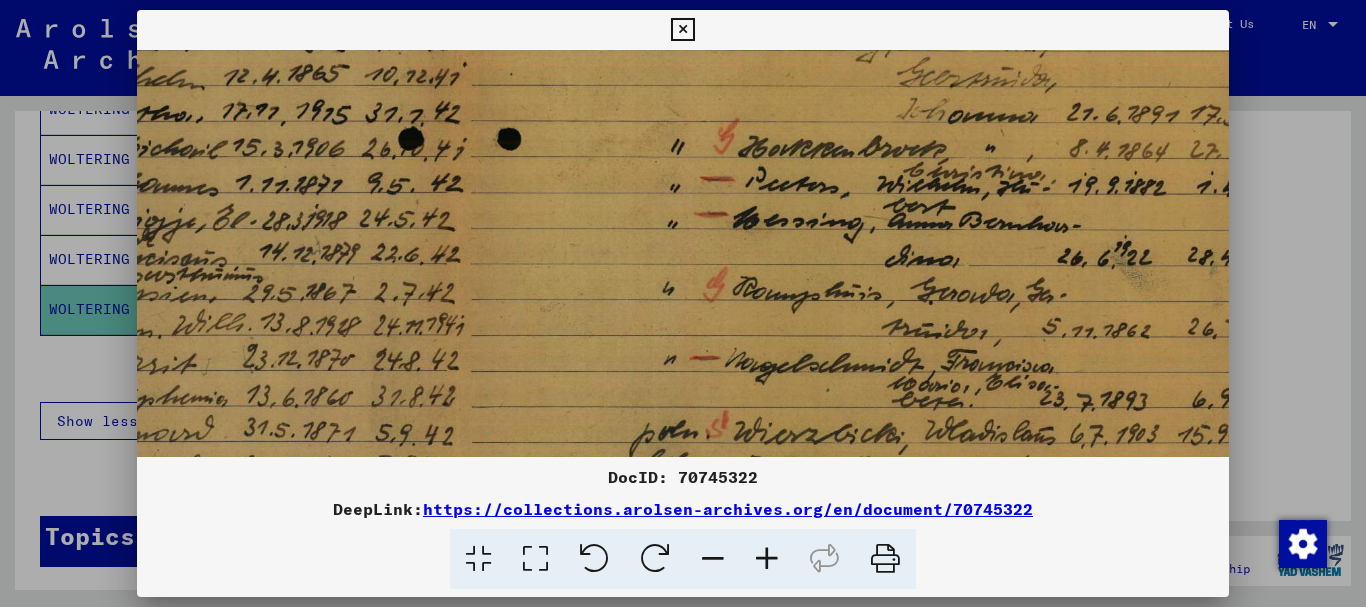click at bounding box center (767, 559) 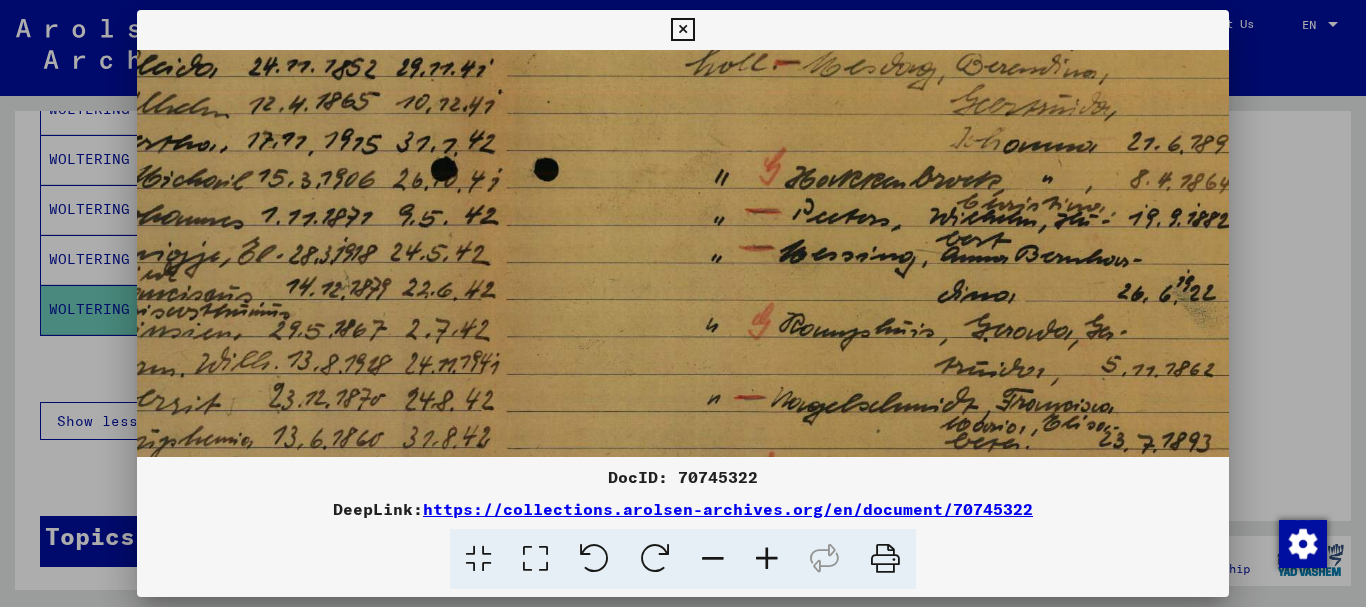 click at bounding box center (767, 559) 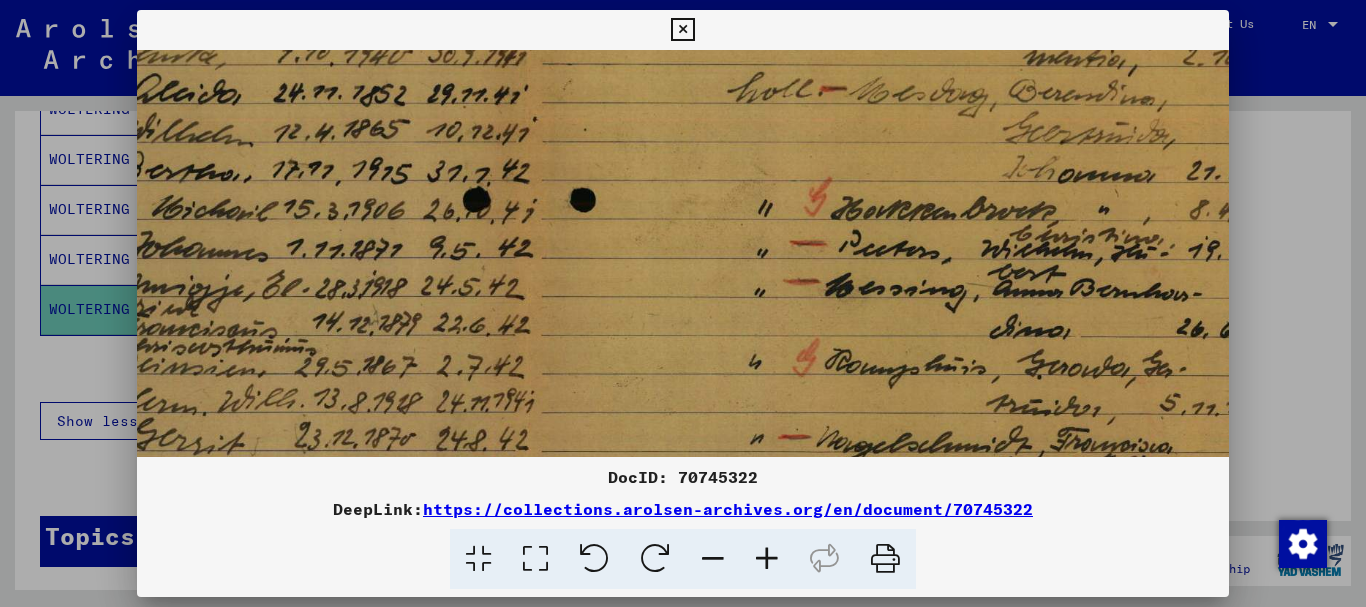 click at bounding box center (767, 559) 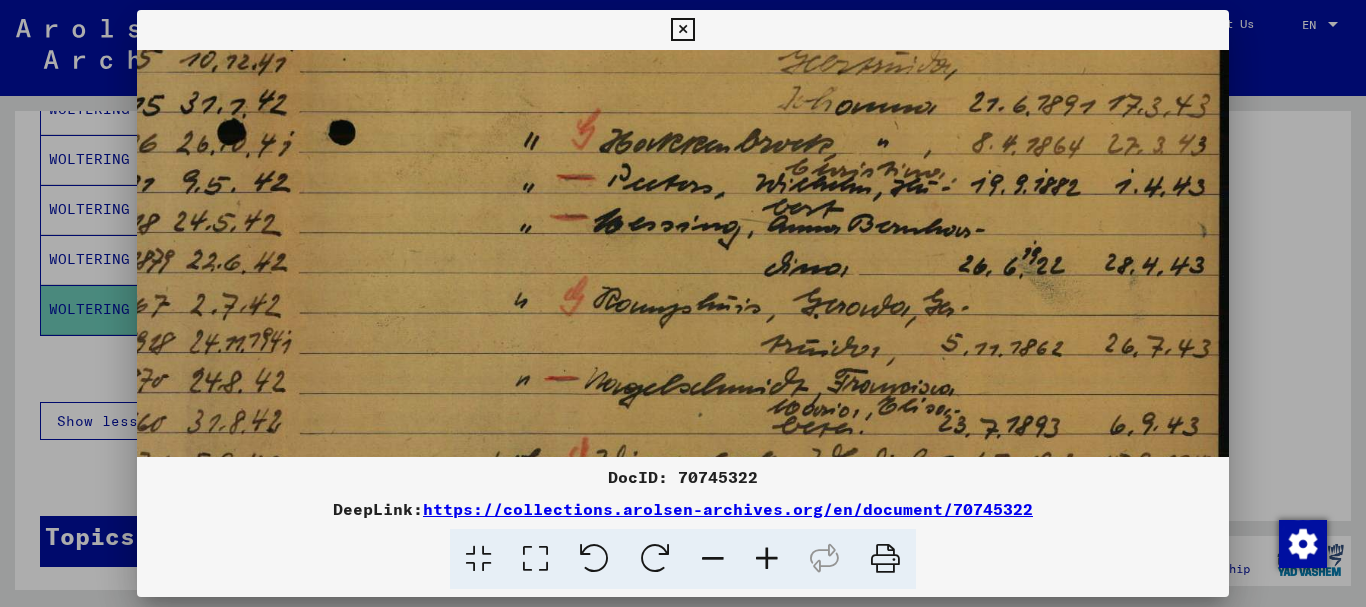 scroll, scrollTop: 750, scrollLeft: 797, axis: both 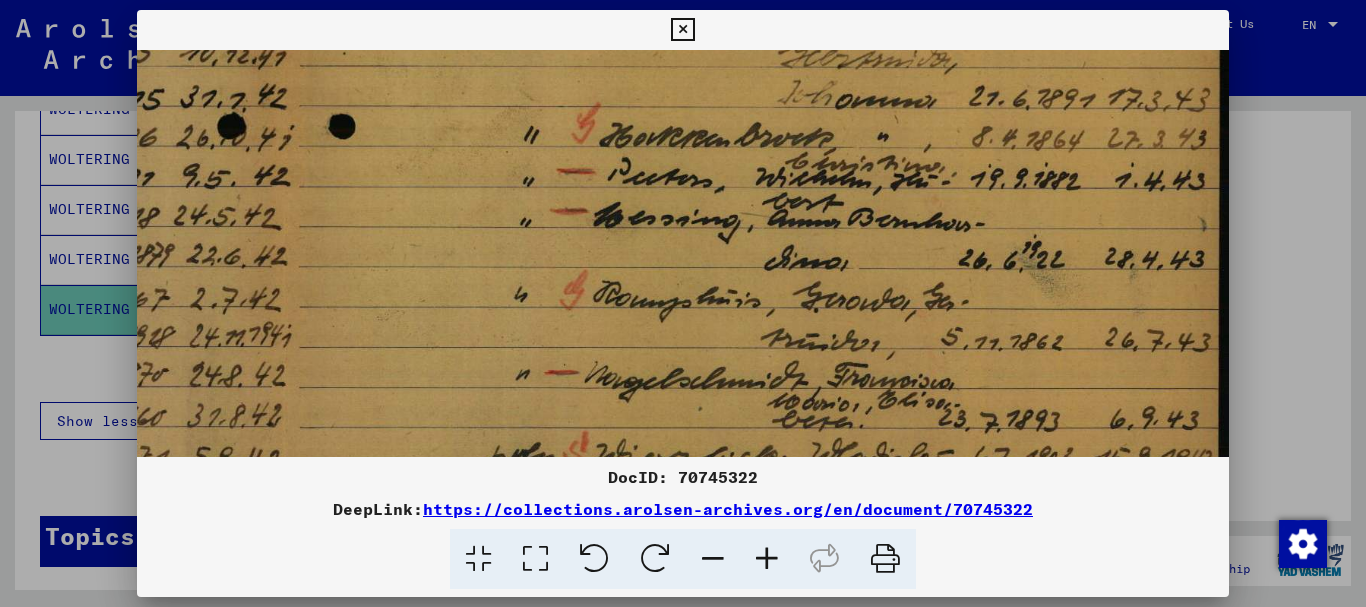 drag, startPoint x: 1165, startPoint y: 384, endPoint x: 805, endPoint y: 280, distance: 374.72122 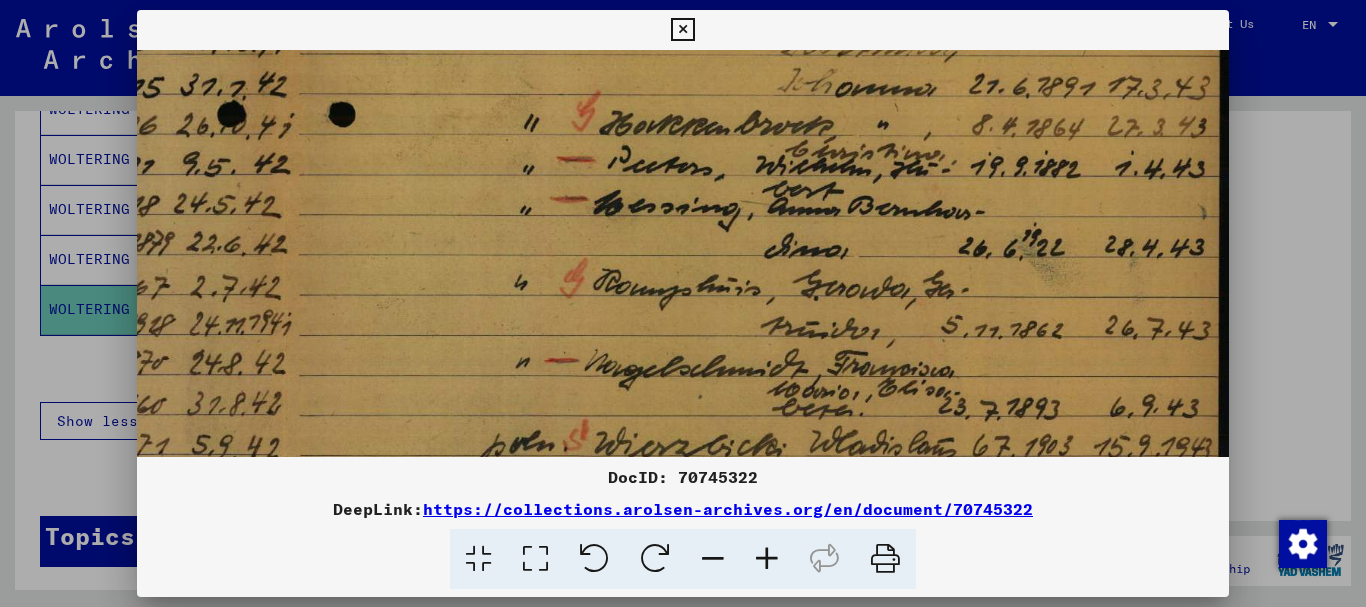 scroll, scrollTop: 761, scrollLeft: 797, axis: both 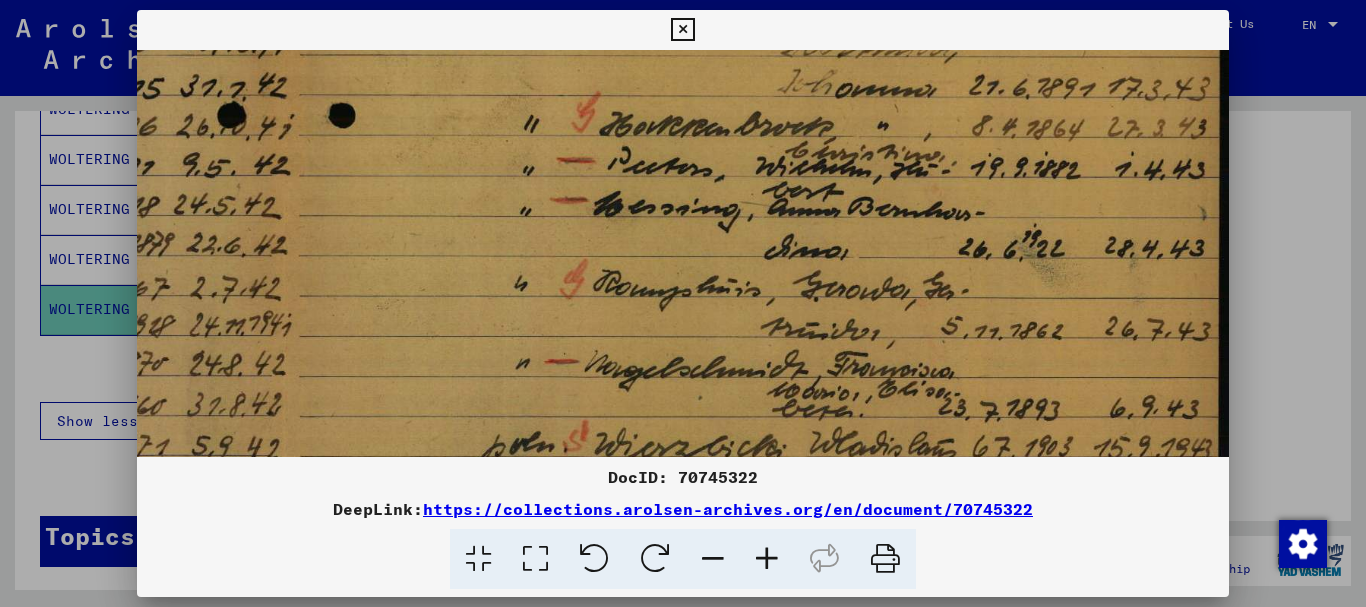 drag, startPoint x: 922, startPoint y: 378, endPoint x: 857, endPoint y: 367, distance: 65.9242 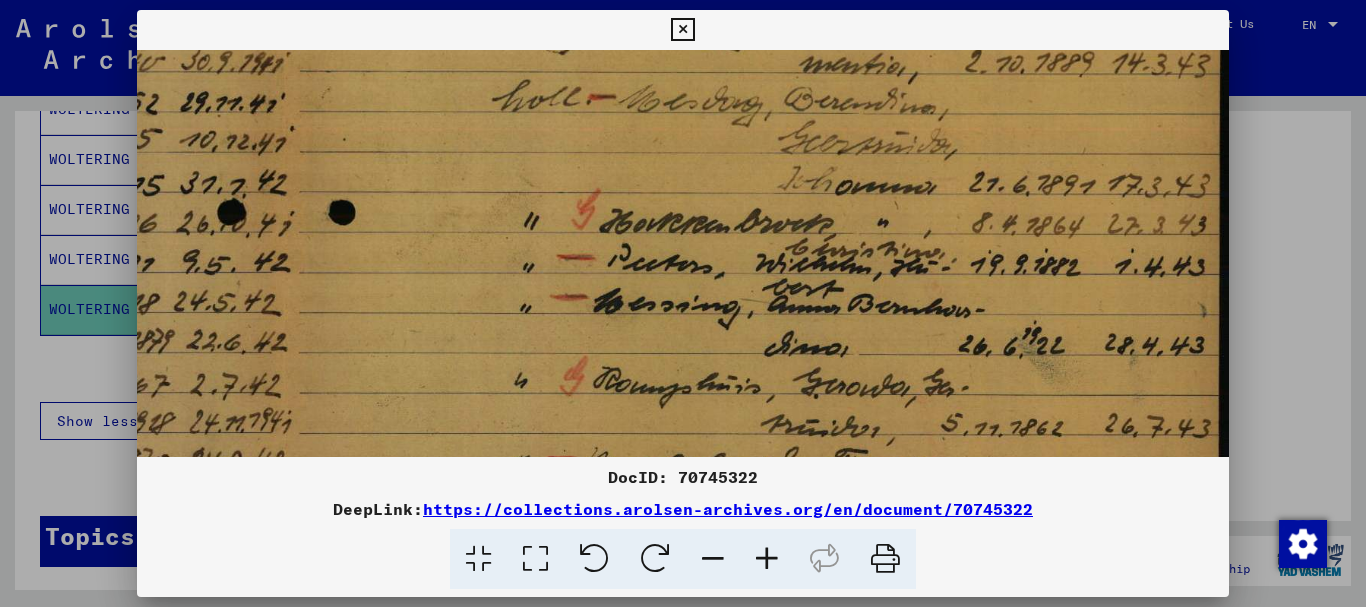 scroll, scrollTop: 661, scrollLeft: 797, axis: both 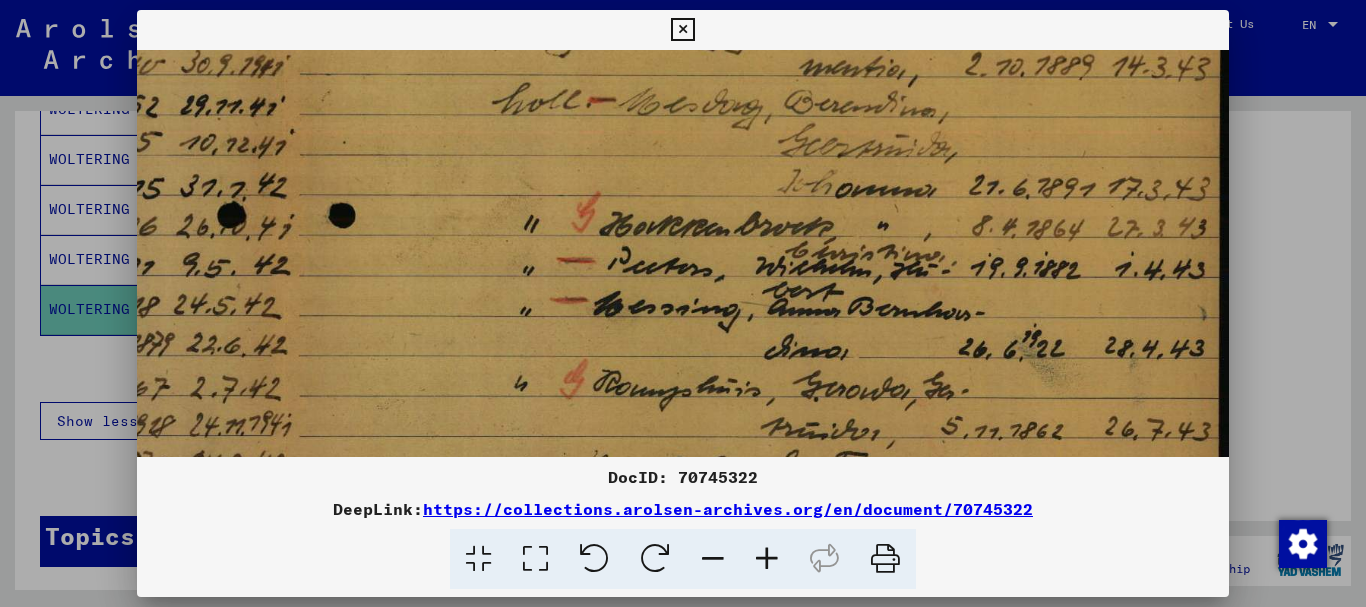drag, startPoint x: 842, startPoint y: 267, endPoint x: 785, endPoint y: 367, distance: 115.1043 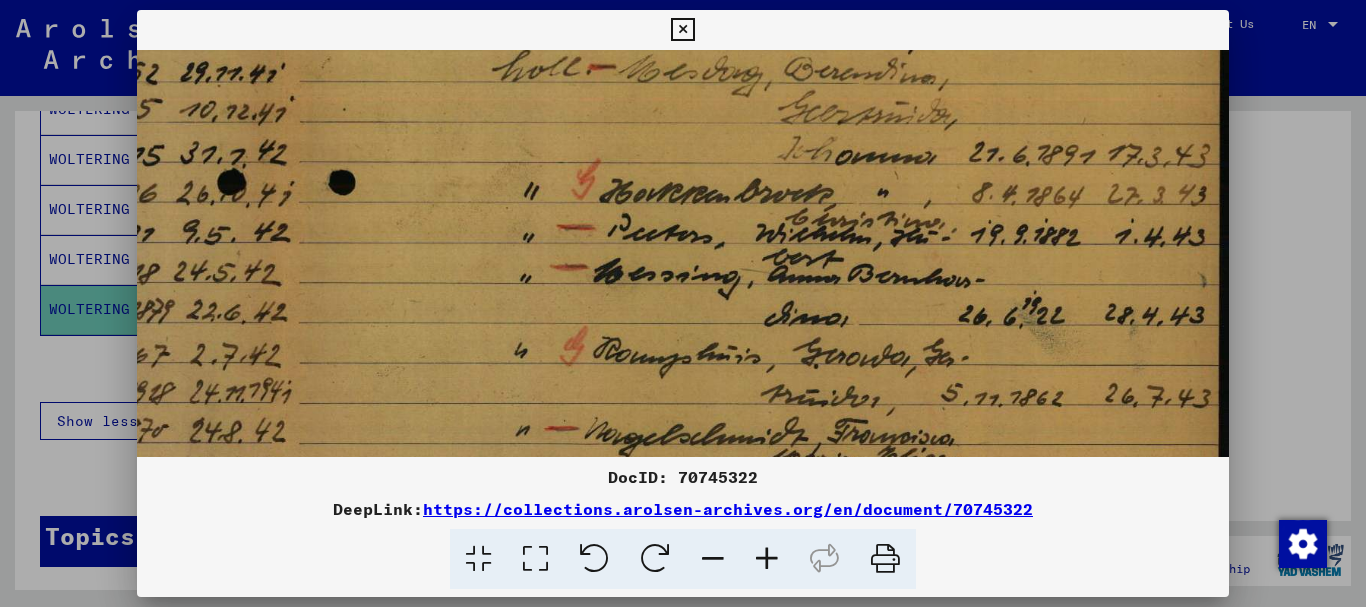 scroll, scrollTop: 696, scrollLeft: 797, axis: both 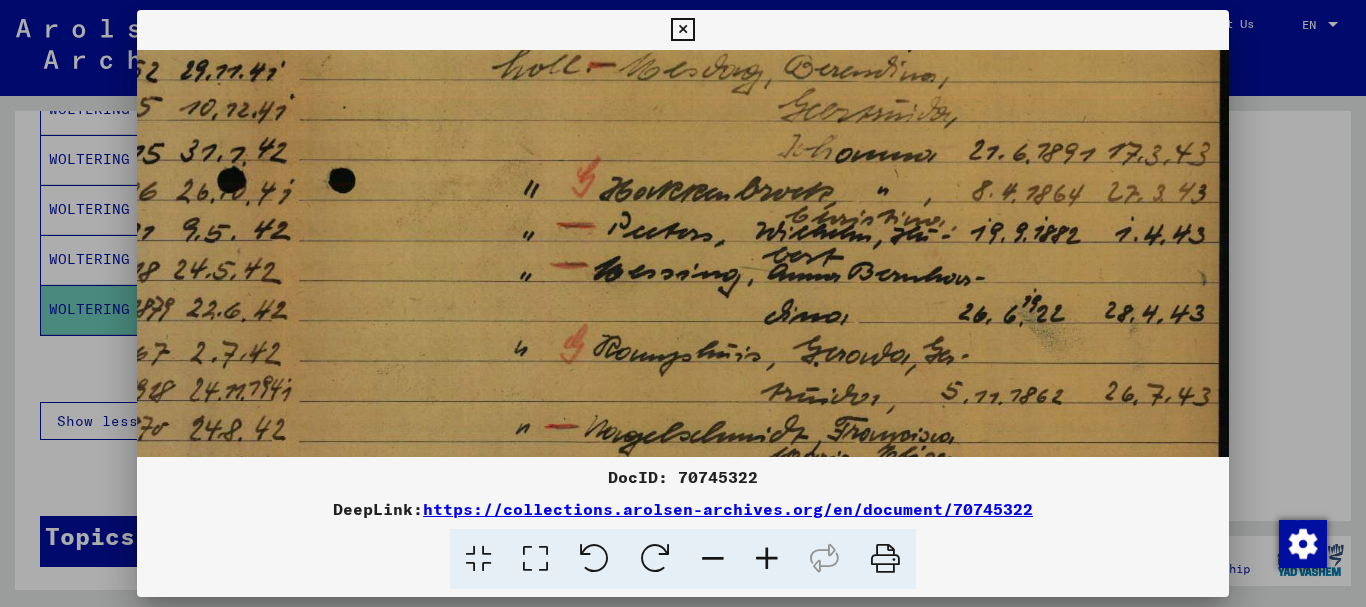 drag, startPoint x: 869, startPoint y: 126, endPoint x: 854, endPoint y: 91, distance: 38.078865 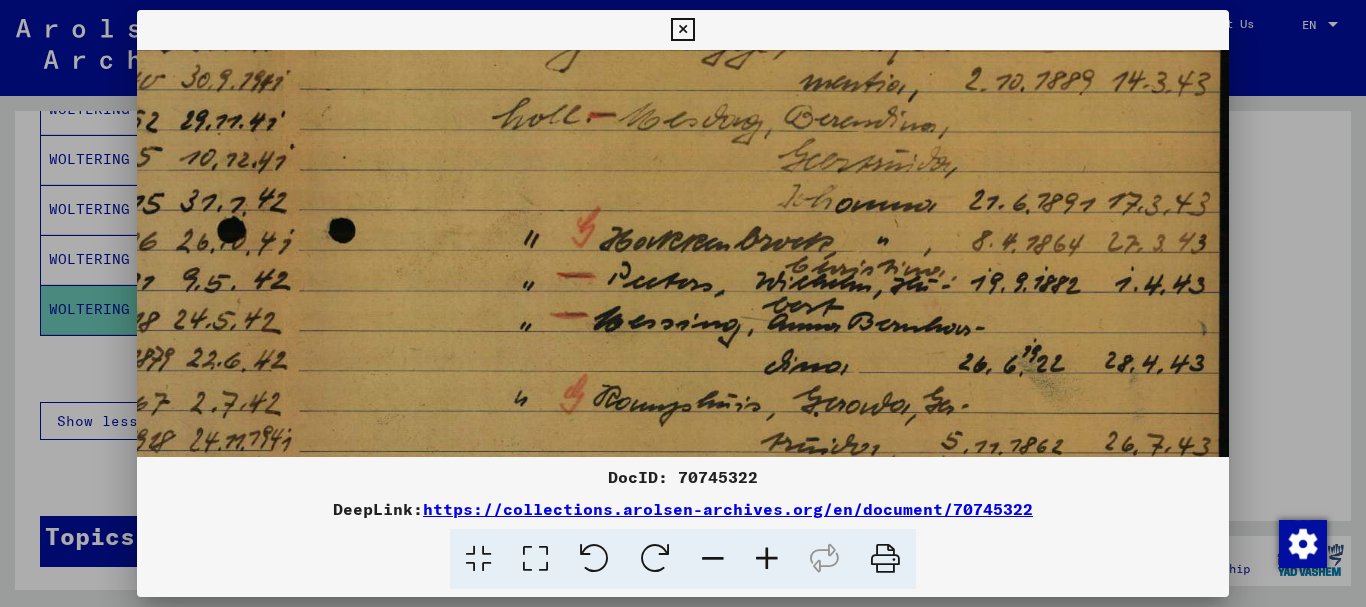 scroll, scrollTop: 659, scrollLeft: 797, axis: both 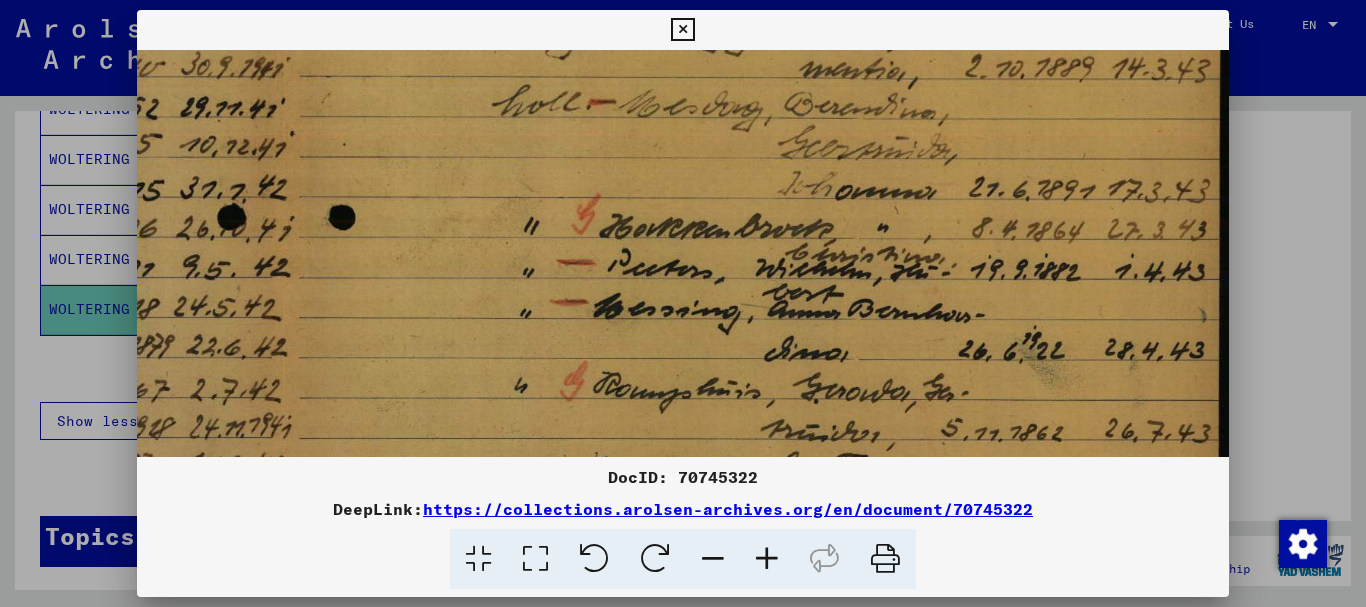 drag, startPoint x: 891, startPoint y: 100, endPoint x: 849, endPoint y: 137, distance: 55.97321 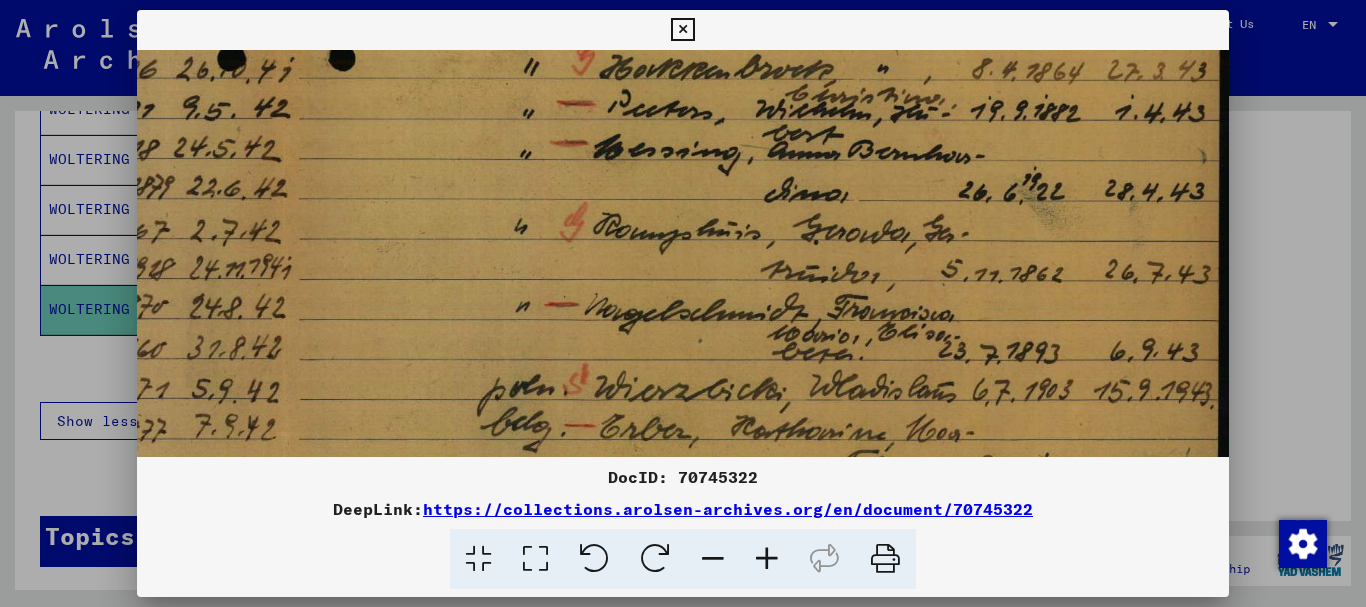 scroll, scrollTop: 820, scrollLeft: 797, axis: both 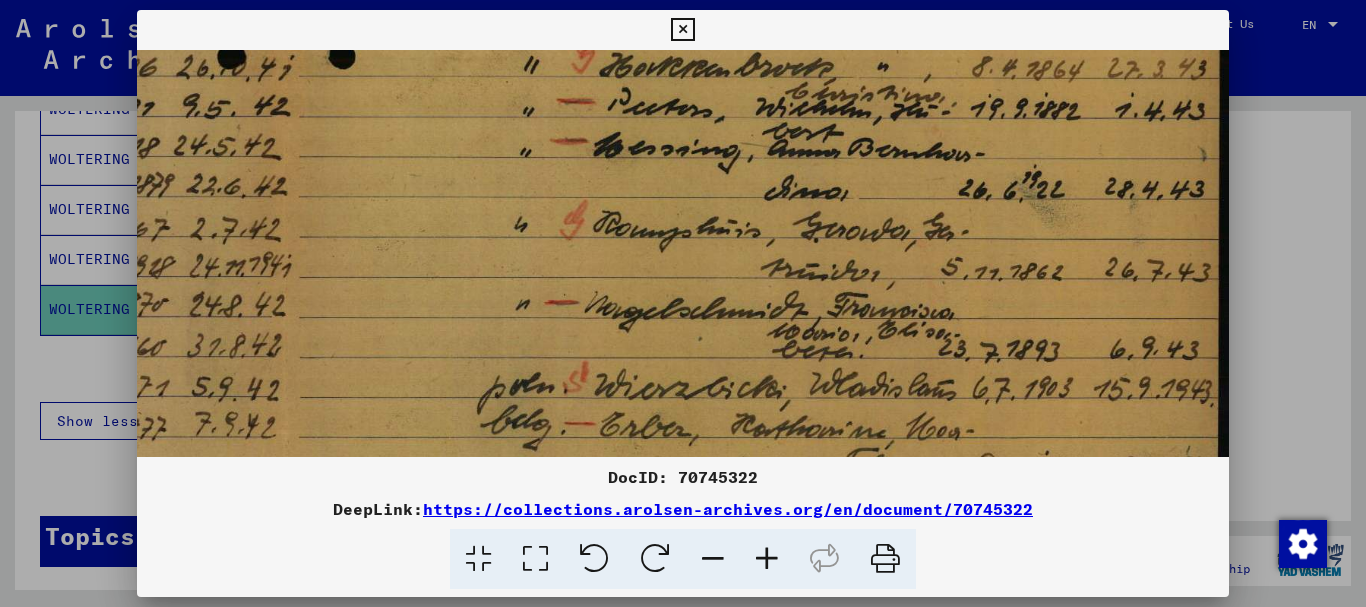 drag, startPoint x: 873, startPoint y: 406, endPoint x: 873, endPoint y: 245, distance: 161 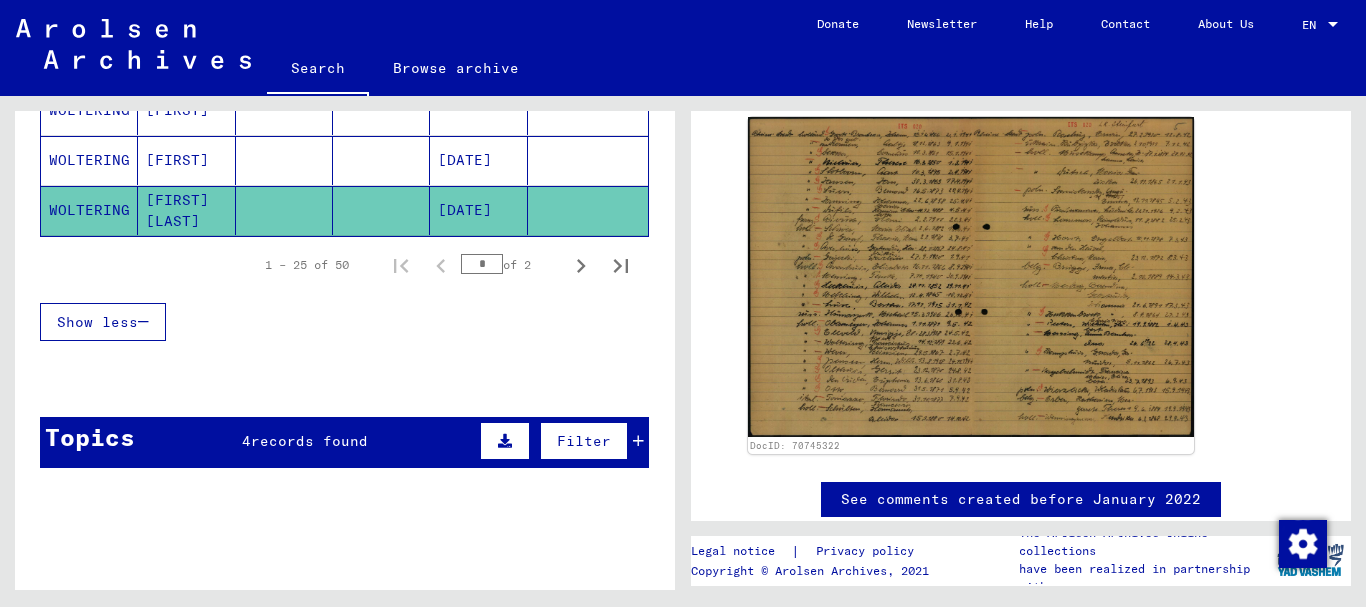 scroll, scrollTop: 1420, scrollLeft: 0, axis: vertical 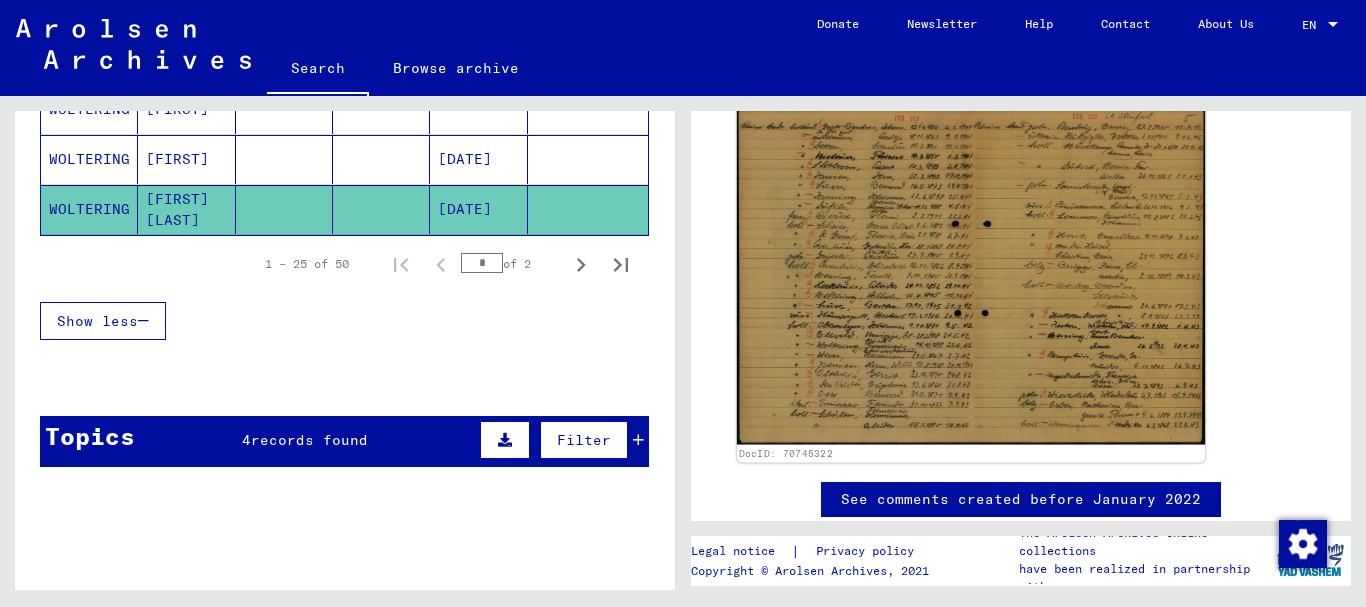 click 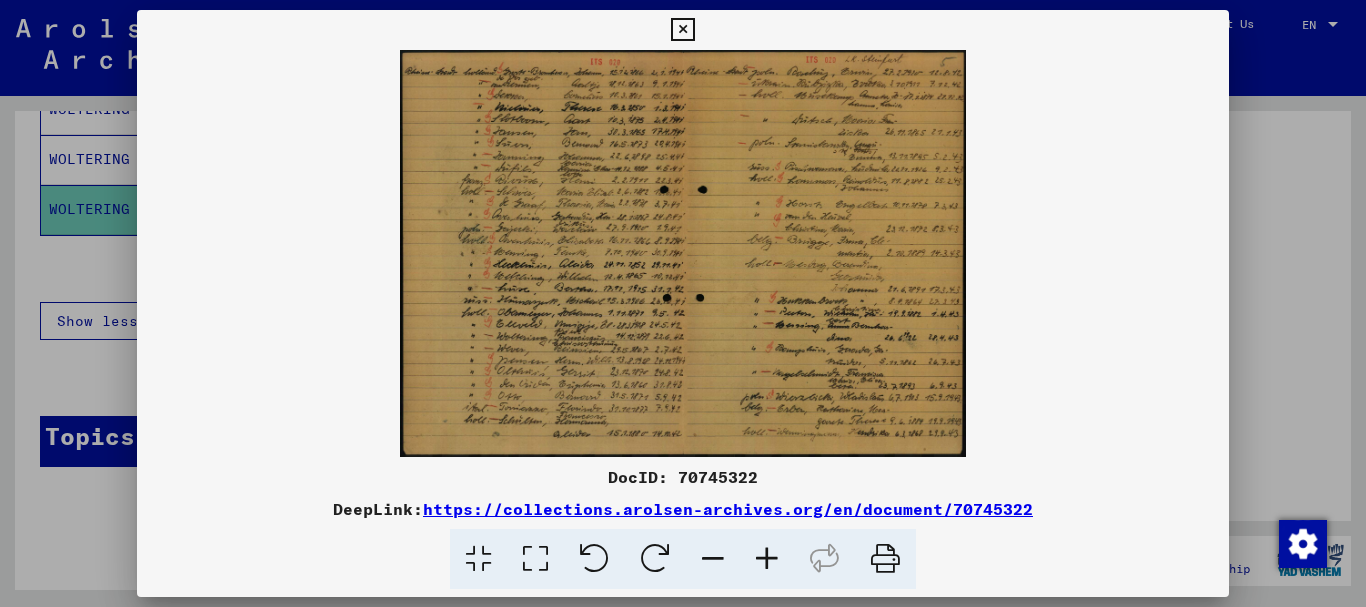 click at bounding box center [767, 559] 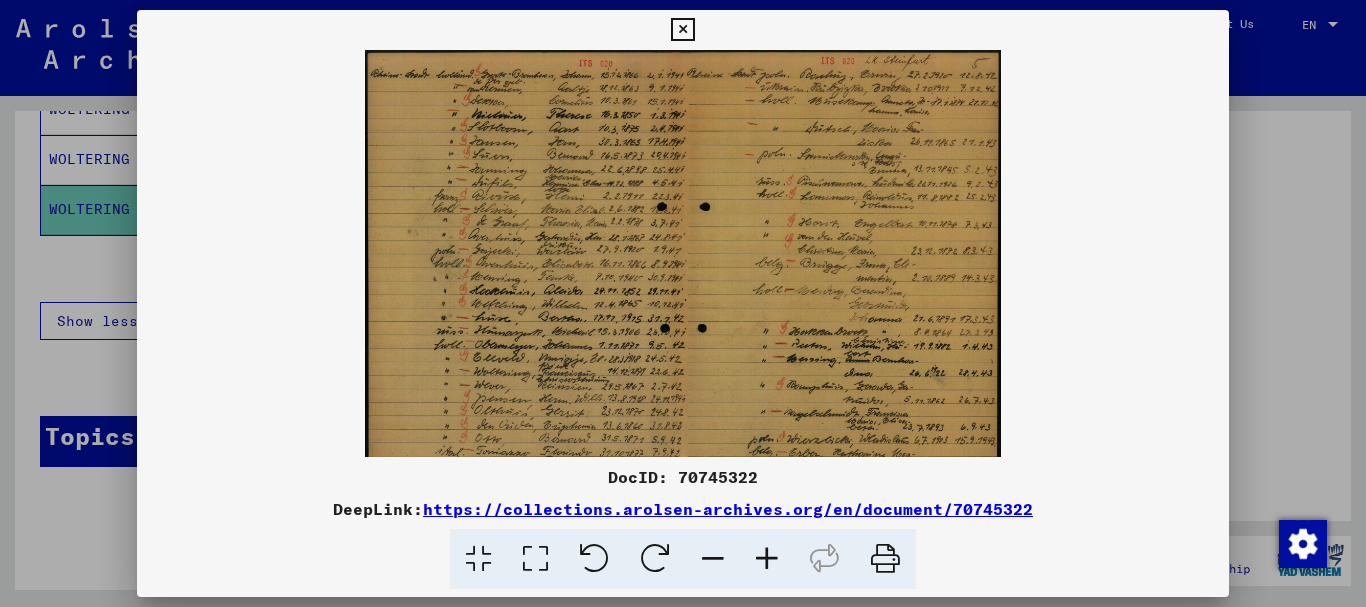click at bounding box center [767, 559] 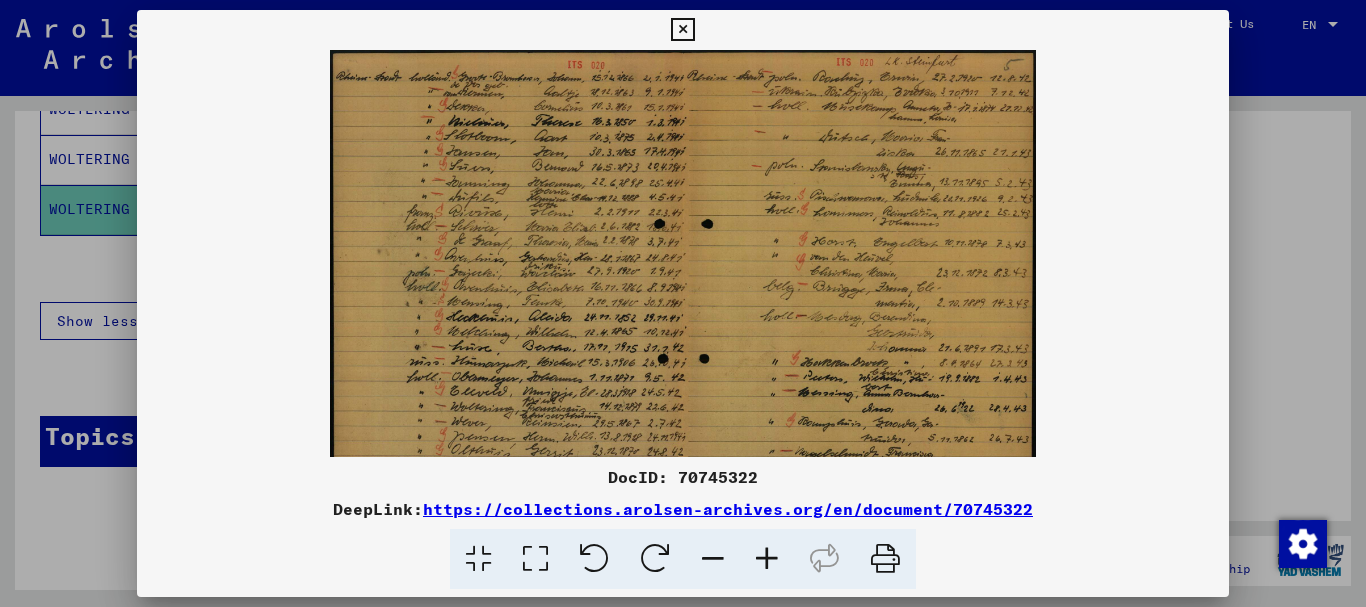 click at bounding box center [767, 559] 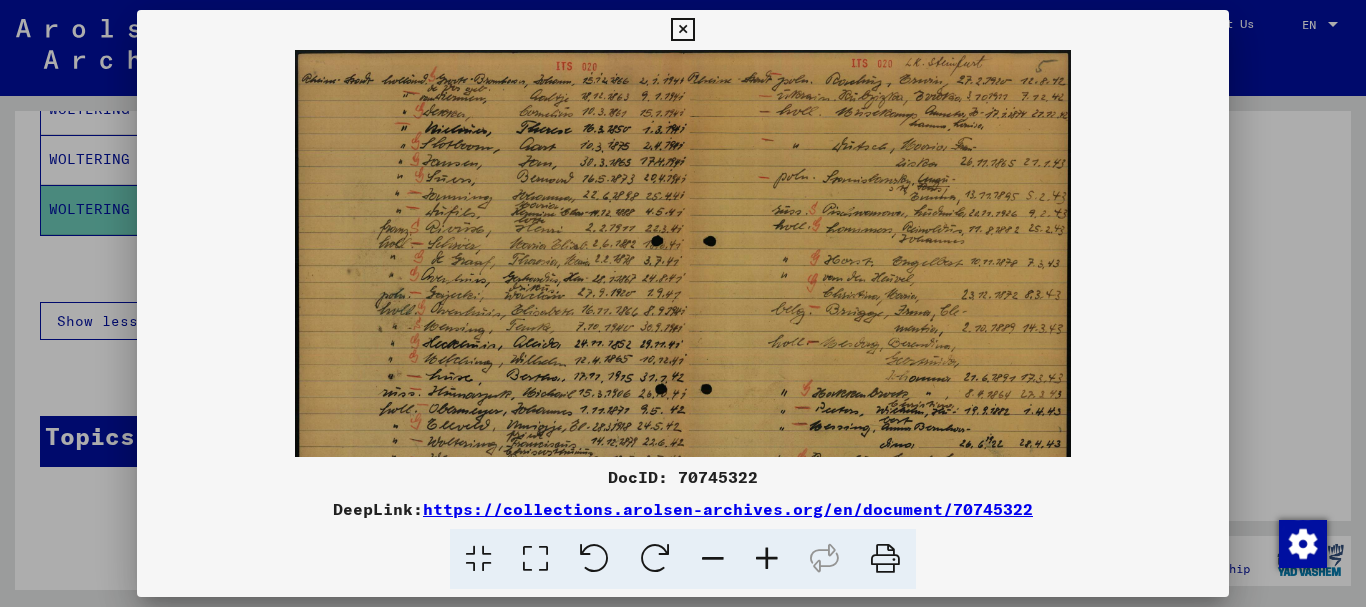 click at bounding box center [767, 559] 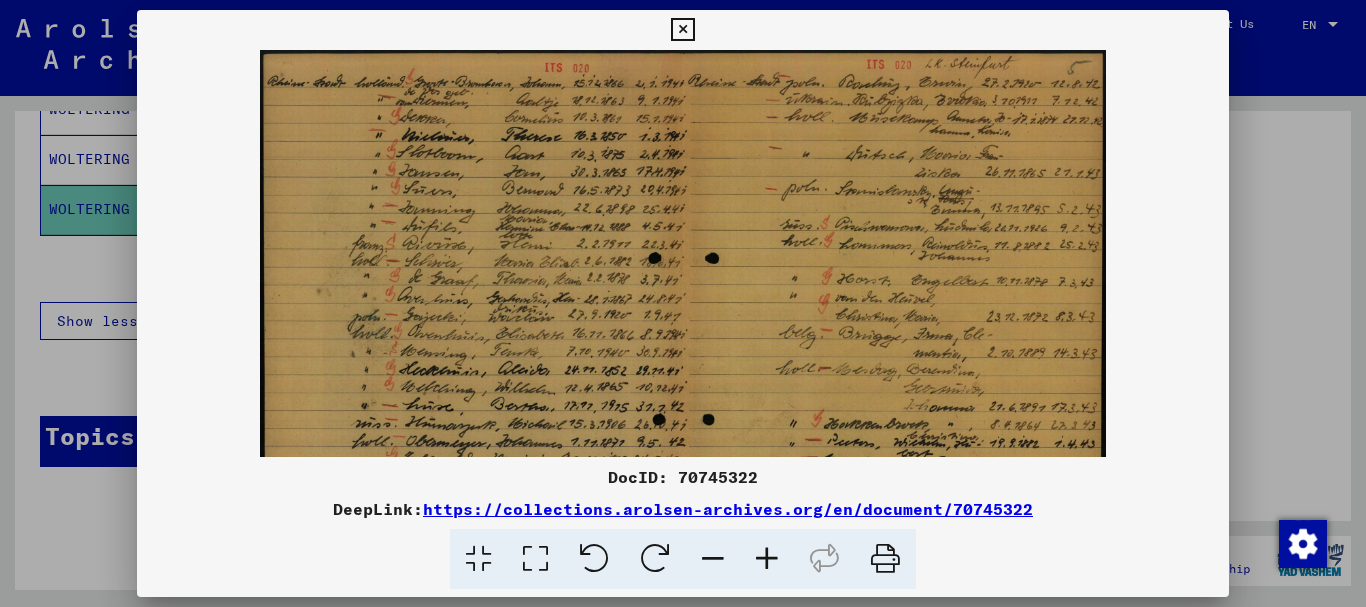 click at bounding box center (767, 559) 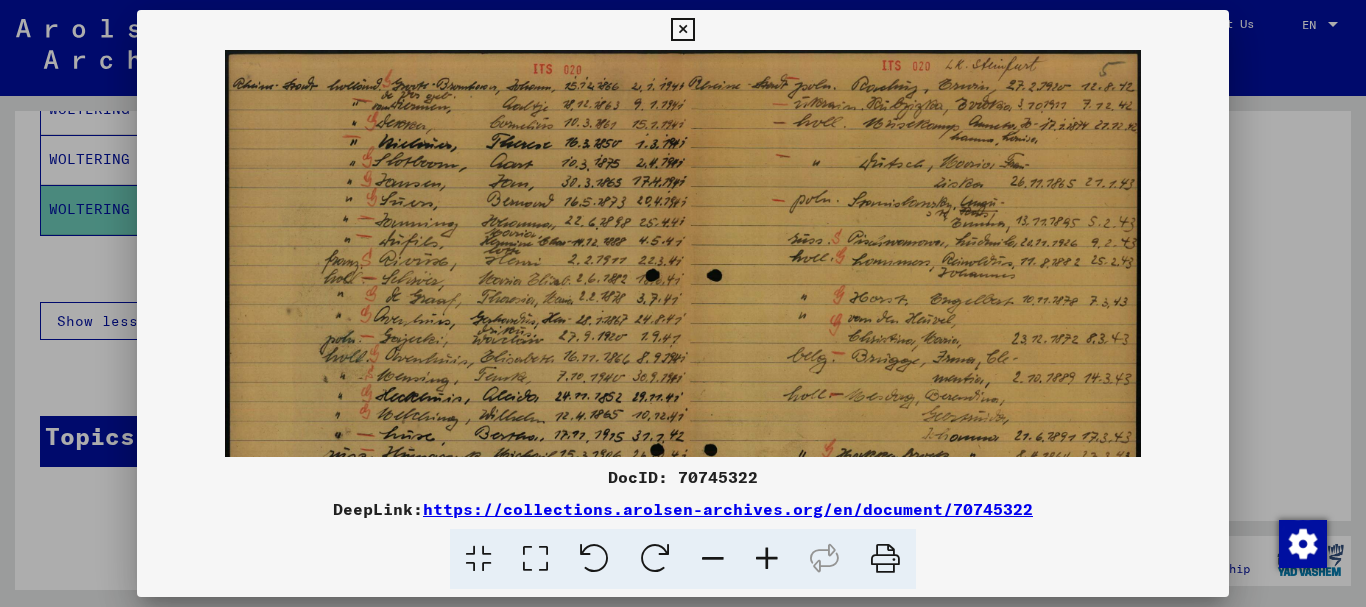 click at bounding box center [767, 559] 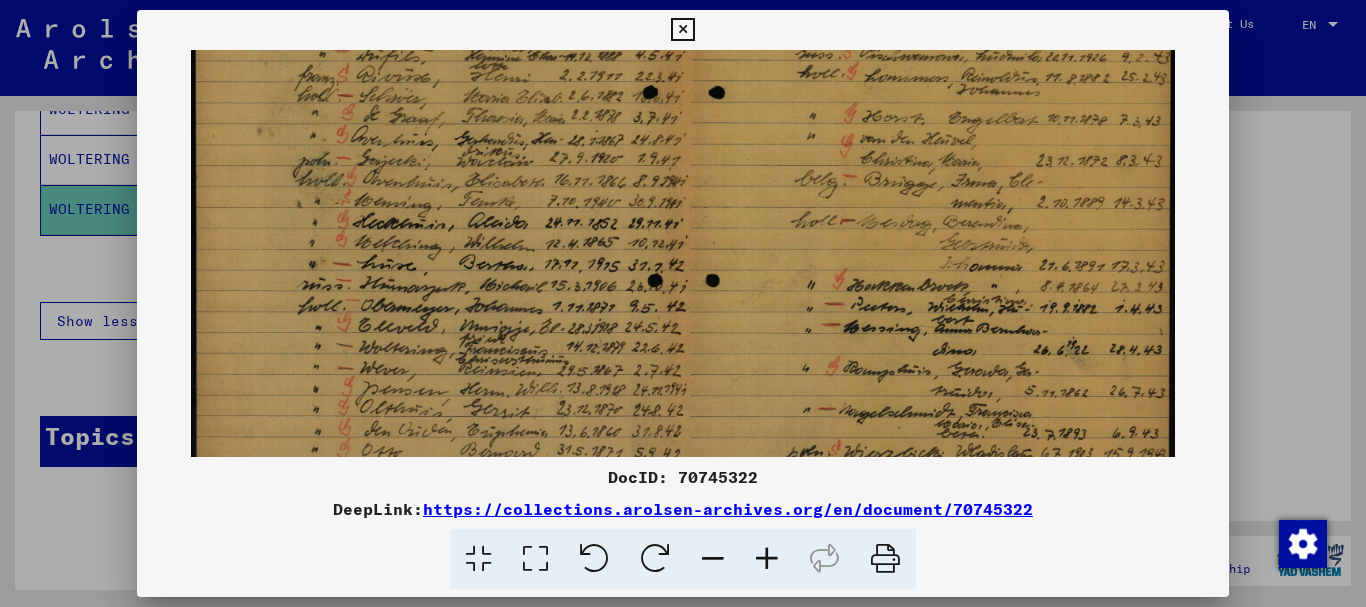 scroll, scrollTop: 203, scrollLeft: 0, axis: vertical 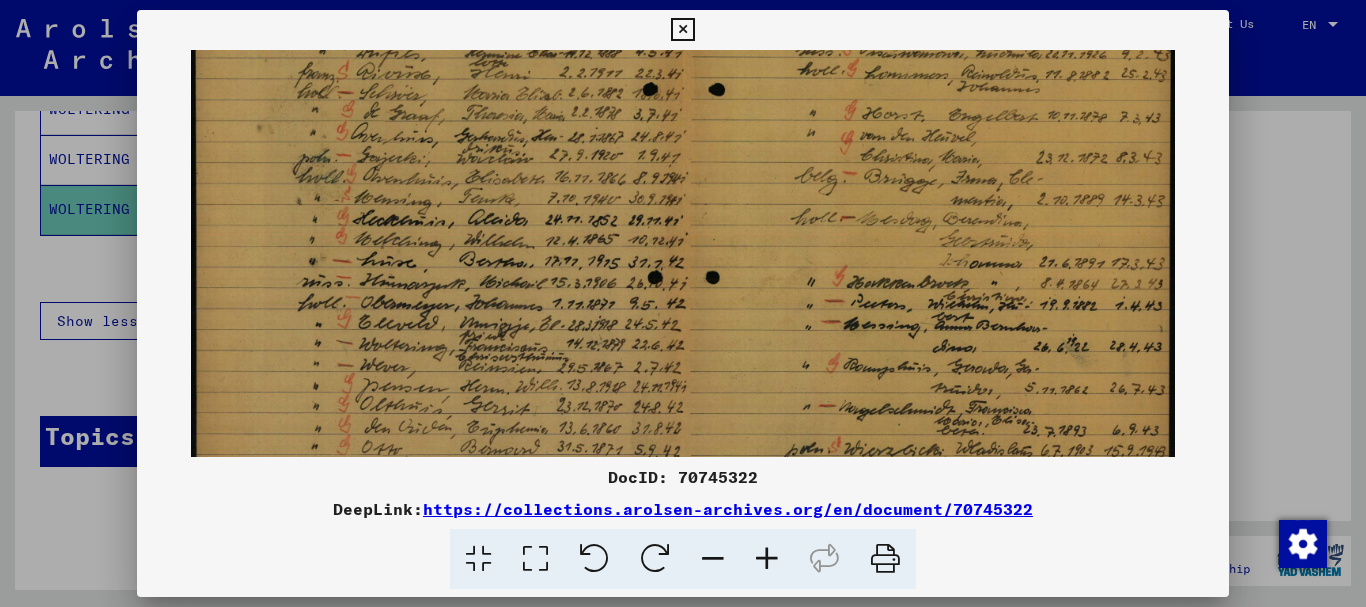 drag, startPoint x: 740, startPoint y: 387, endPoint x: 703, endPoint y: 184, distance: 206.34438 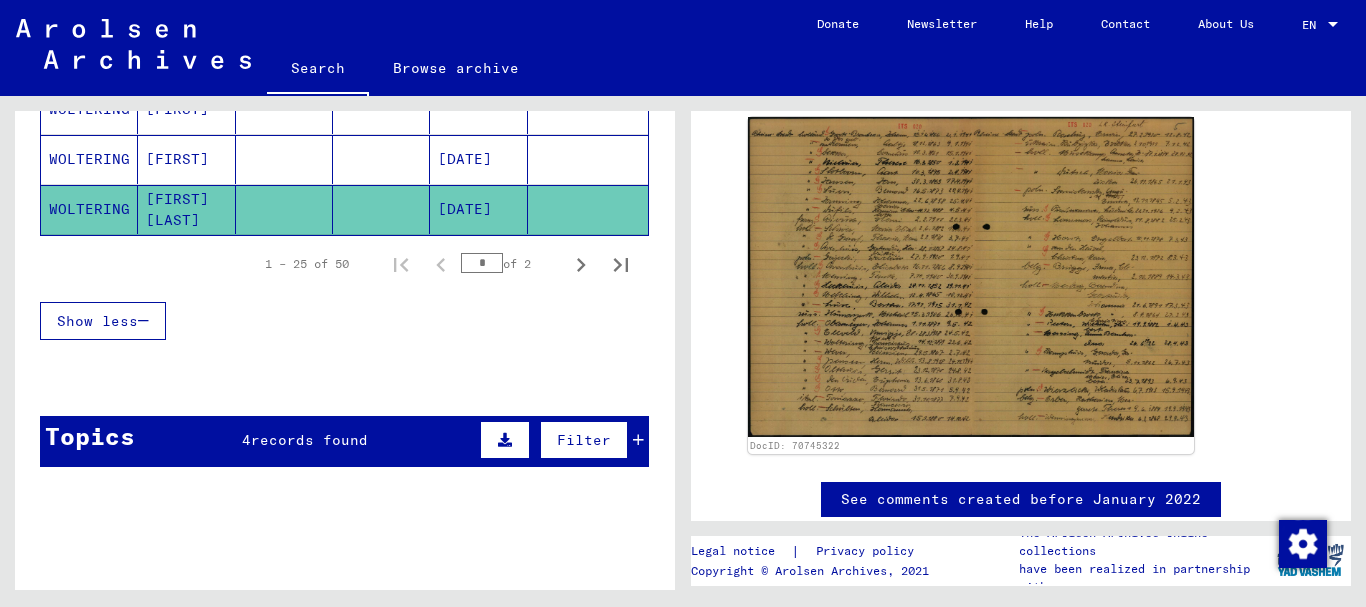 click on "WOLTERING" at bounding box center (89, 209) 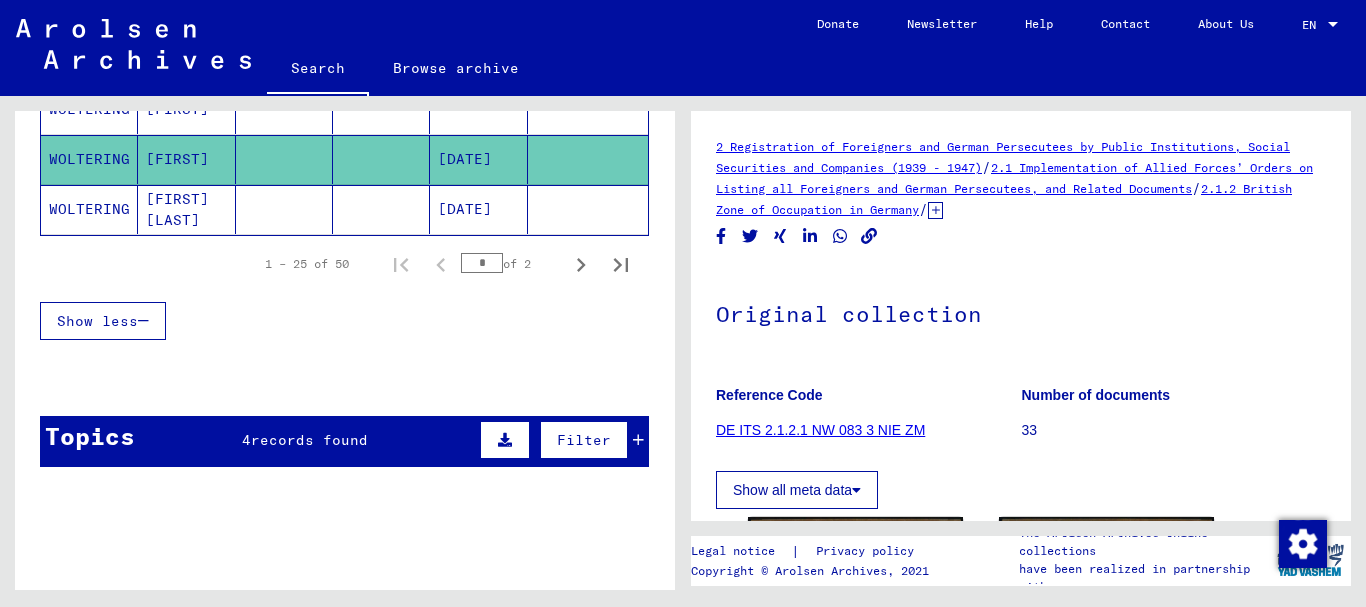 scroll, scrollTop: 0, scrollLeft: 0, axis: both 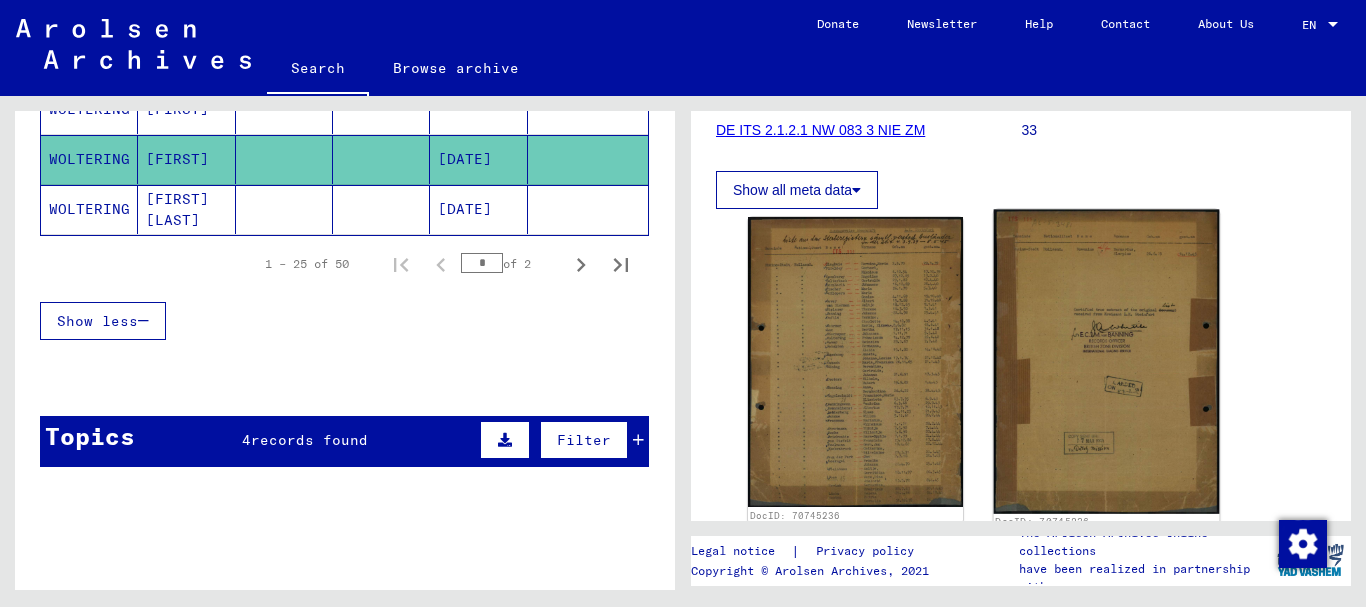 click 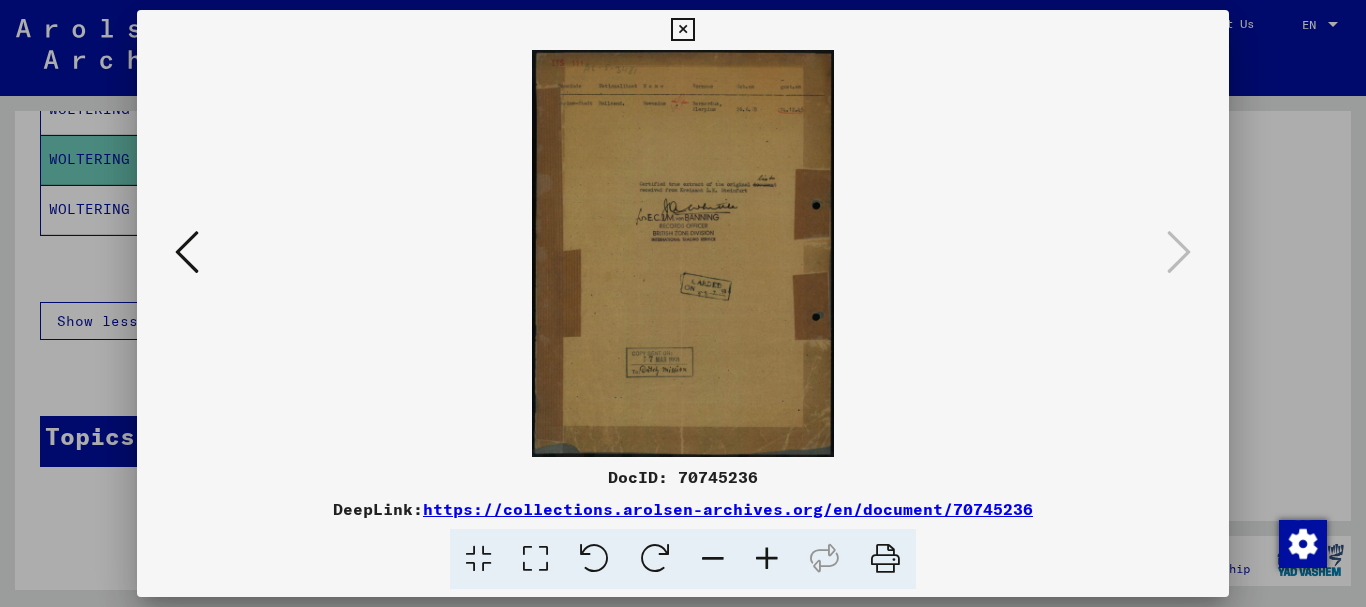 click at bounding box center (767, 559) 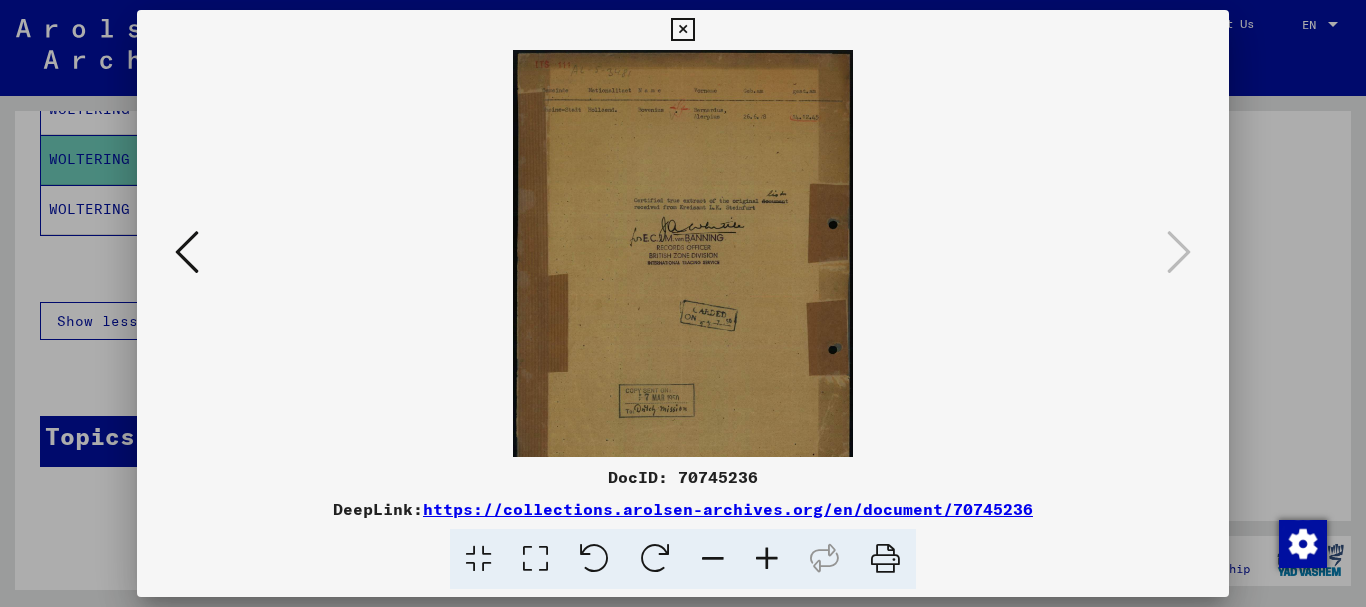click at bounding box center [767, 559] 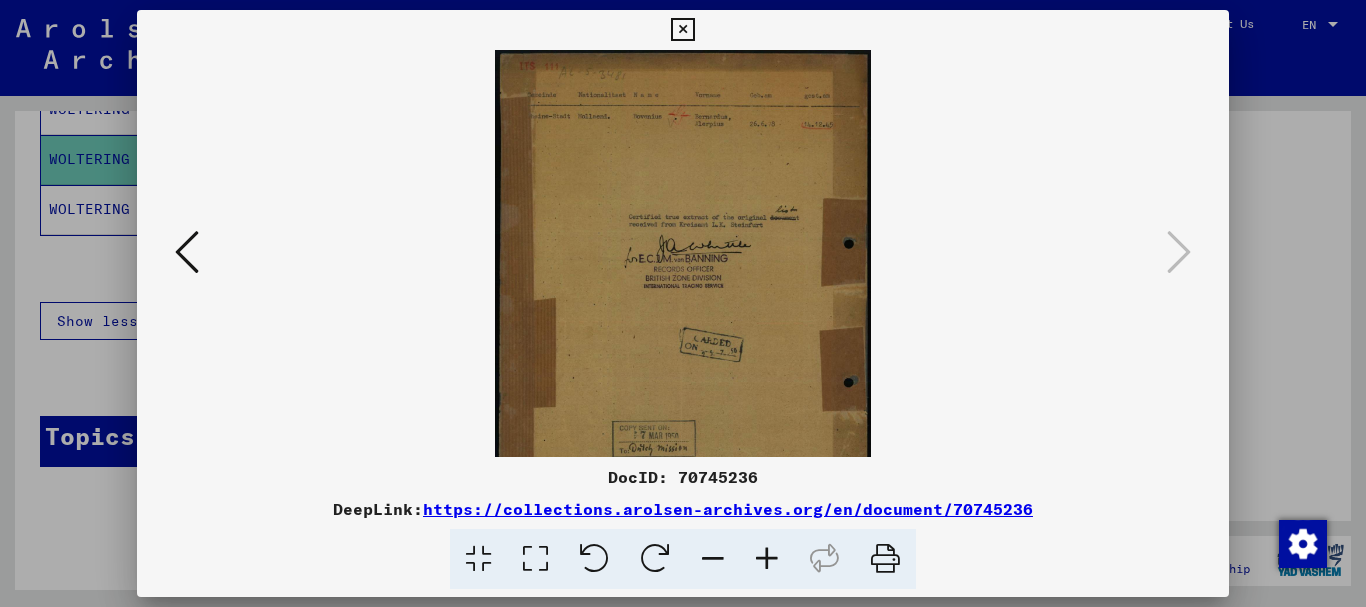 click at bounding box center (767, 559) 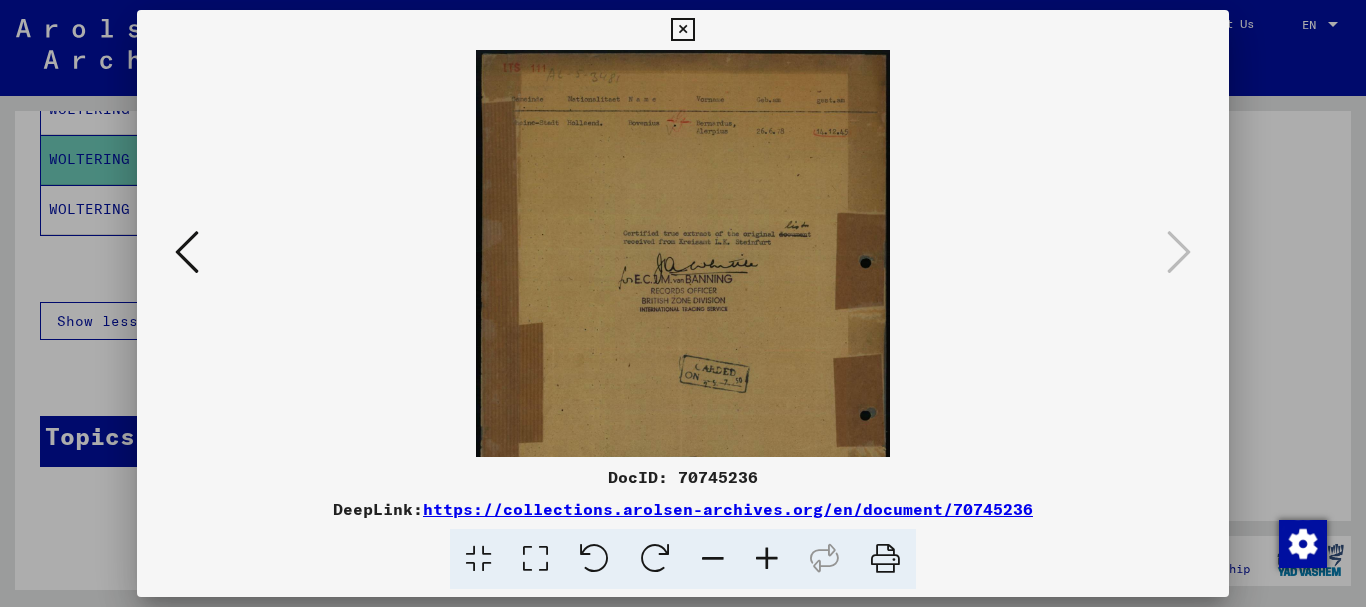 click at bounding box center [767, 559] 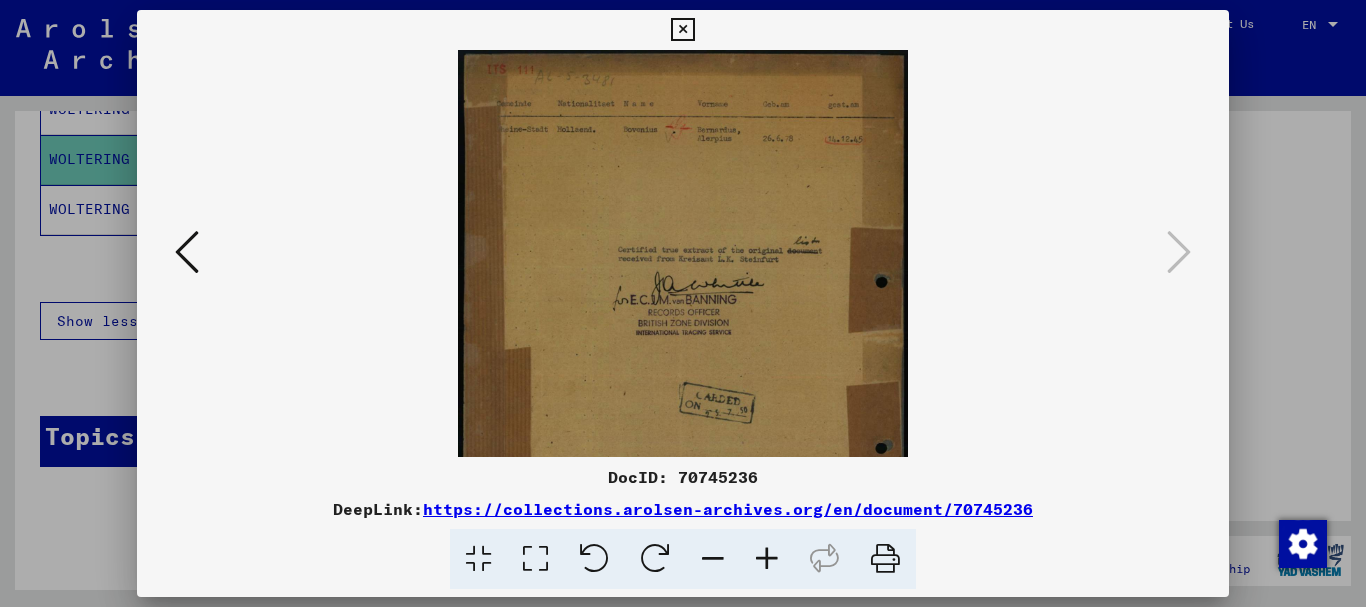 click at bounding box center [767, 559] 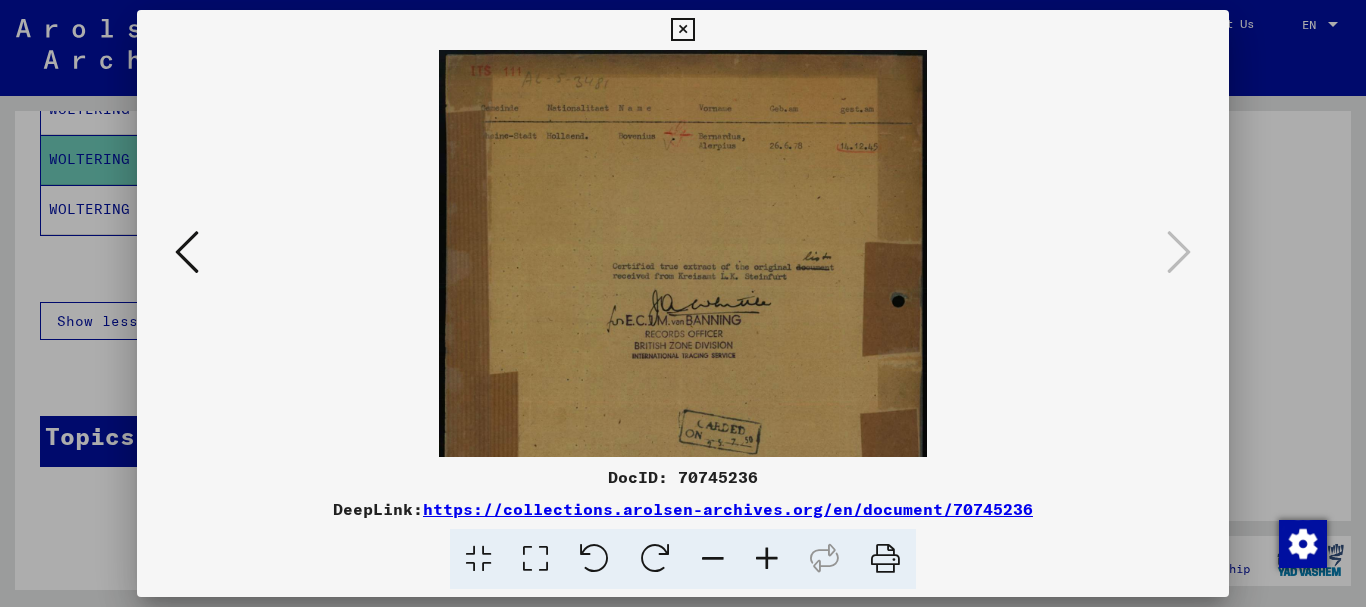 click at bounding box center [767, 559] 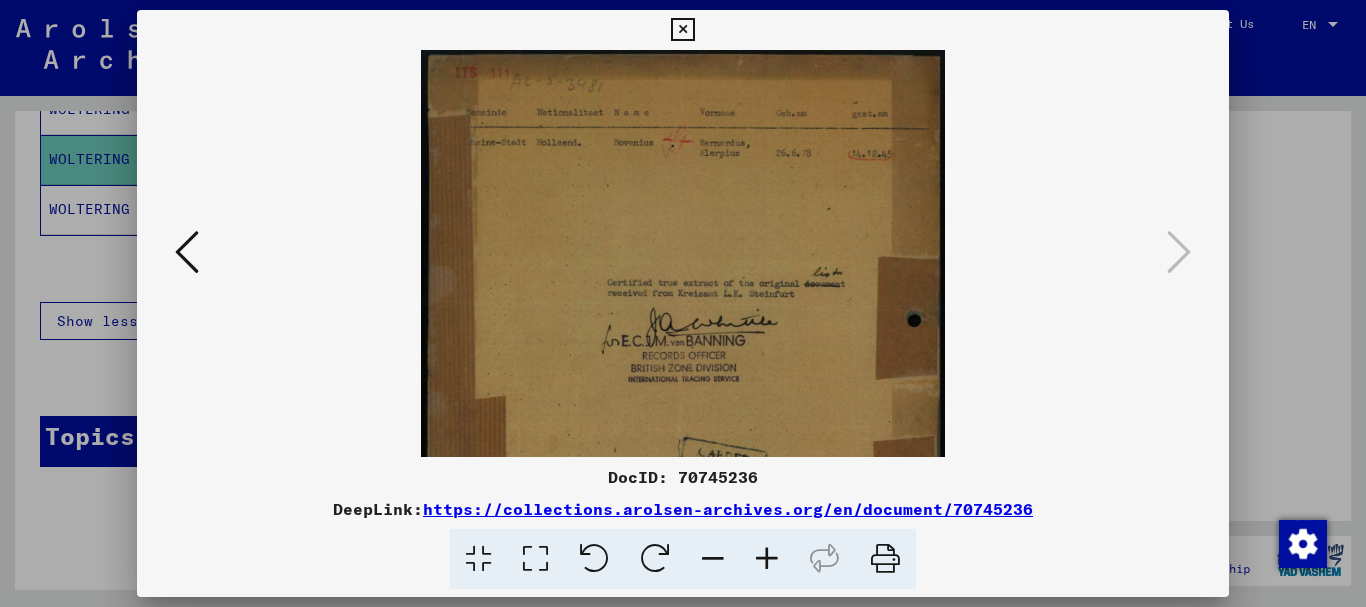 click at bounding box center [767, 559] 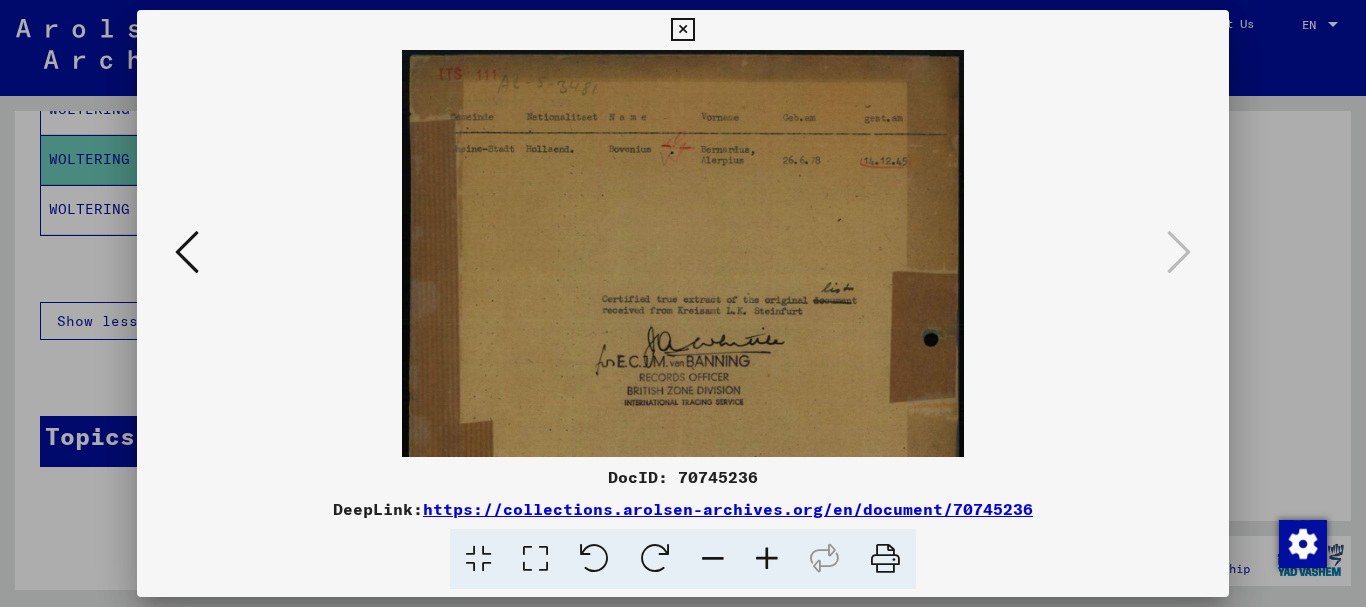 click at bounding box center (767, 559) 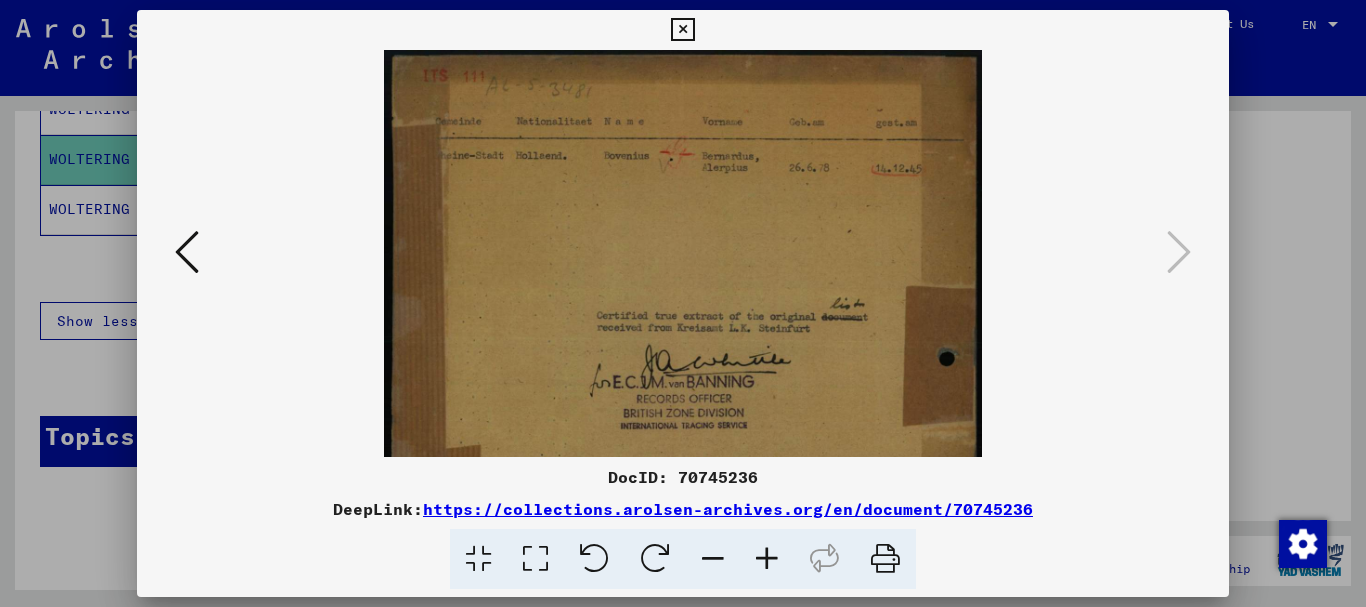 click at bounding box center [767, 559] 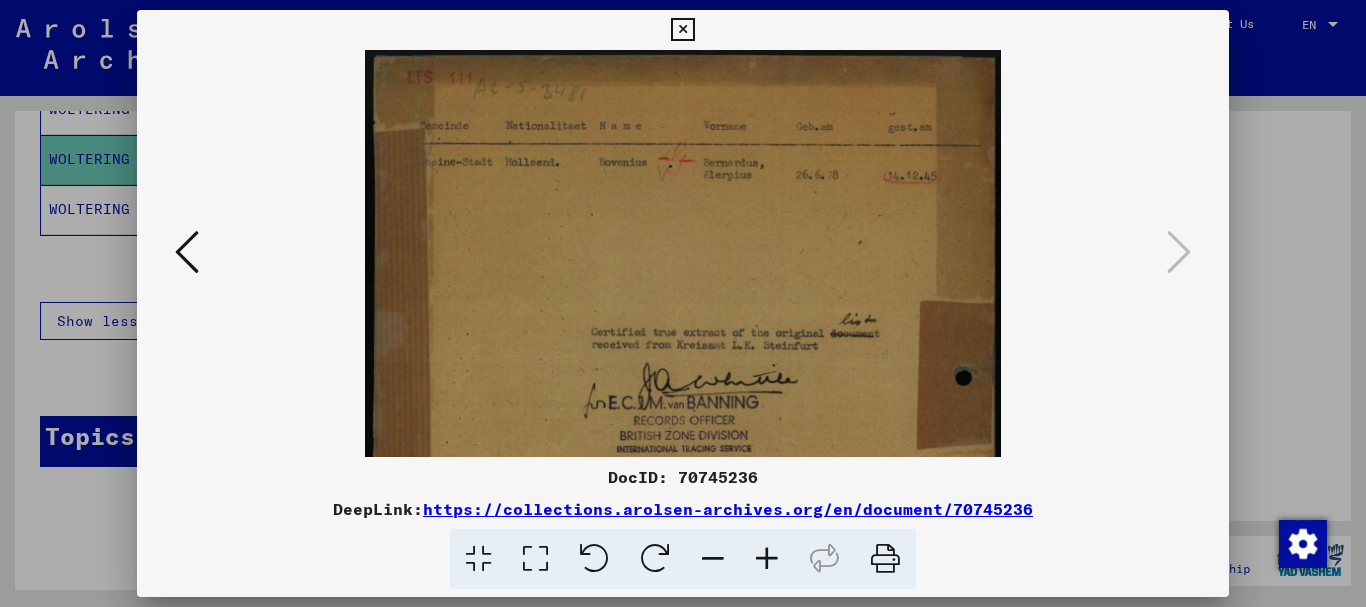 click at bounding box center [767, 559] 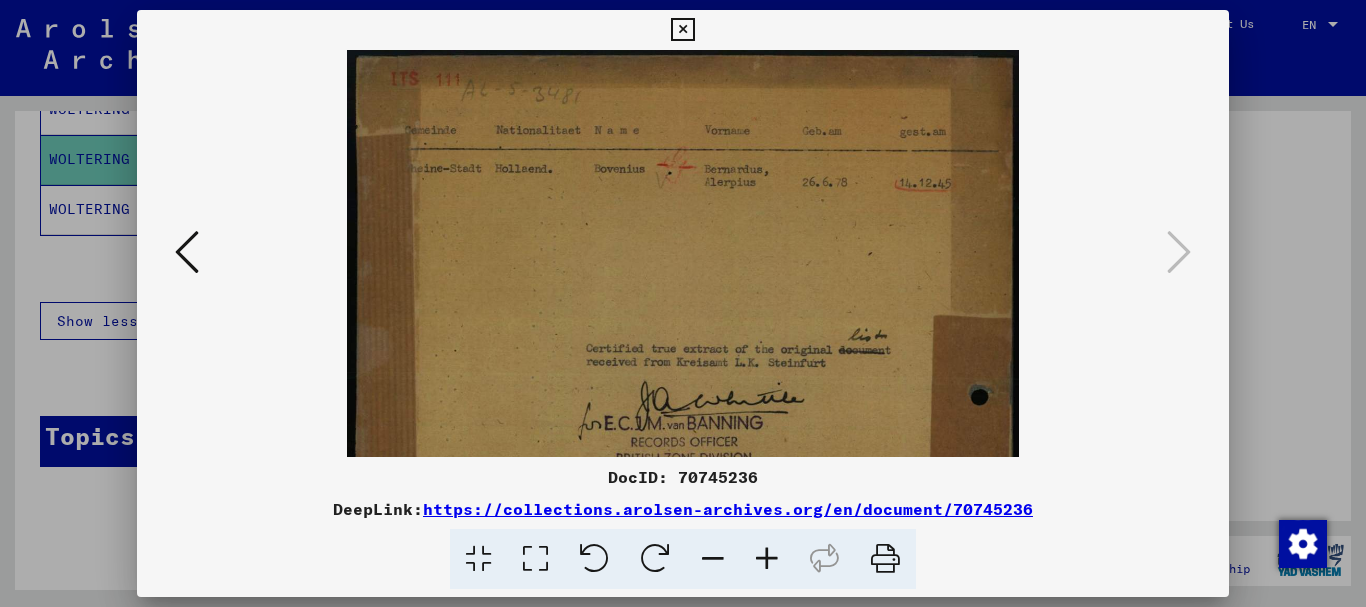 click at bounding box center [767, 559] 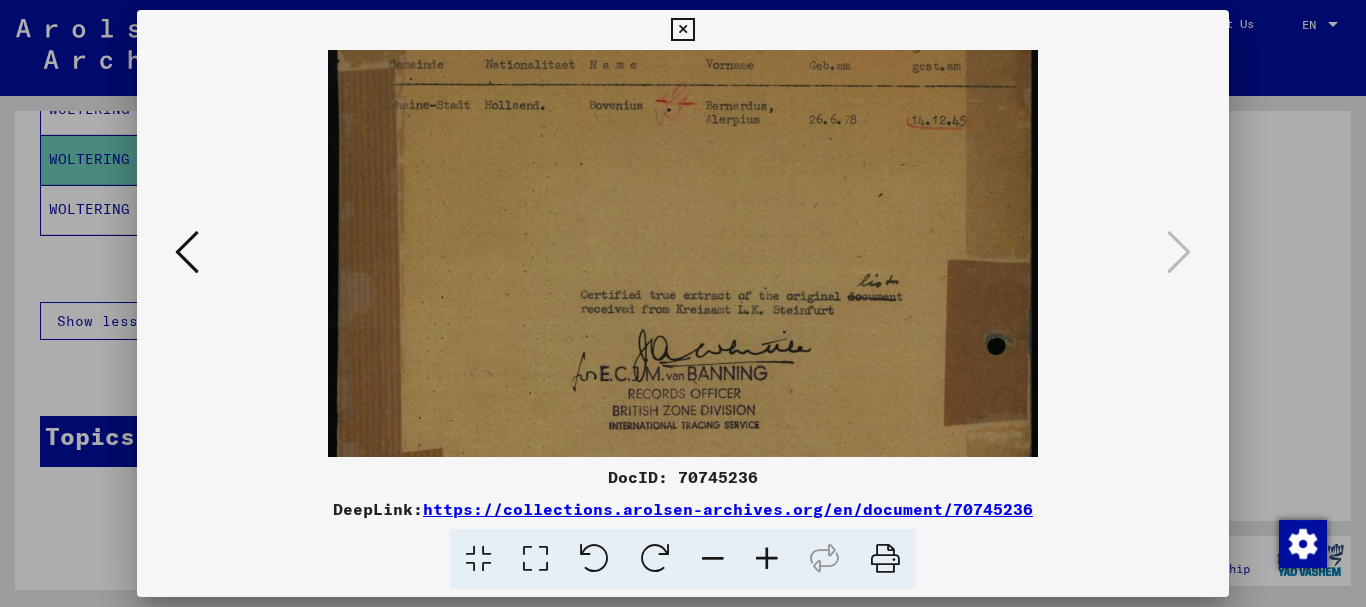 scroll, scrollTop: 80, scrollLeft: 0, axis: vertical 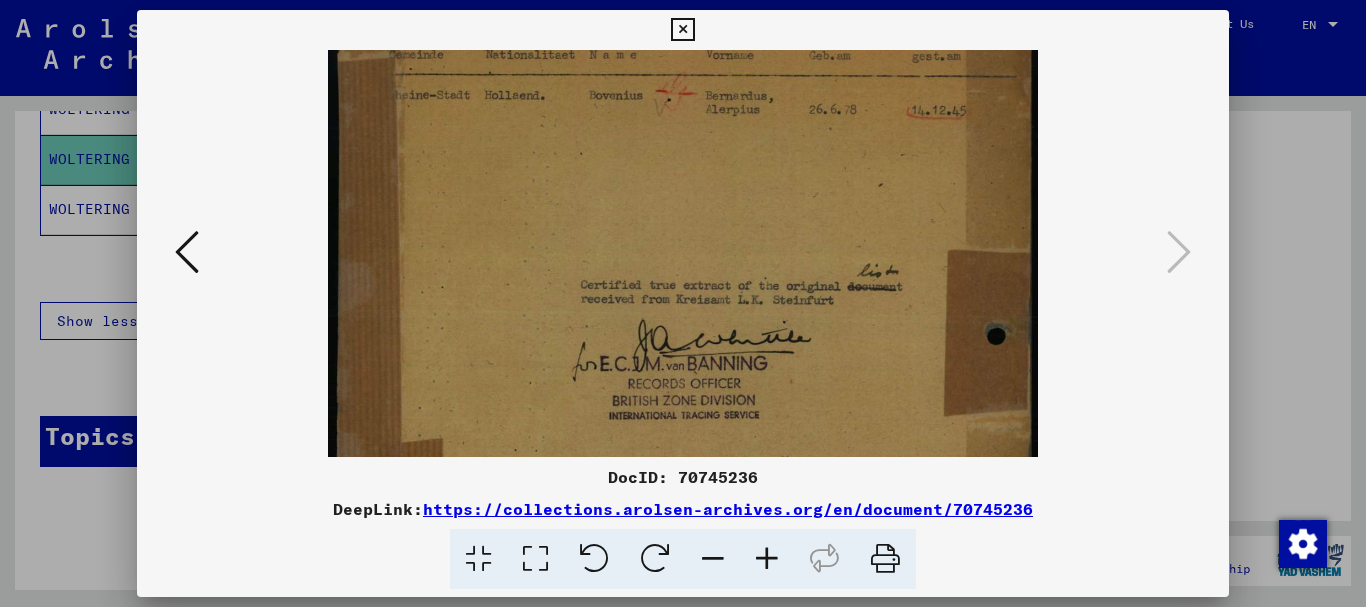 drag, startPoint x: 893, startPoint y: 413, endPoint x: 873, endPoint y: 333, distance: 82.46211 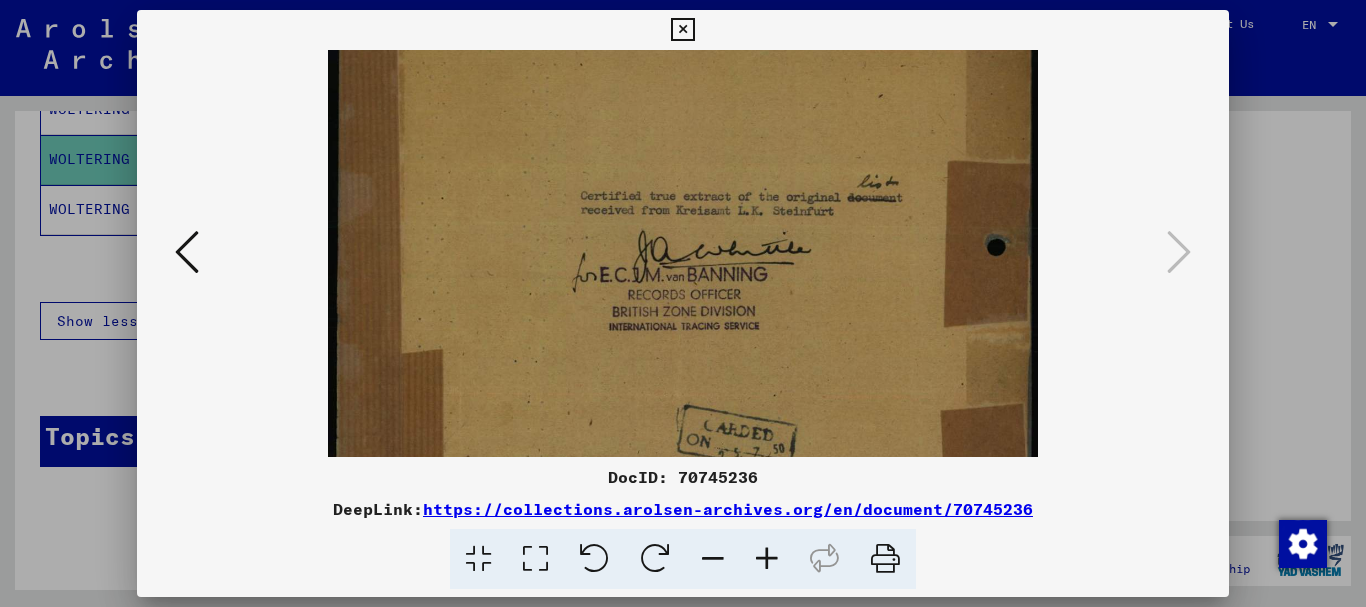 scroll, scrollTop: 175, scrollLeft: 0, axis: vertical 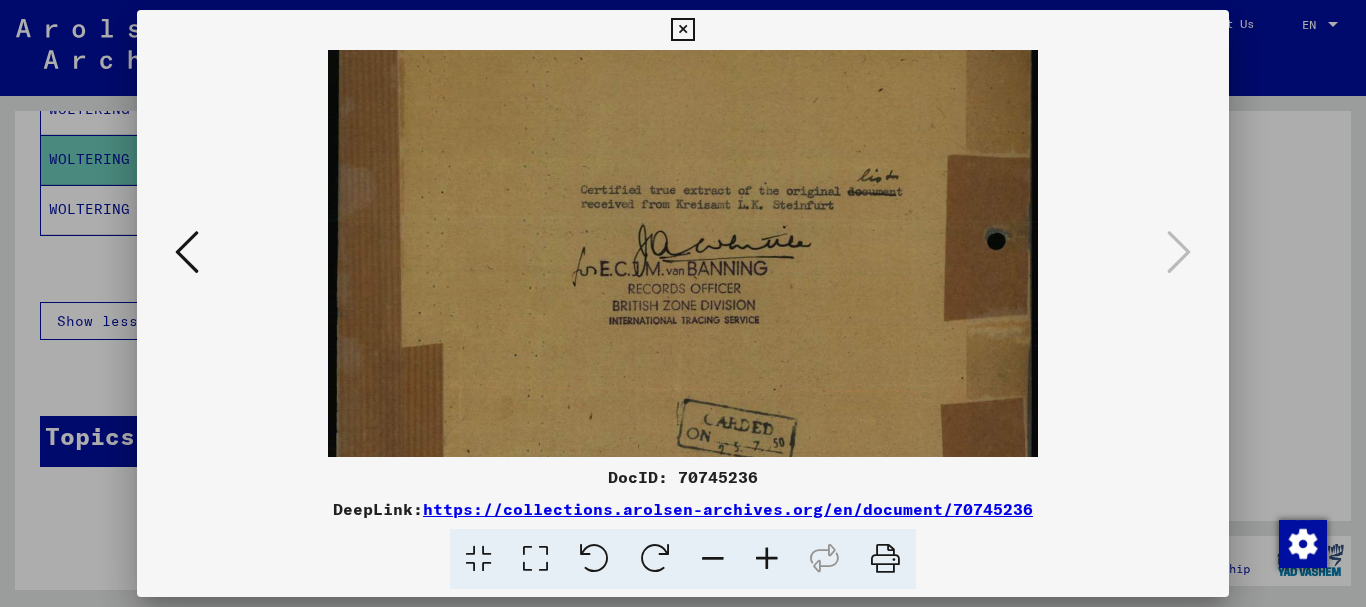 drag, startPoint x: 911, startPoint y: 393, endPoint x: 820, endPoint y: 298, distance: 131.55228 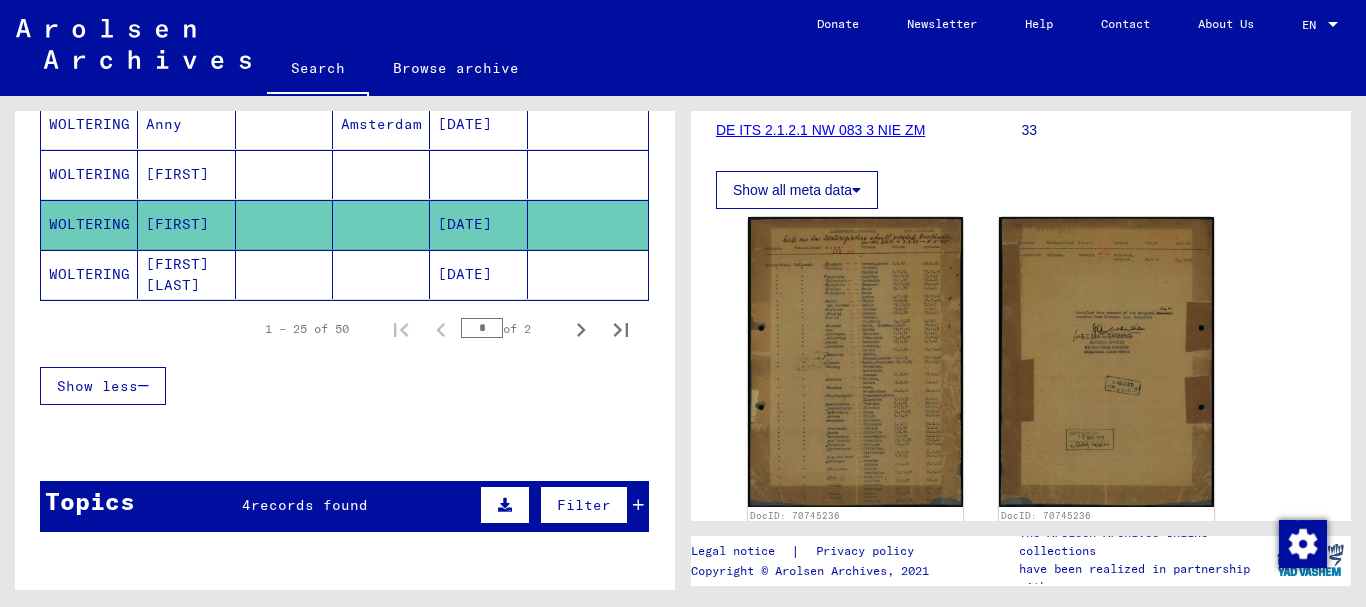 scroll, scrollTop: 1320, scrollLeft: 0, axis: vertical 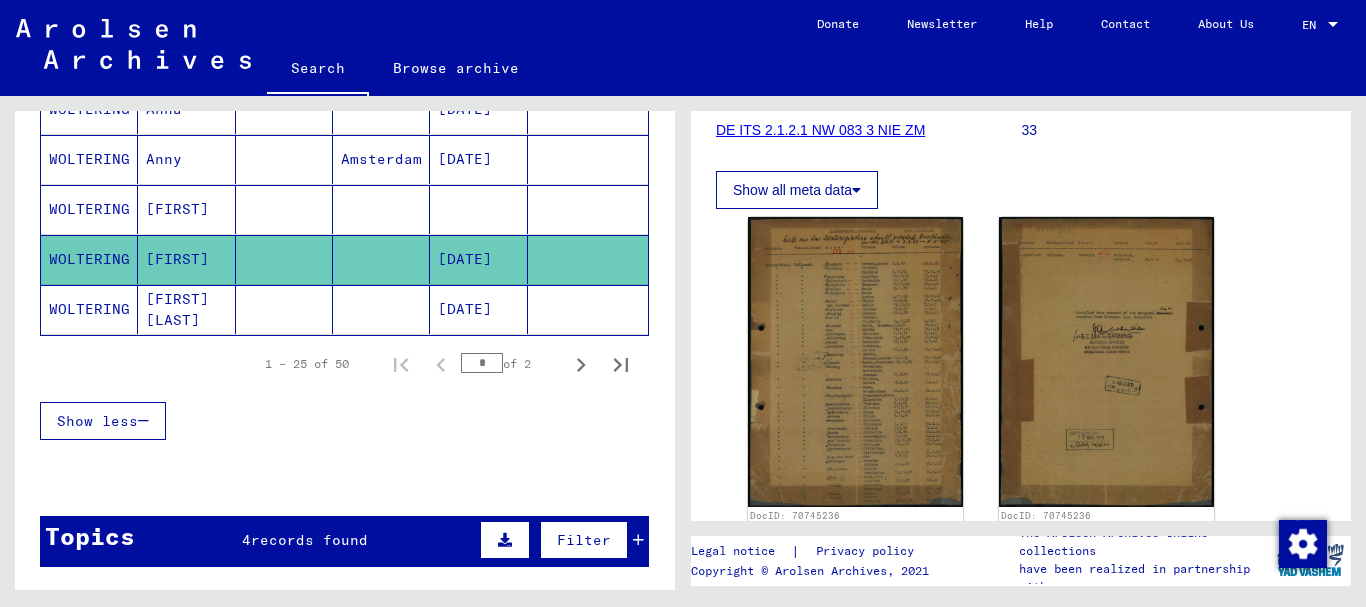 click on "WOLTERING" at bounding box center (89, 259) 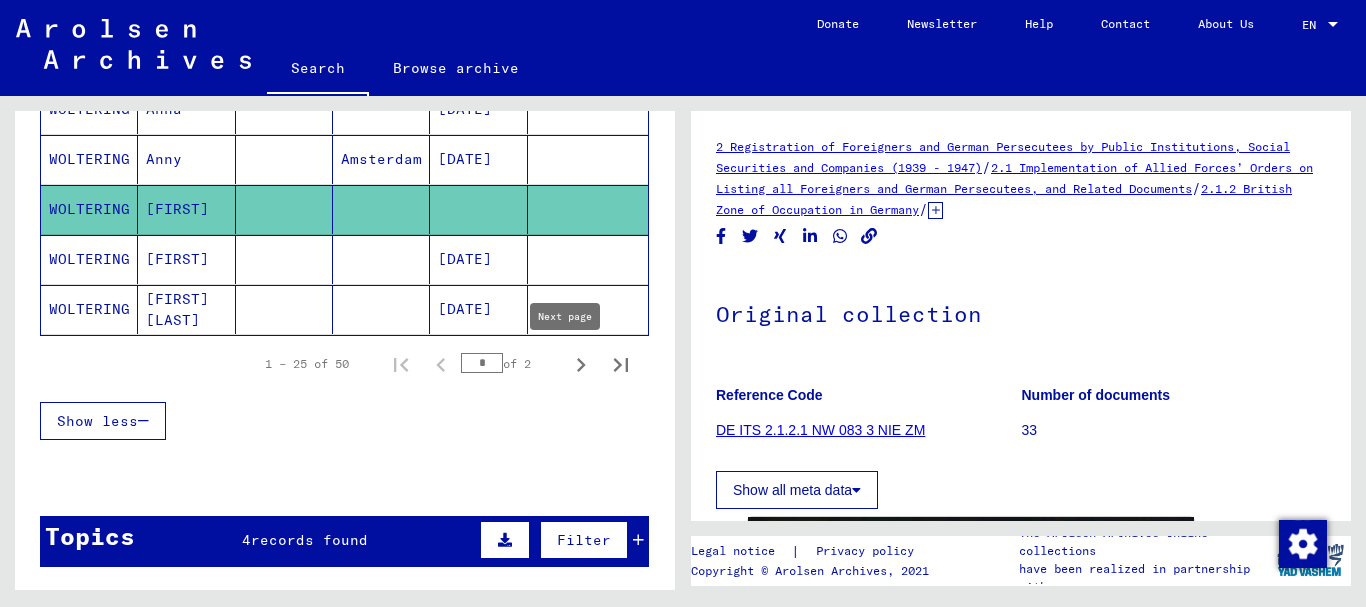 scroll, scrollTop: 0, scrollLeft: 0, axis: both 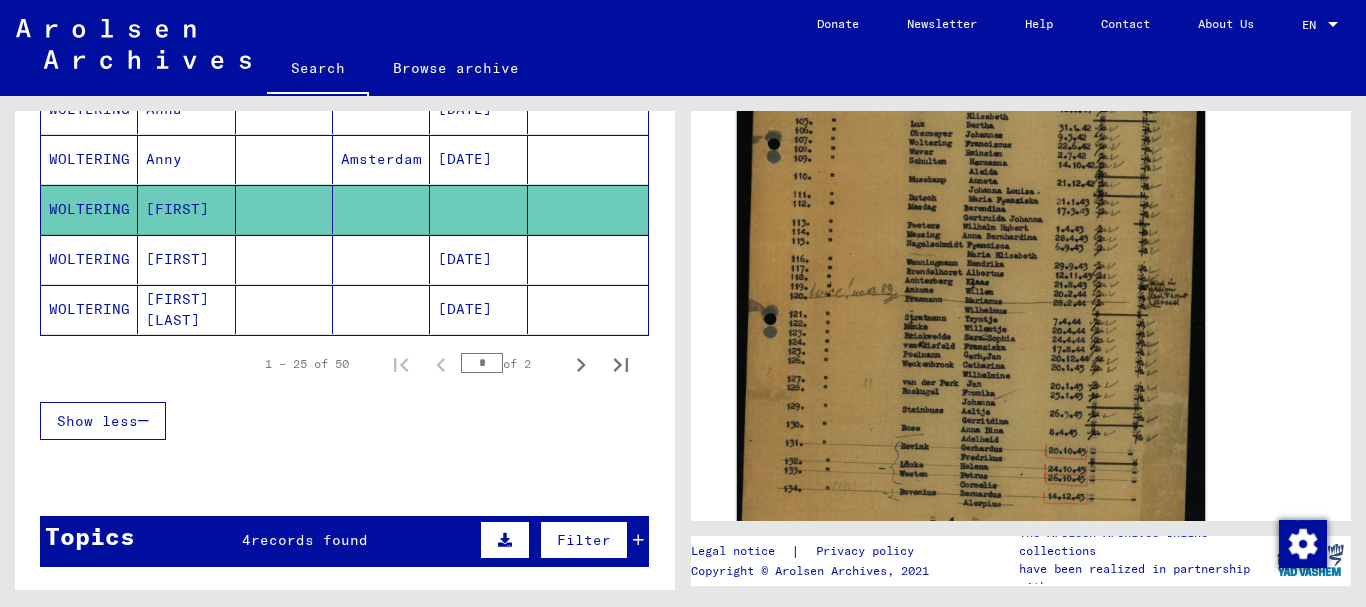 click 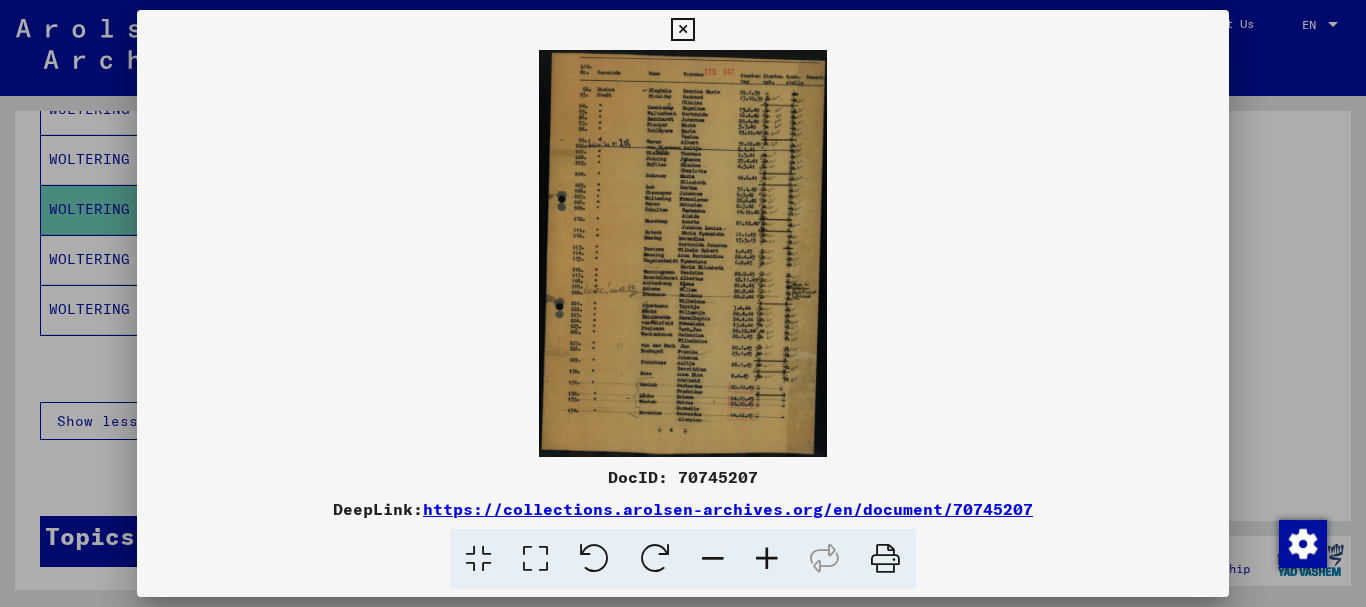 click at bounding box center (767, 559) 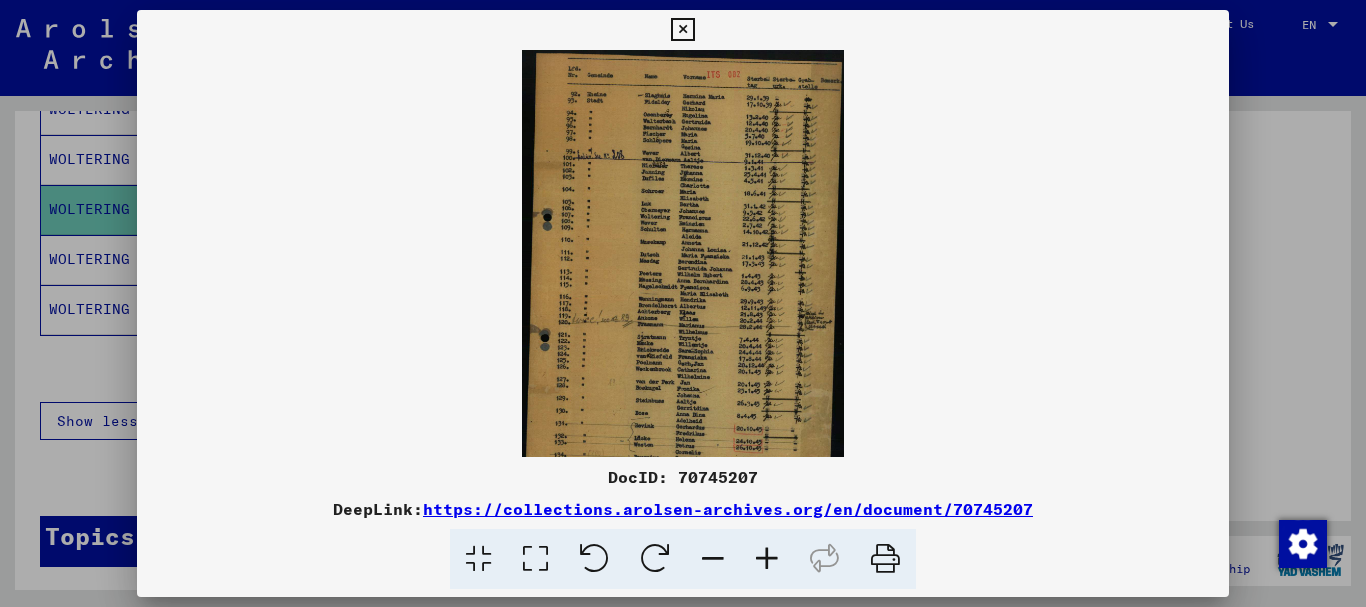 click at bounding box center (767, 559) 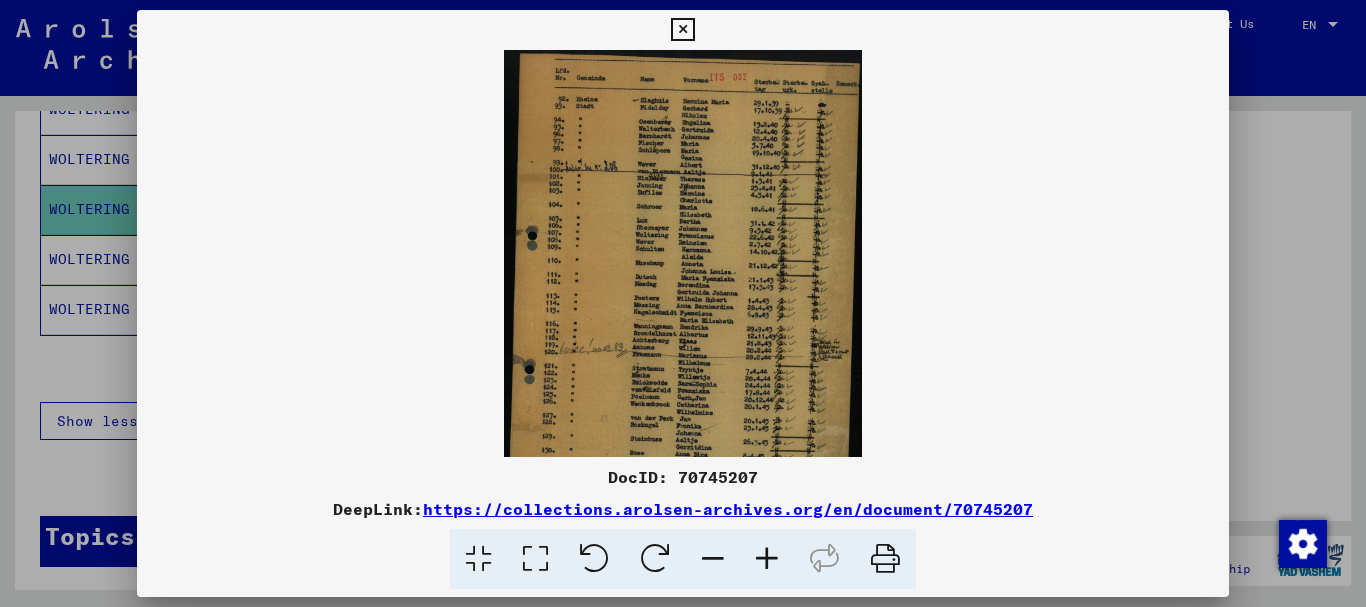 click at bounding box center (767, 559) 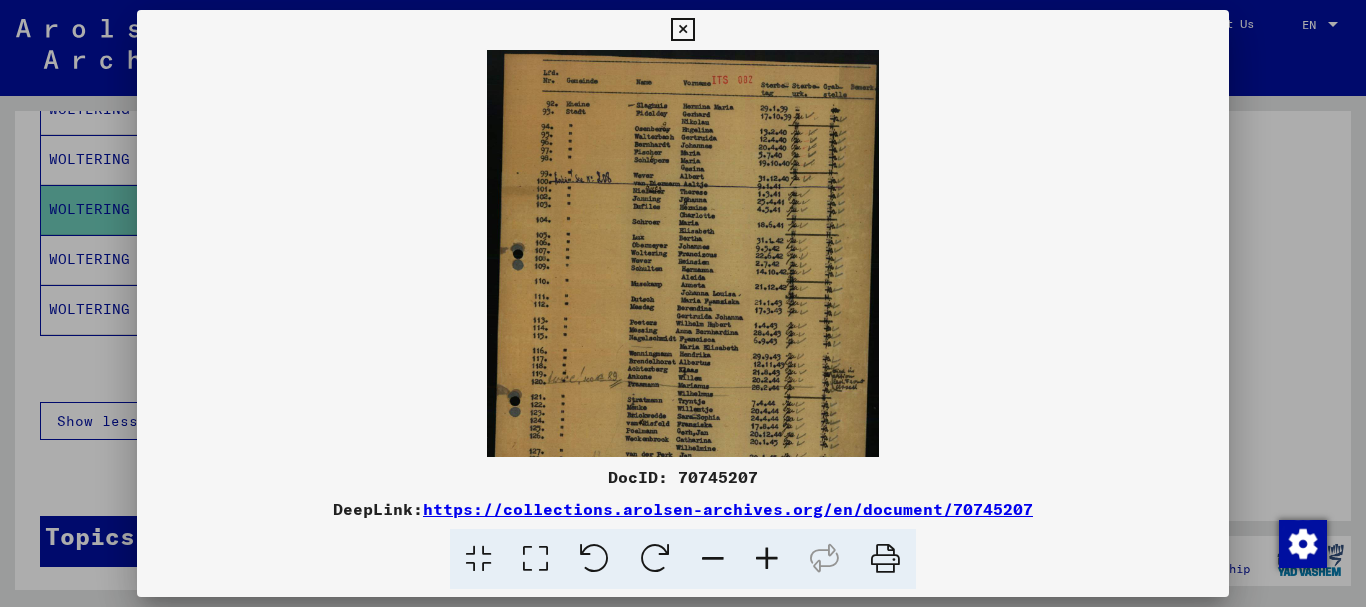 click at bounding box center (767, 559) 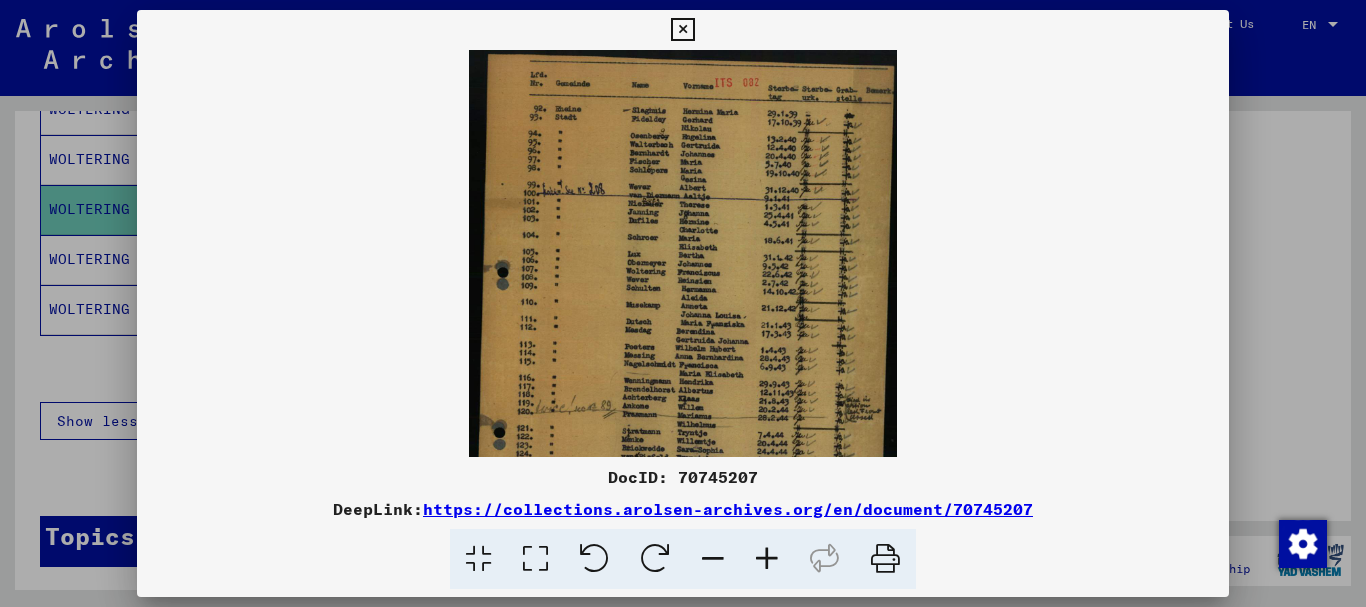 click at bounding box center (767, 559) 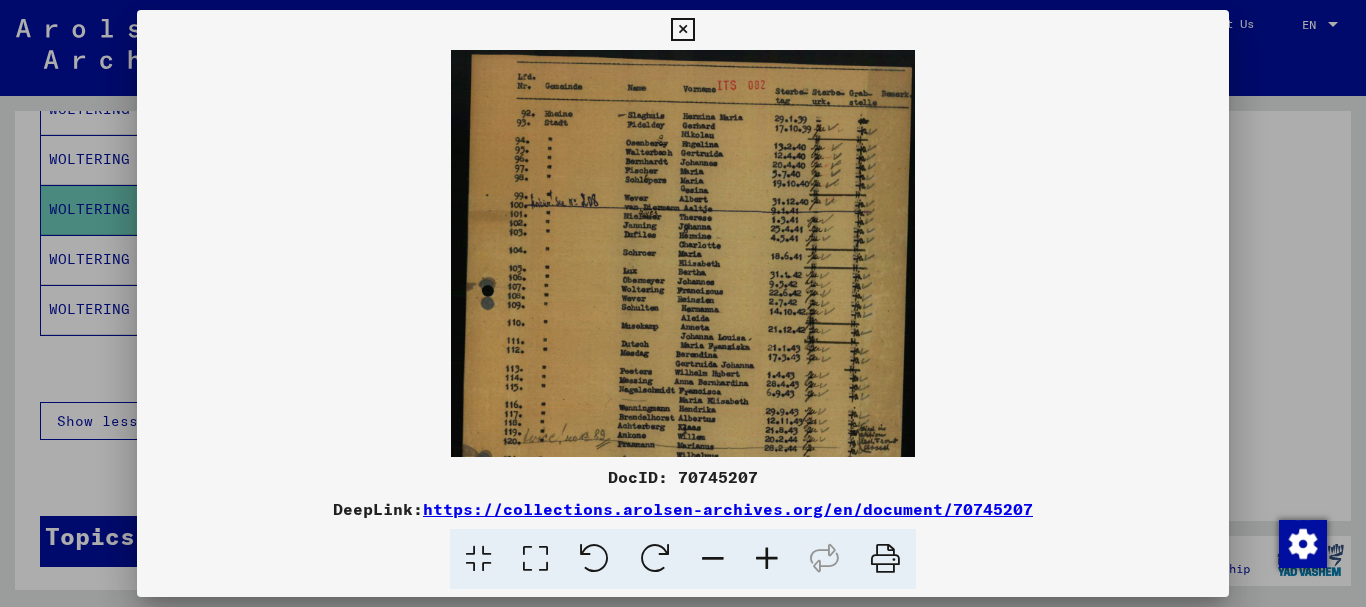 click at bounding box center (767, 559) 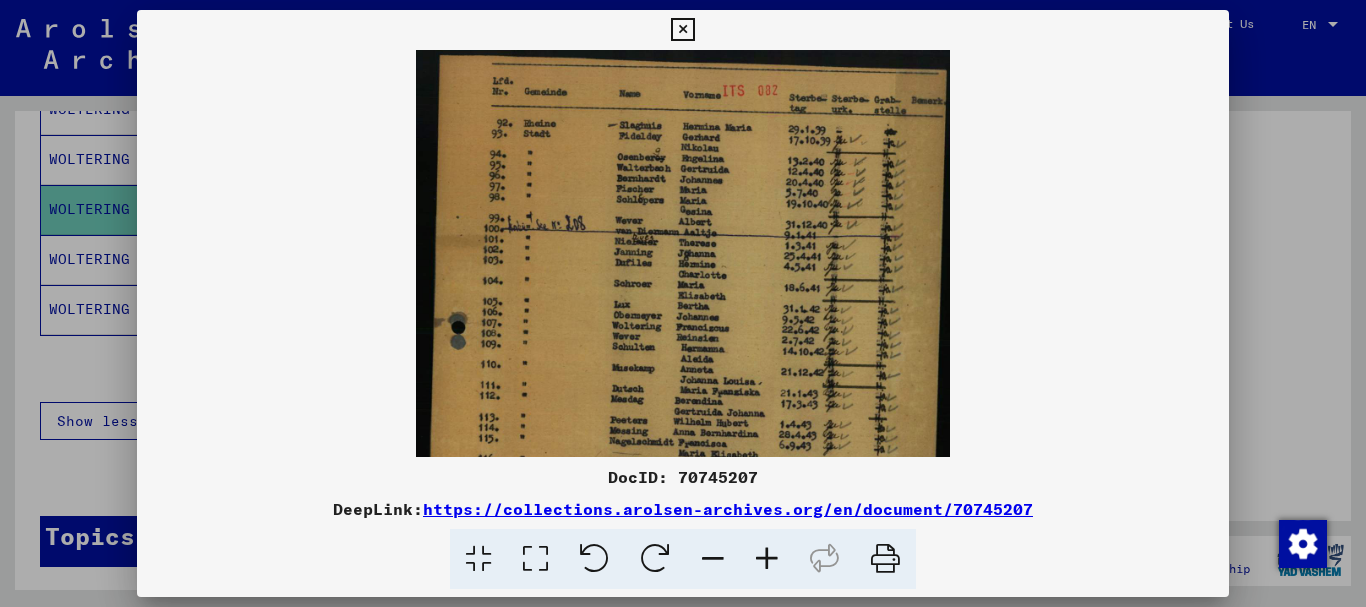 click at bounding box center (767, 559) 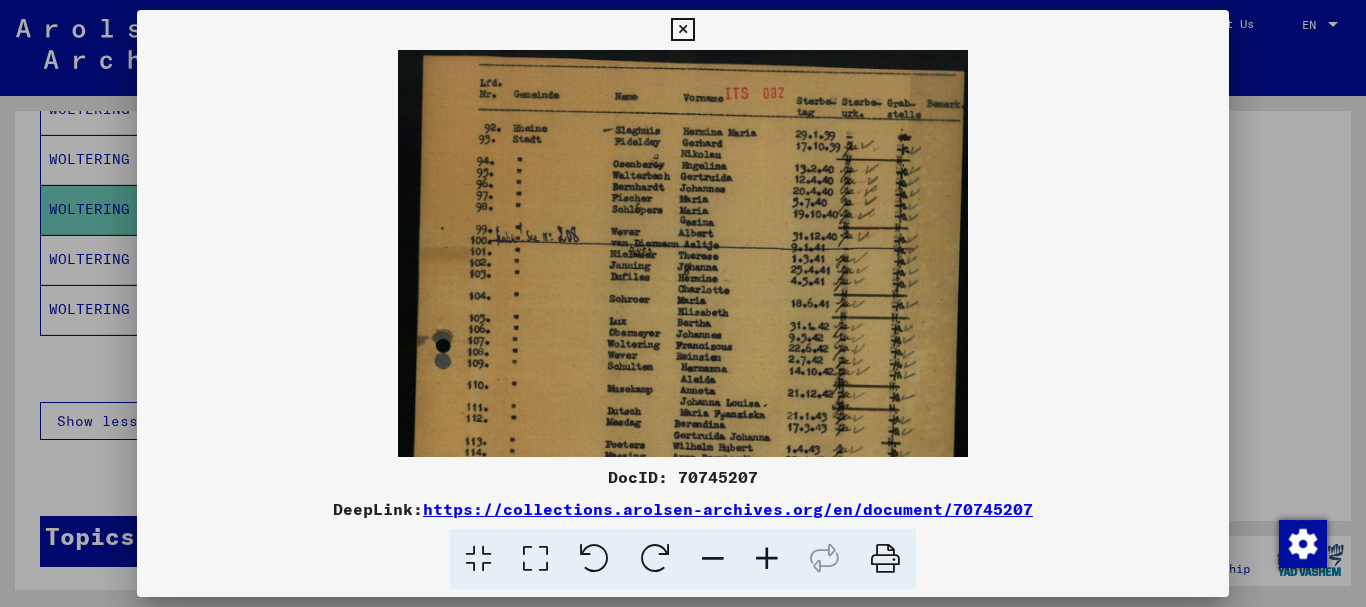 click at bounding box center [767, 559] 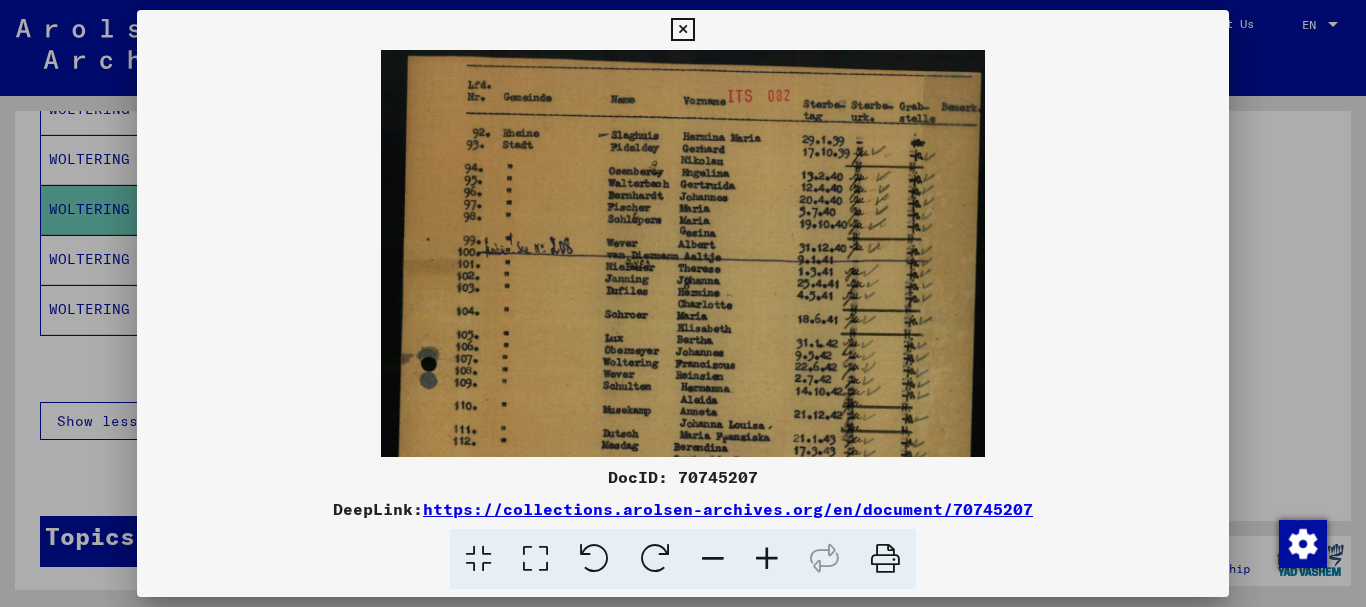 click at bounding box center (767, 559) 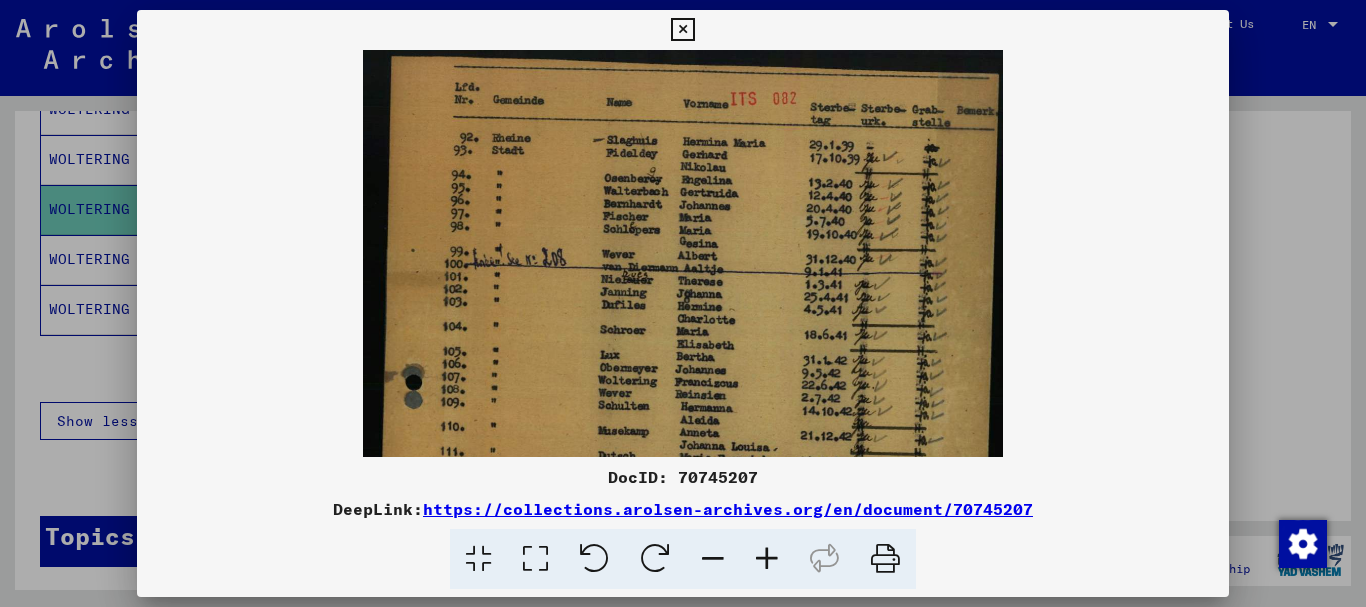 click at bounding box center (767, 559) 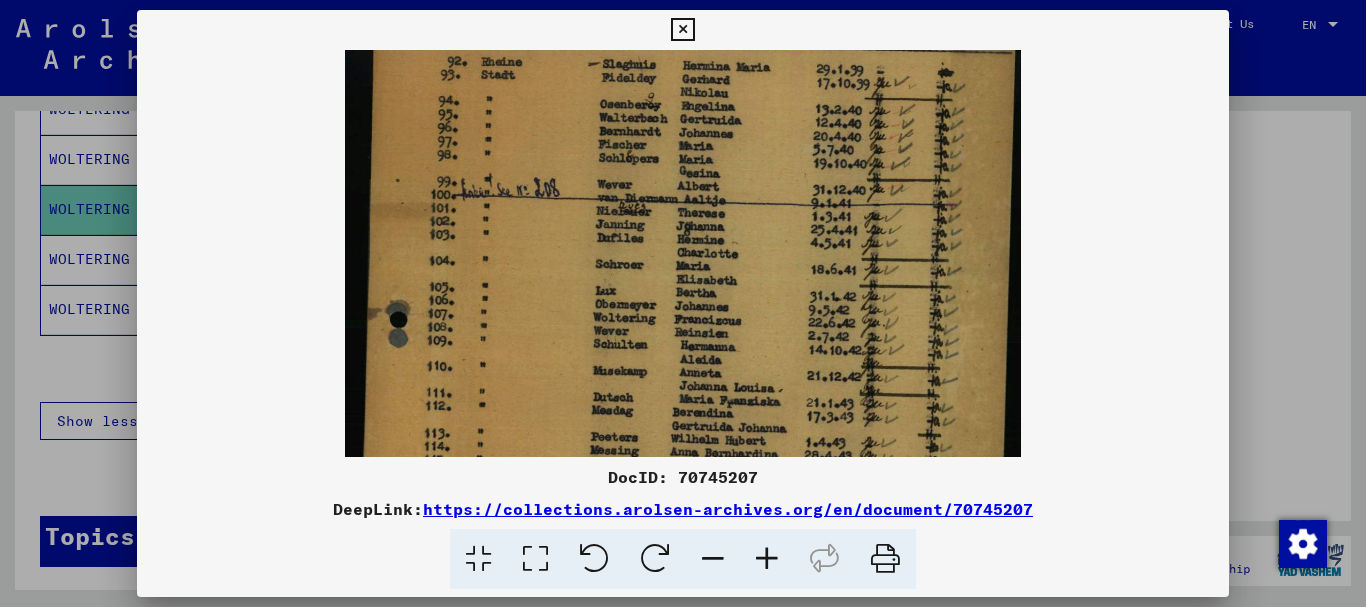 scroll, scrollTop: 83, scrollLeft: 0, axis: vertical 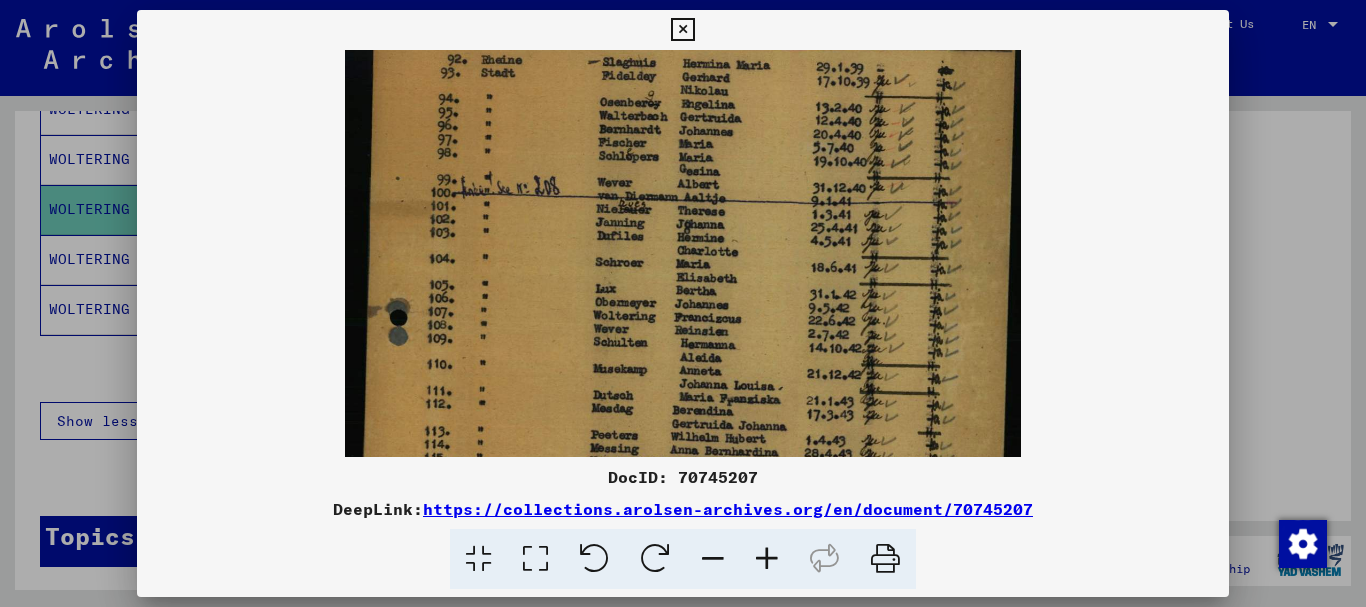 drag, startPoint x: 789, startPoint y: 398, endPoint x: 790, endPoint y: 319, distance: 79.00633 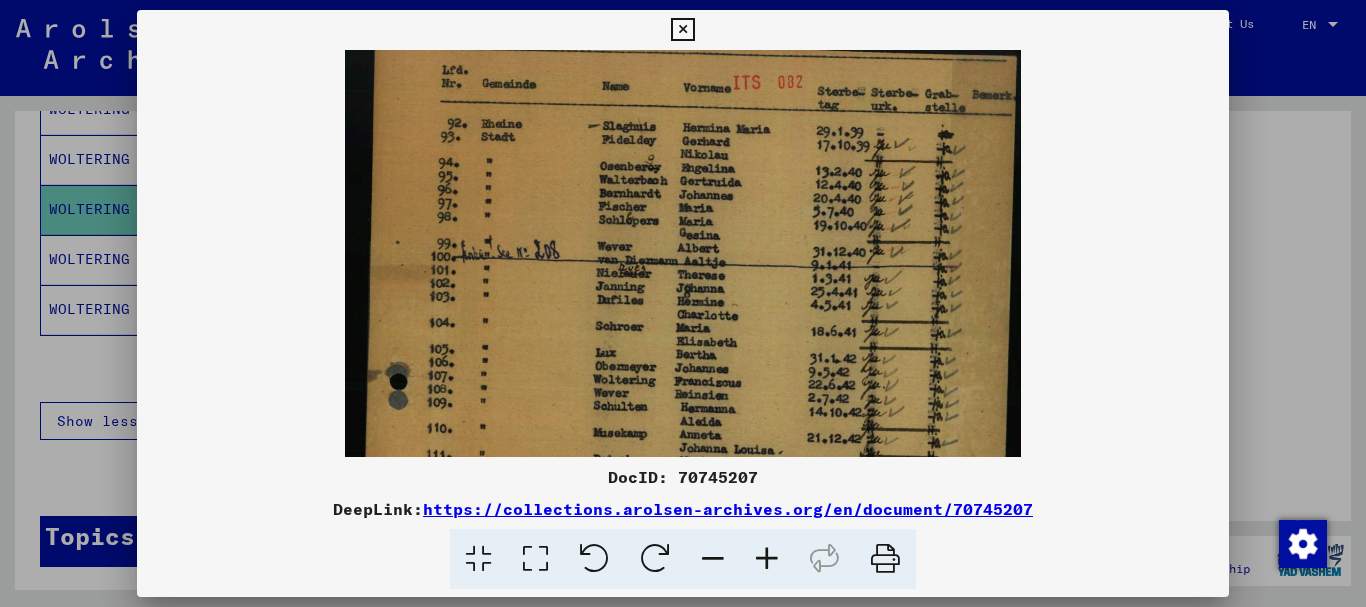 scroll, scrollTop: 0, scrollLeft: 0, axis: both 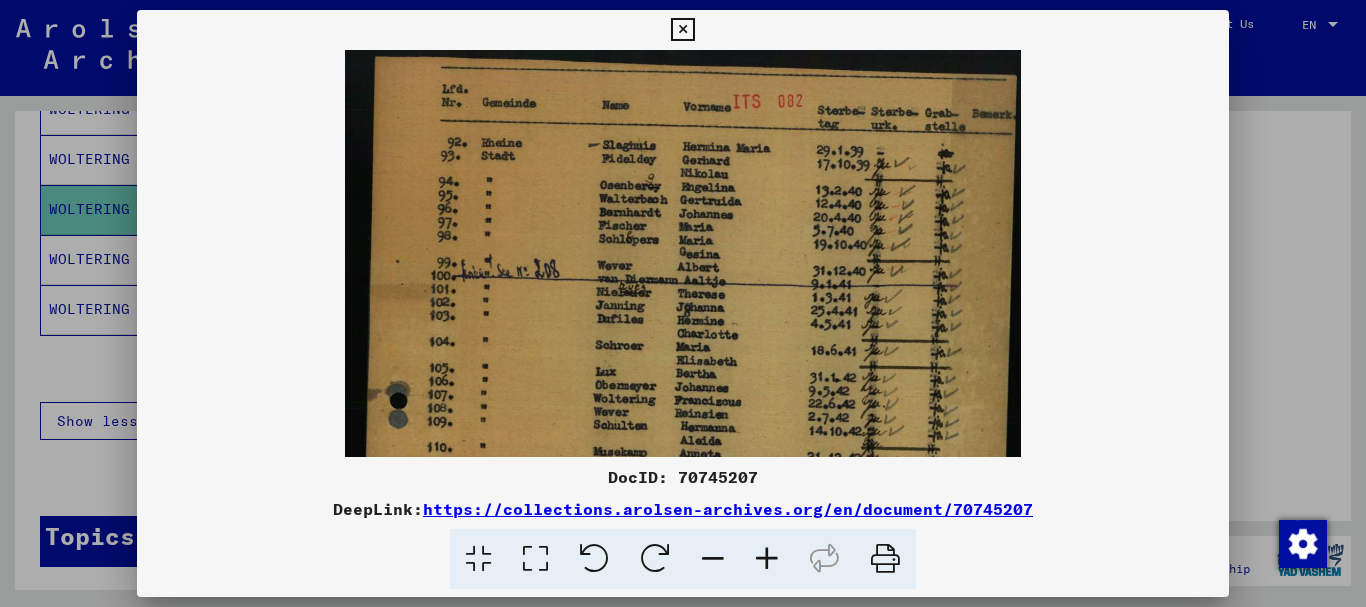 drag, startPoint x: 747, startPoint y: 105, endPoint x: 686, endPoint y: 303, distance: 207.18349 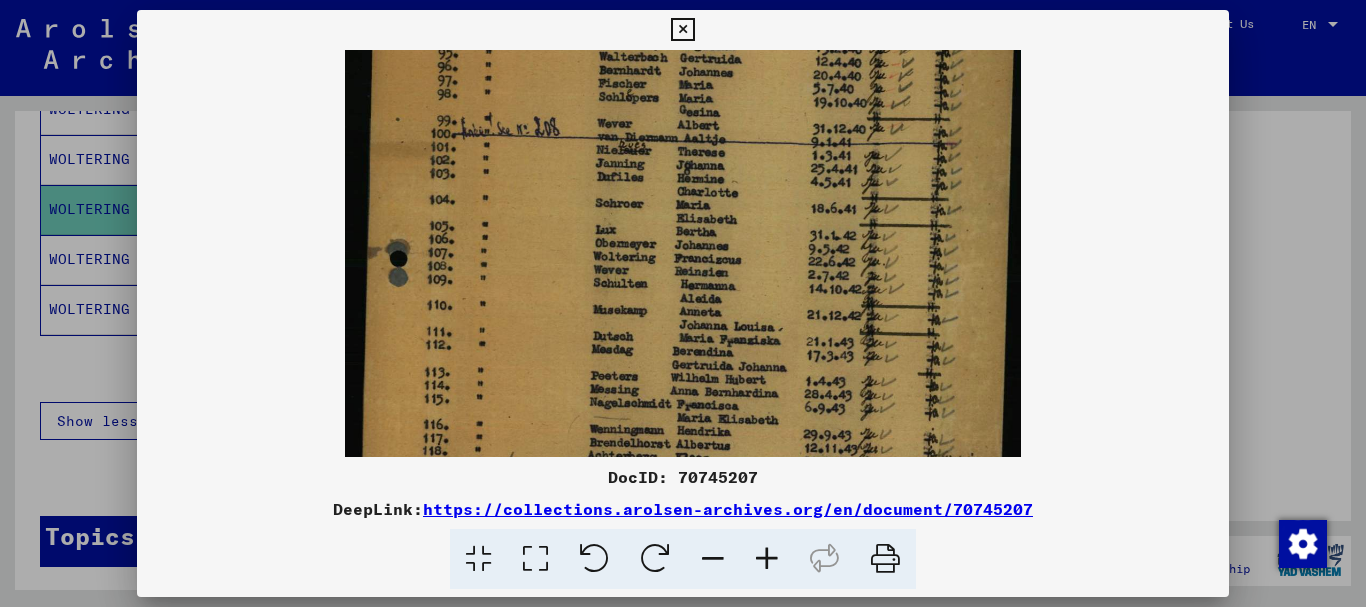 scroll, scrollTop: 143, scrollLeft: 0, axis: vertical 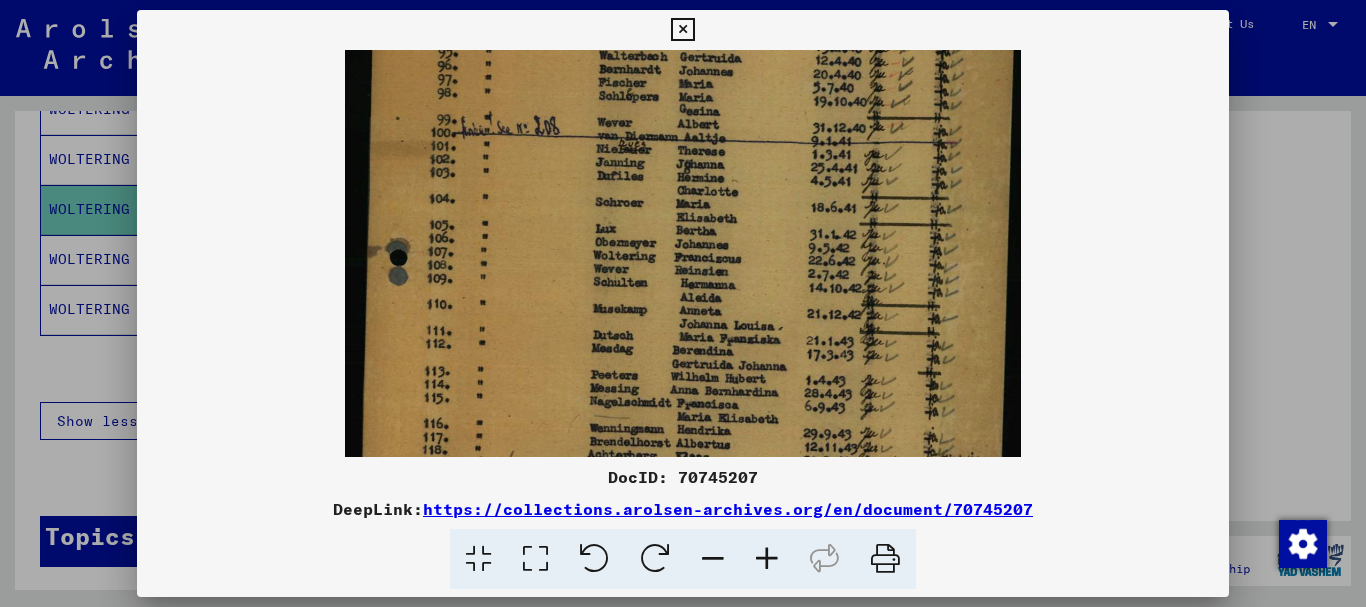 drag, startPoint x: 957, startPoint y: 307, endPoint x: 791, endPoint y: 165, distance: 218.44908 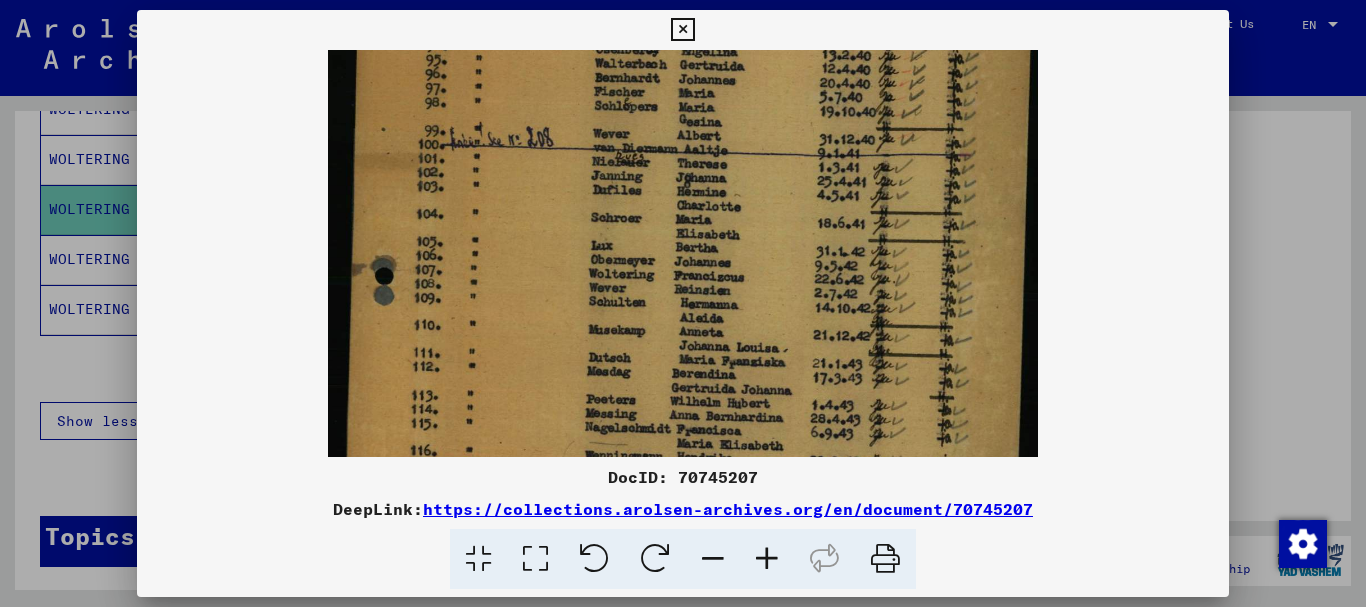 click at bounding box center (767, 559) 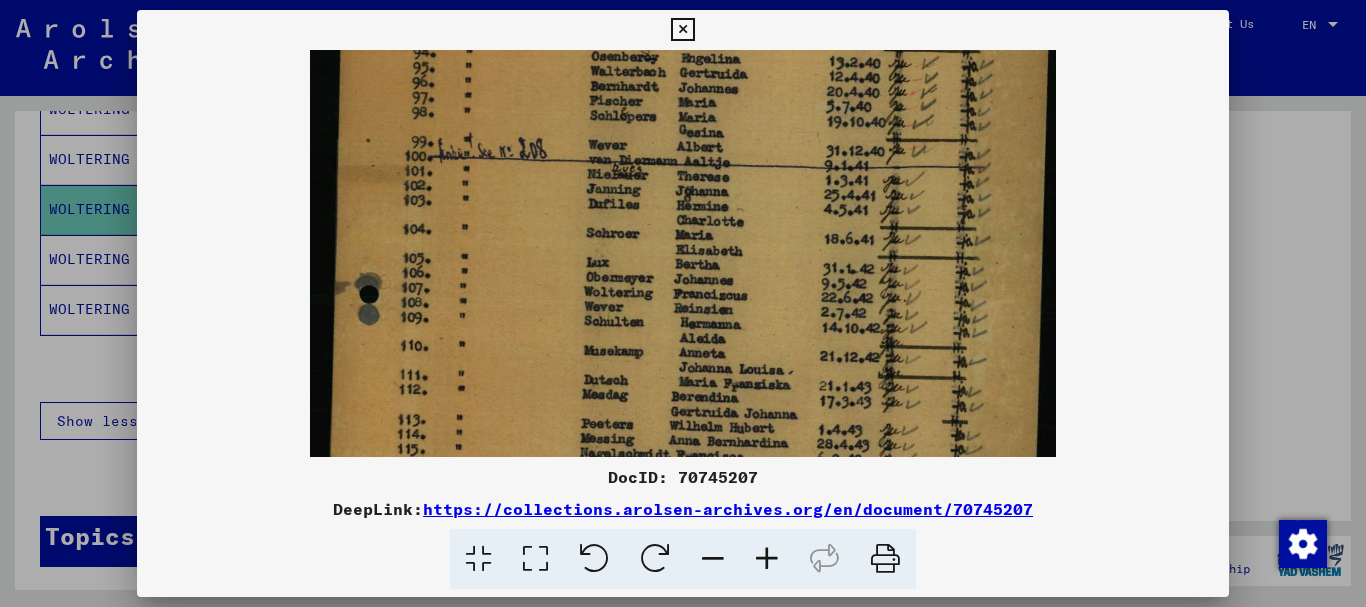 click at bounding box center (767, 559) 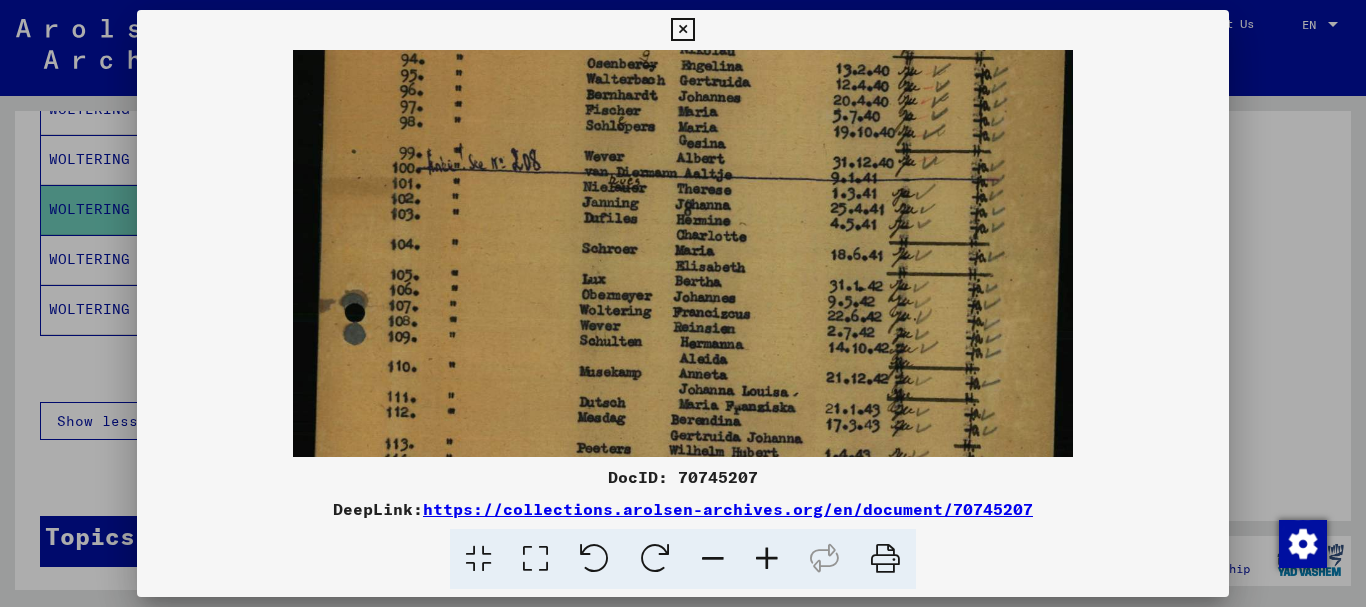 click at bounding box center [767, 559] 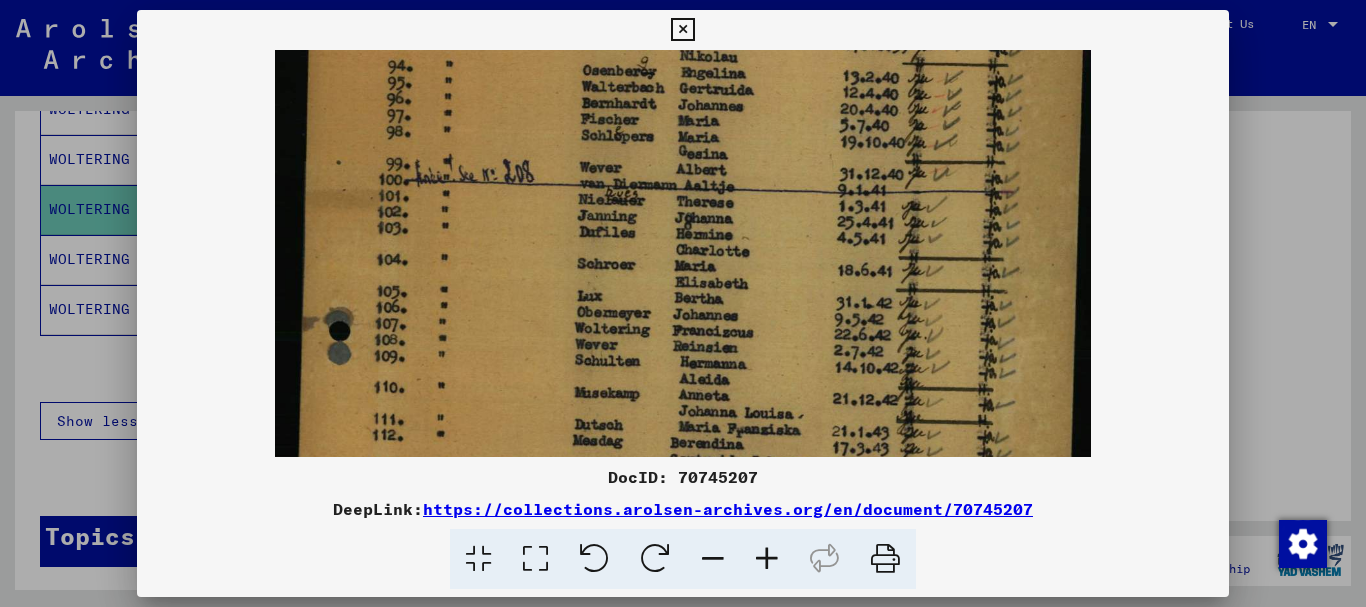 click at bounding box center (767, 559) 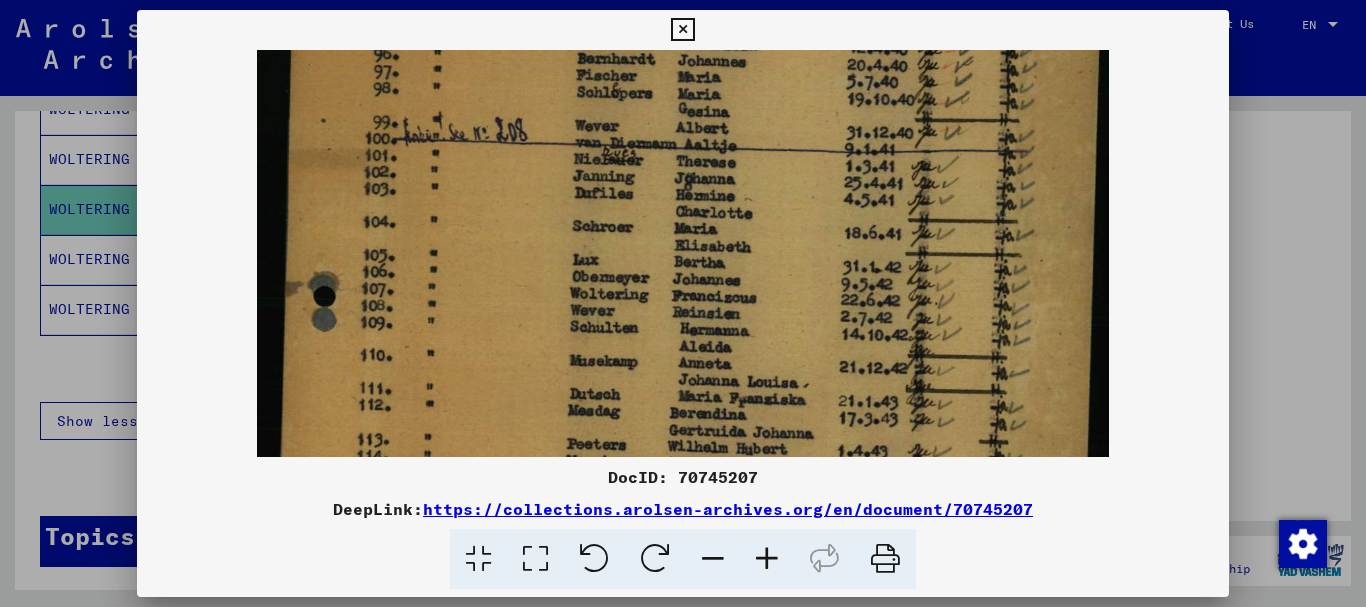 scroll, scrollTop: 202, scrollLeft: 0, axis: vertical 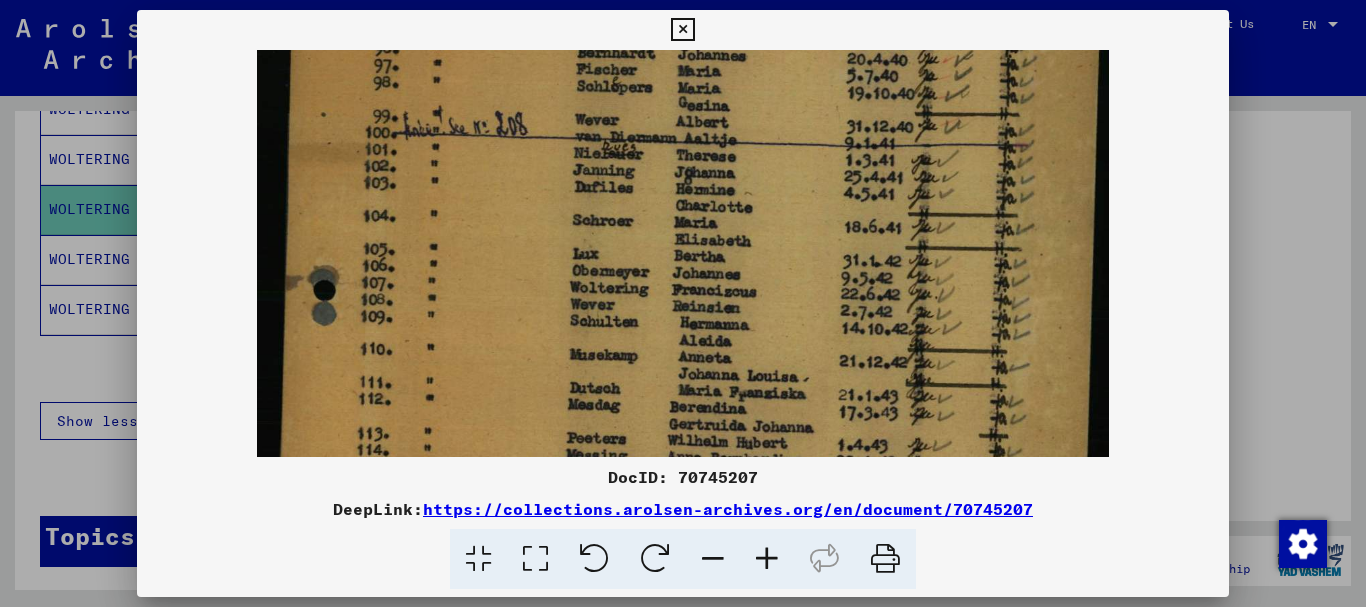drag, startPoint x: 1024, startPoint y: 136, endPoint x: 1003, endPoint y: 106, distance: 36.619667 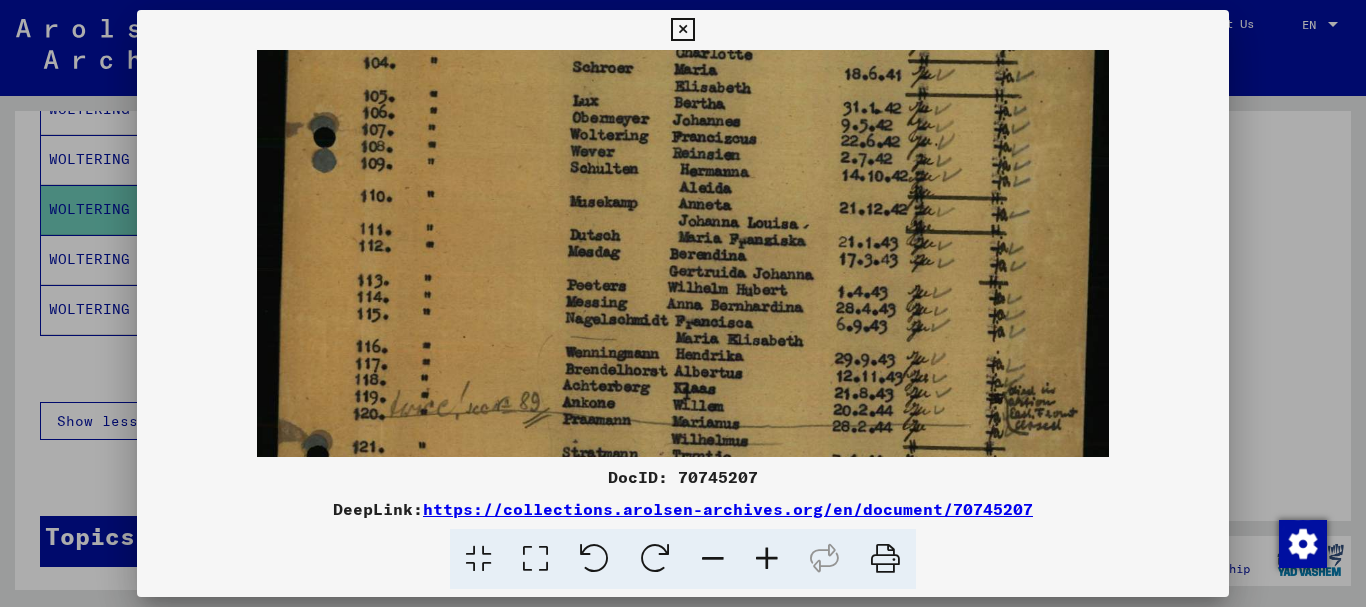 scroll, scrollTop: 358, scrollLeft: 0, axis: vertical 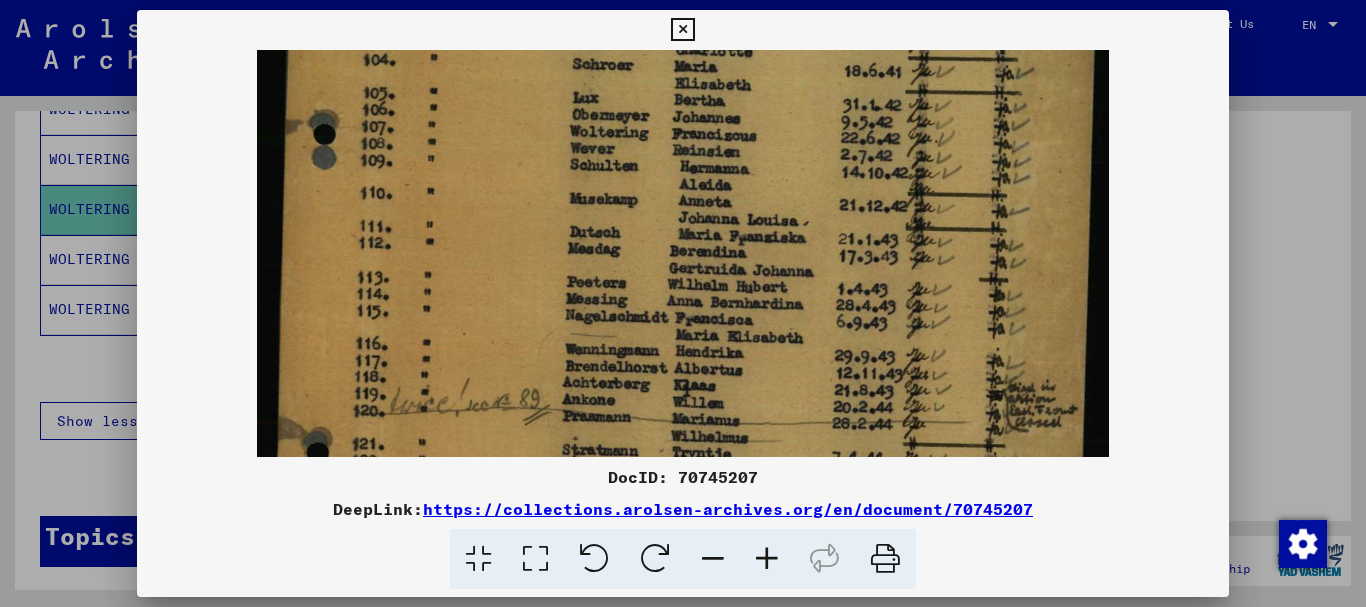 drag, startPoint x: 996, startPoint y: 384, endPoint x: 991, endPoint y: 228, distance: 156.08011 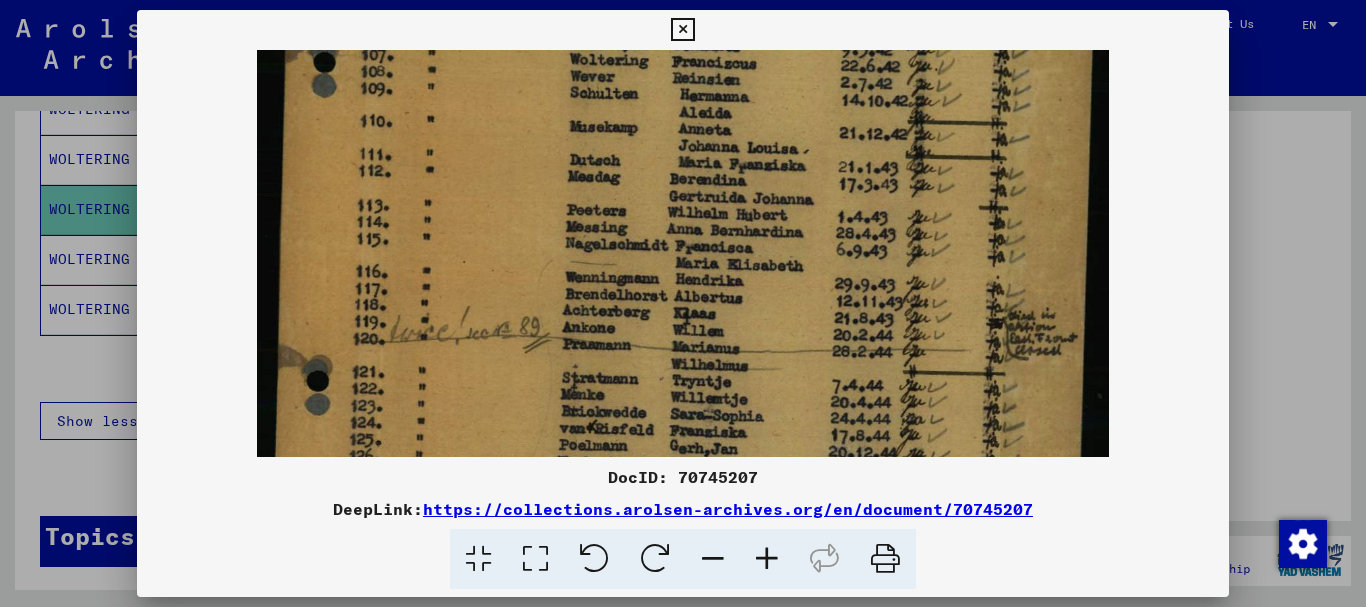 scroll, scrollTop: 464, scrollLeft: 0, axis: vertical 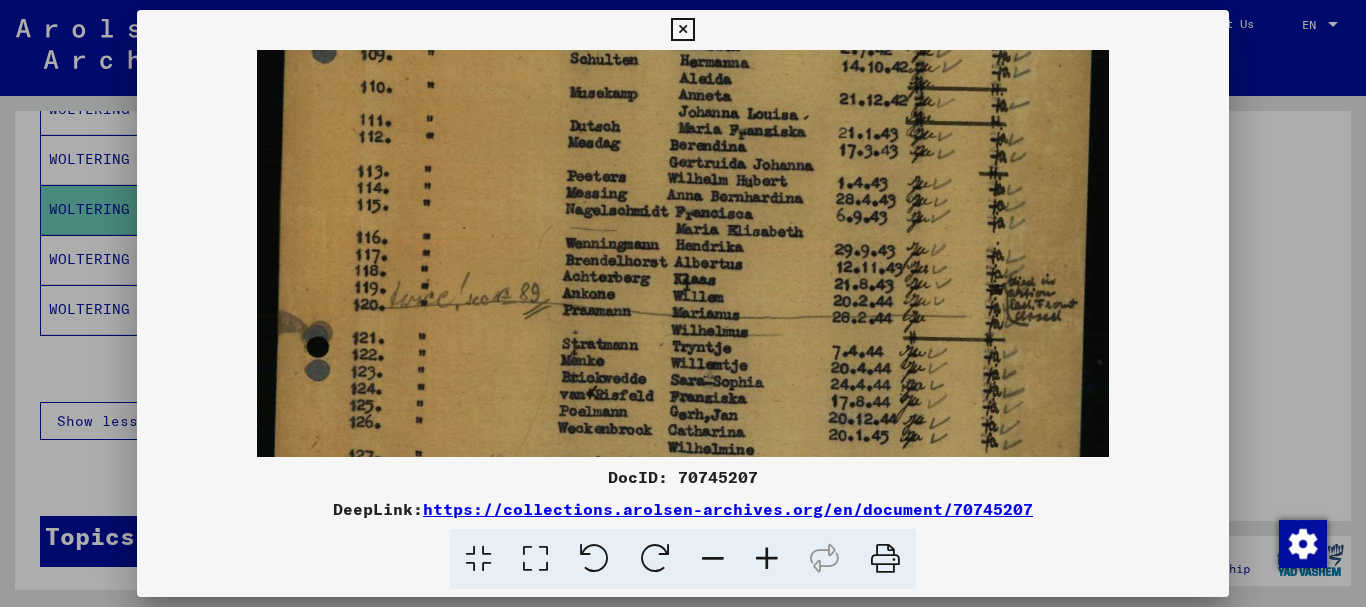drag, startPoint x: 1044, startPoint y: 418, endPoint x: 1037, endPoint y: 312, distance: 106.23088 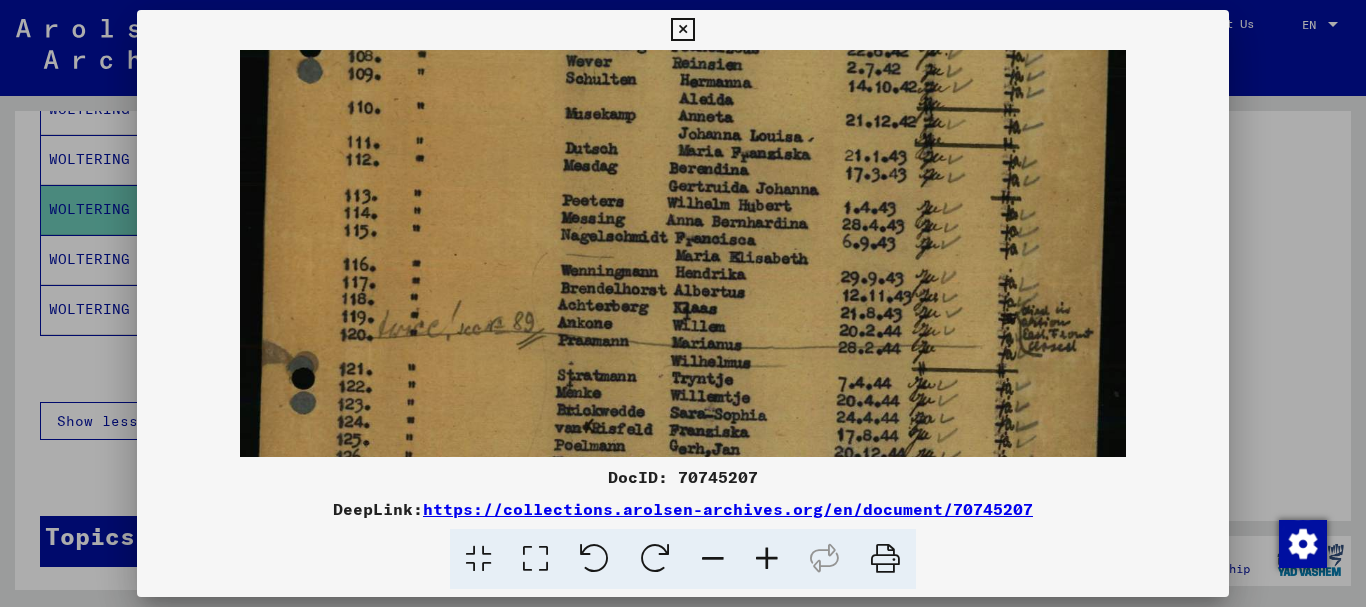 click at bounding box center (682, 30) 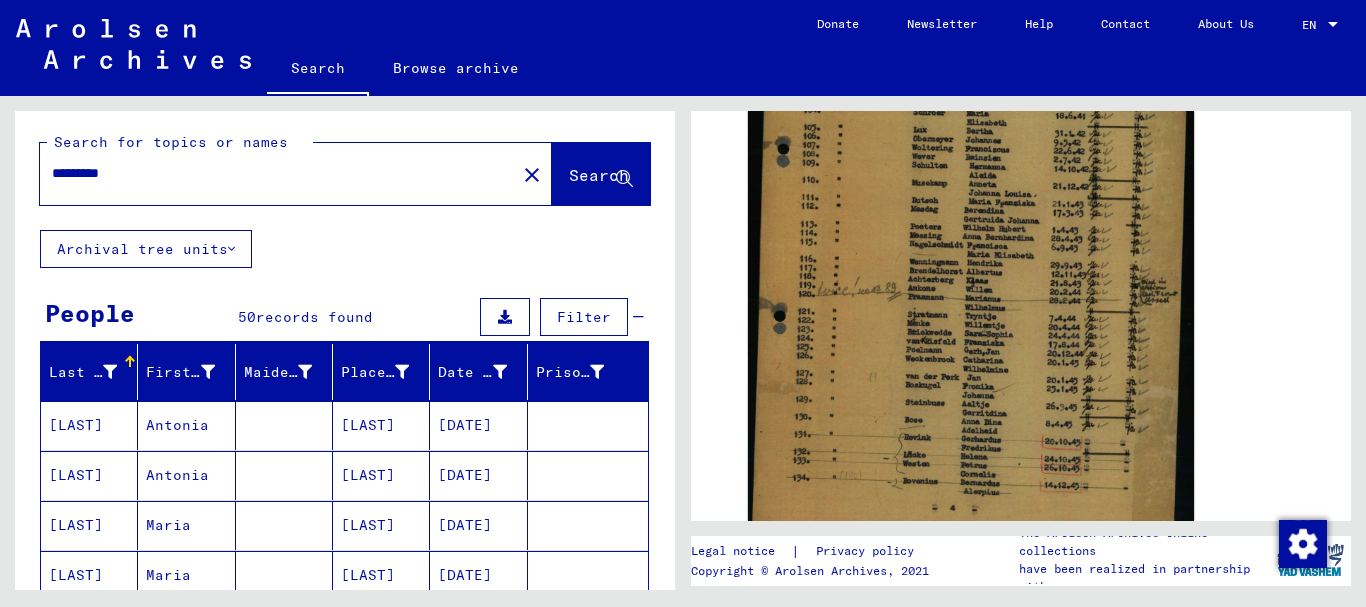 scroll, scrollTop: 0, scrollLeft: 0, axis: both 